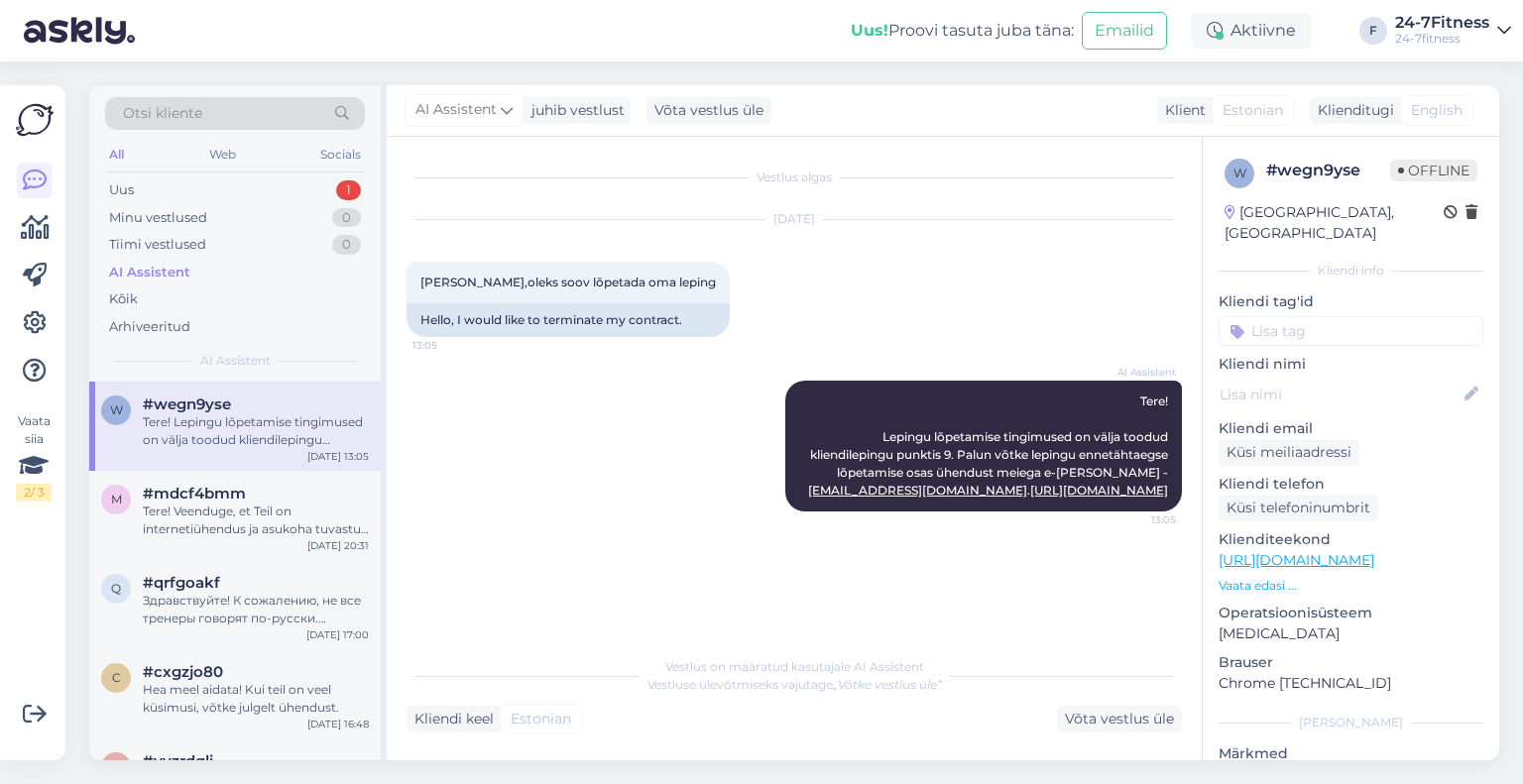 click on "Uus 1" at bounding box center (235, 190) 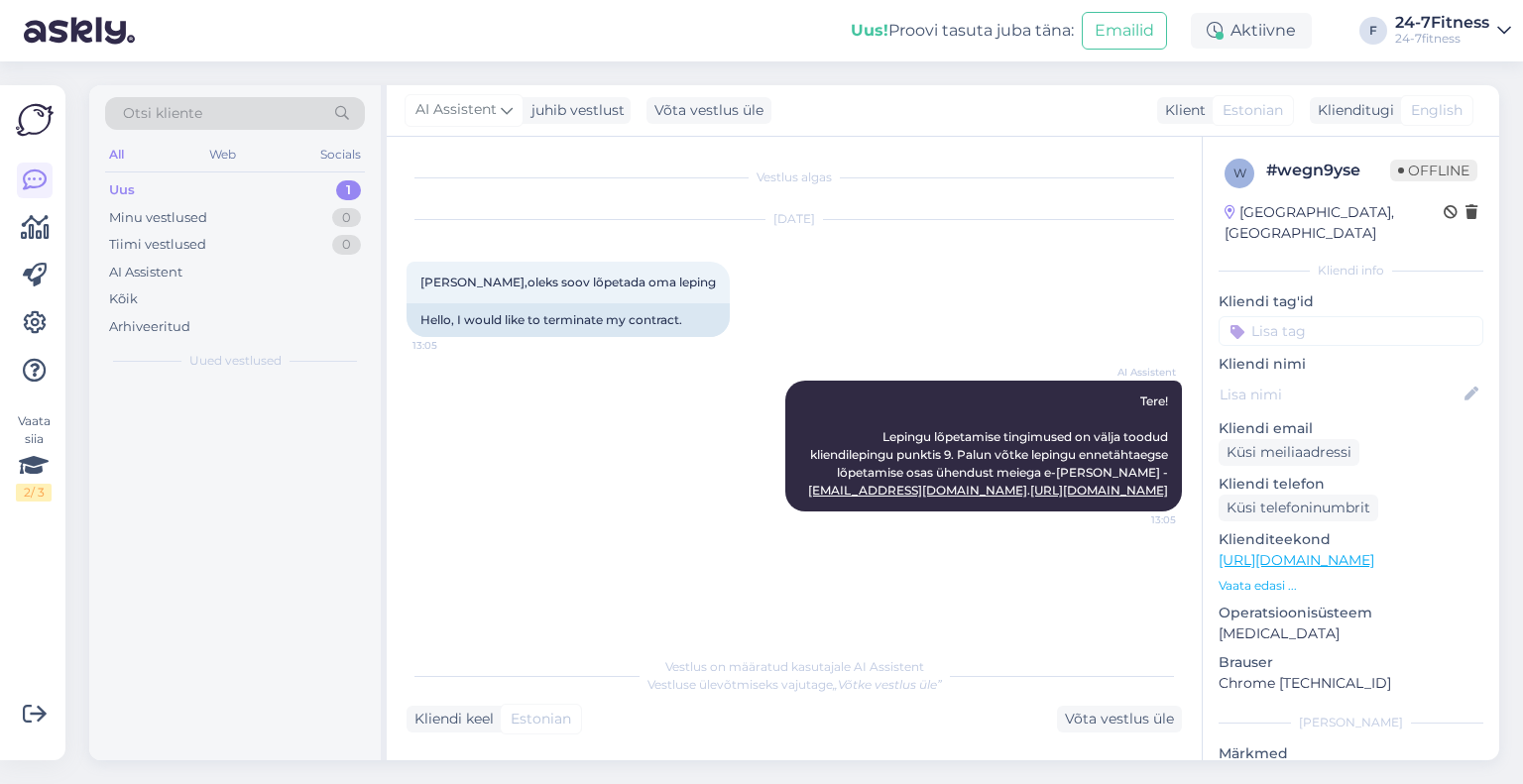 click on "Uus 1" at bounding box center (235, 190) 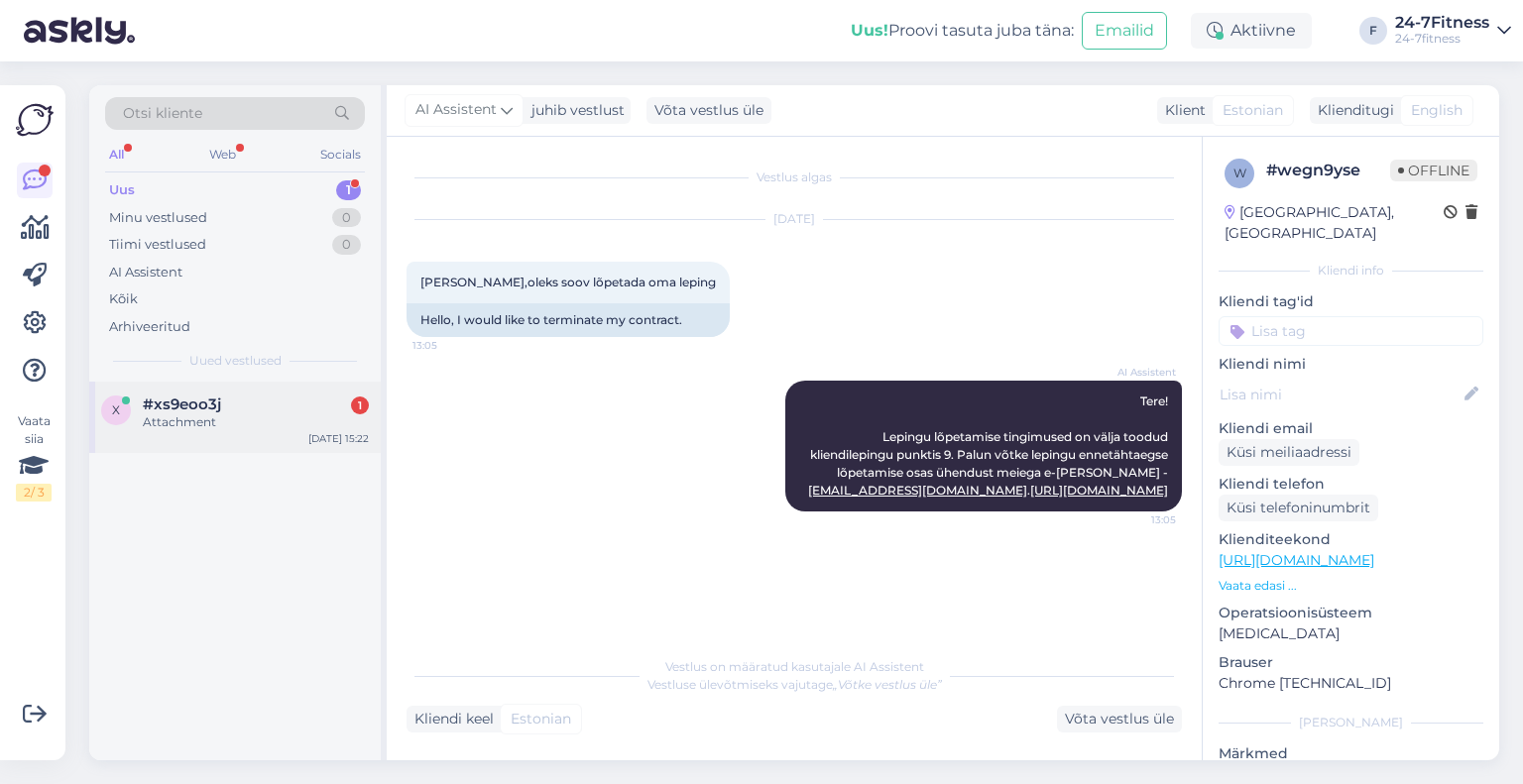 click on "x #xs9eoo3j 1 Attachment [DATE] 15:22" at bounding box center [235, 417] 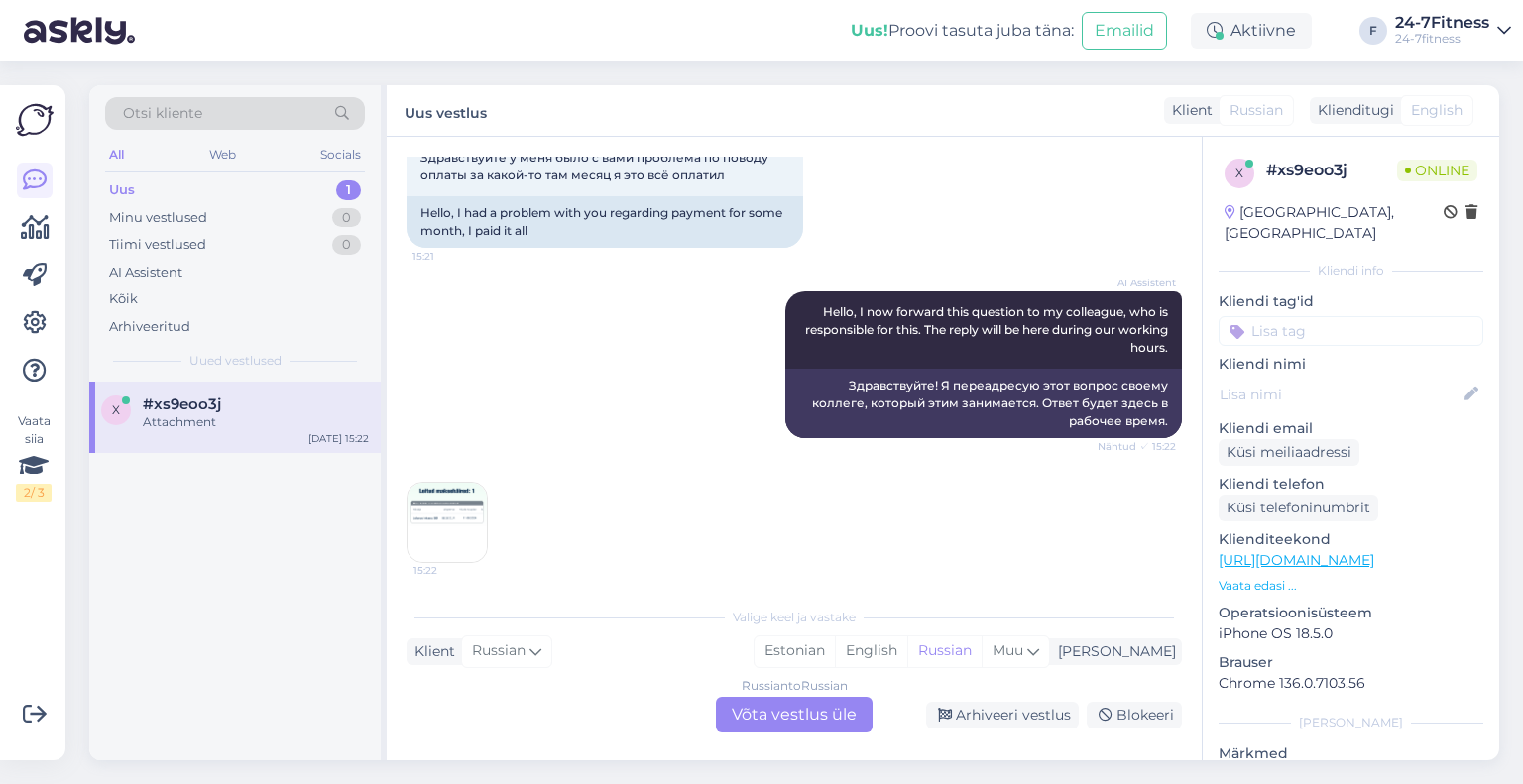 scroll, scrollTop: 130, scrollLeft: 0, axis: vertical 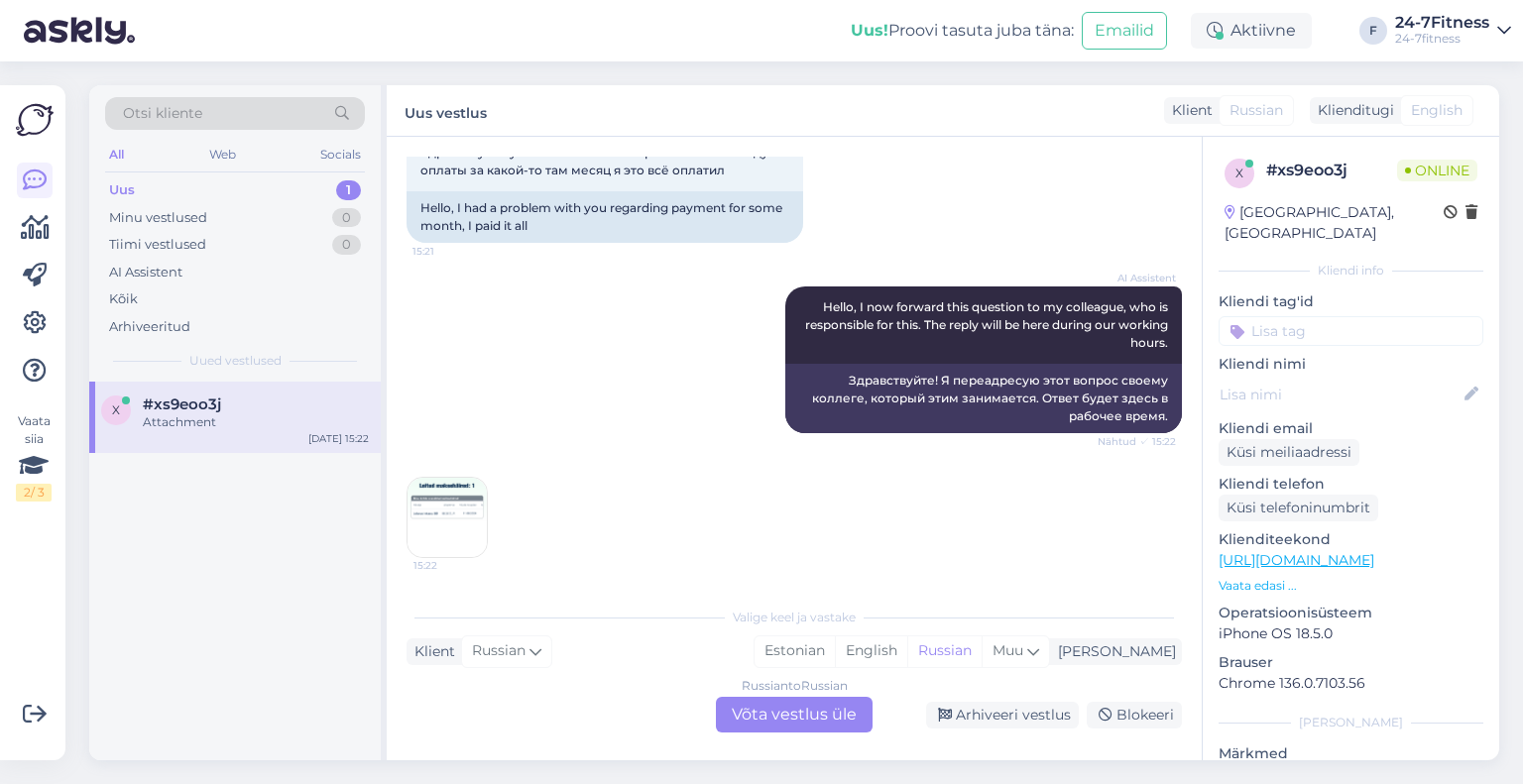 click at bounding box center (447, 517) 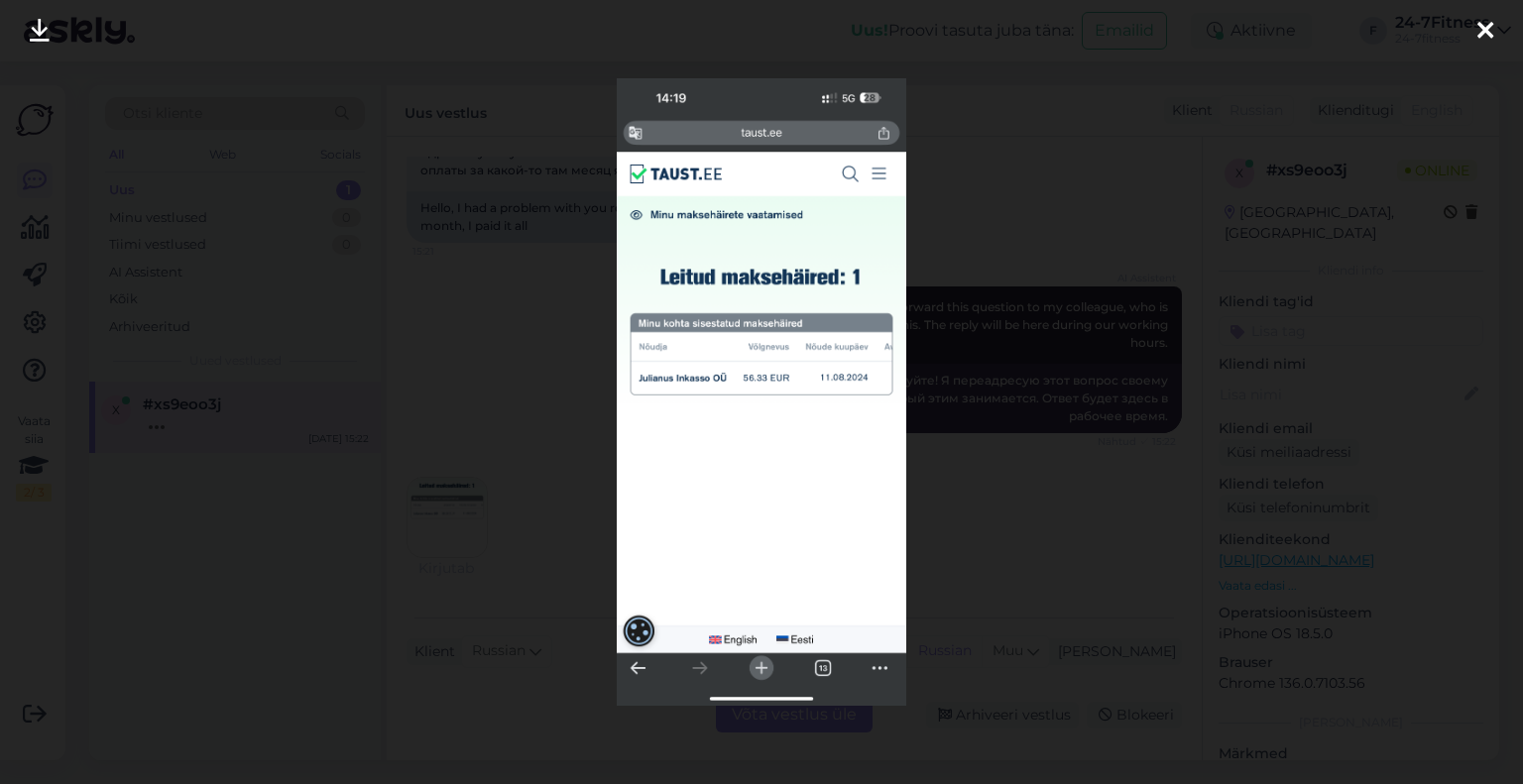 click at bounding box center (762, 392) 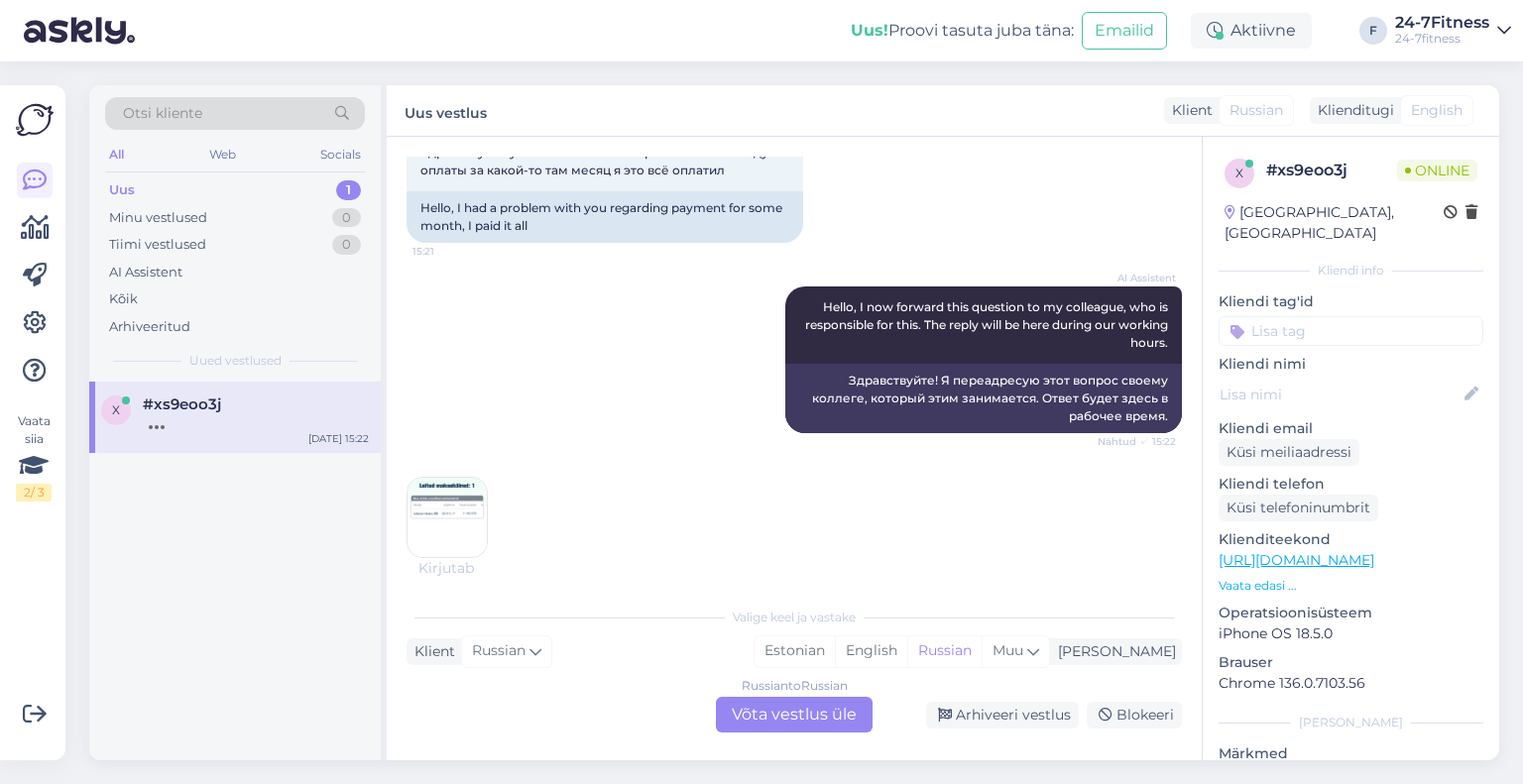 click on "Russian  to  Russian Võta vestlus üle" at bounding box center (794, 715) 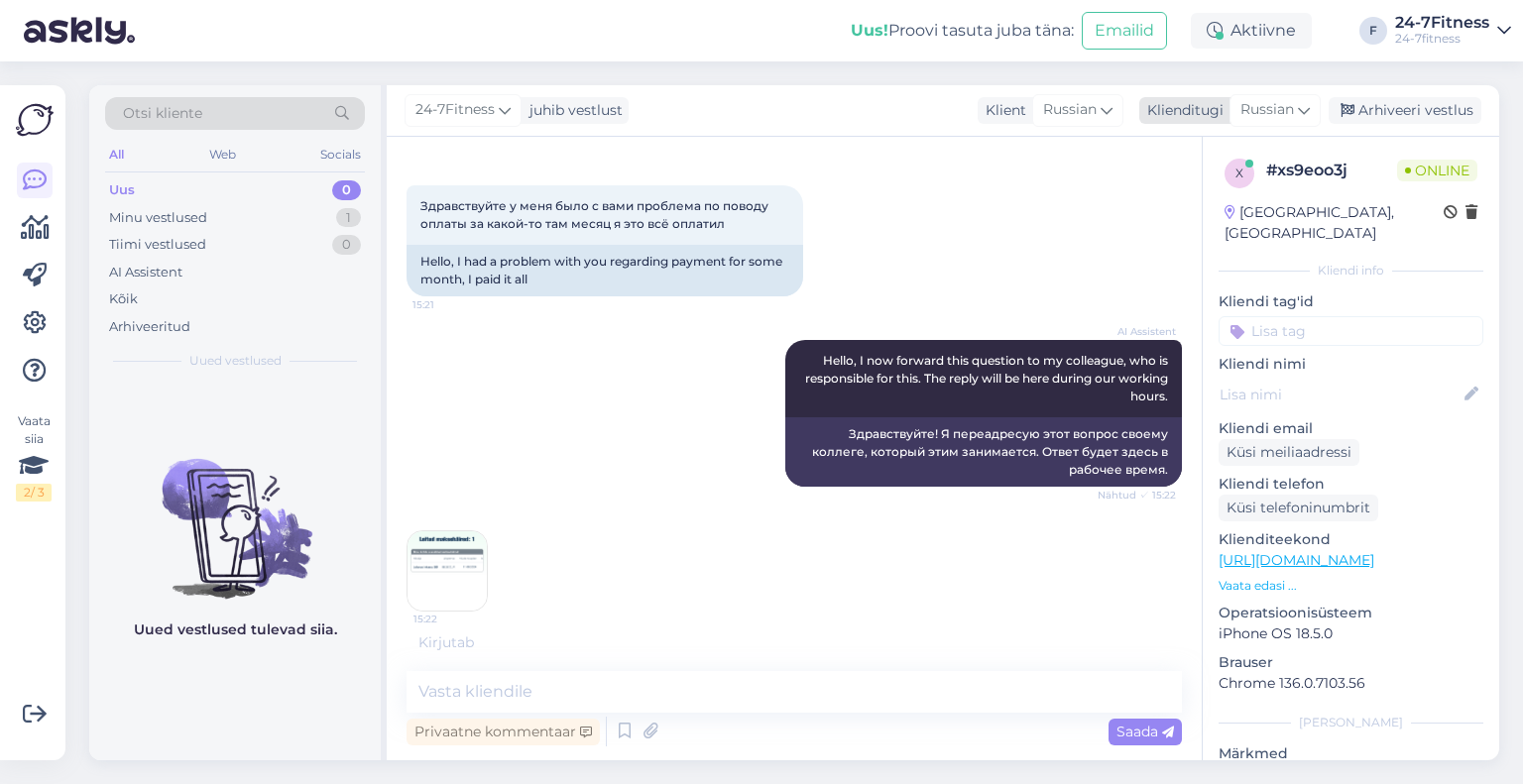 click on "Russian" at bounding box center (1267, 110) 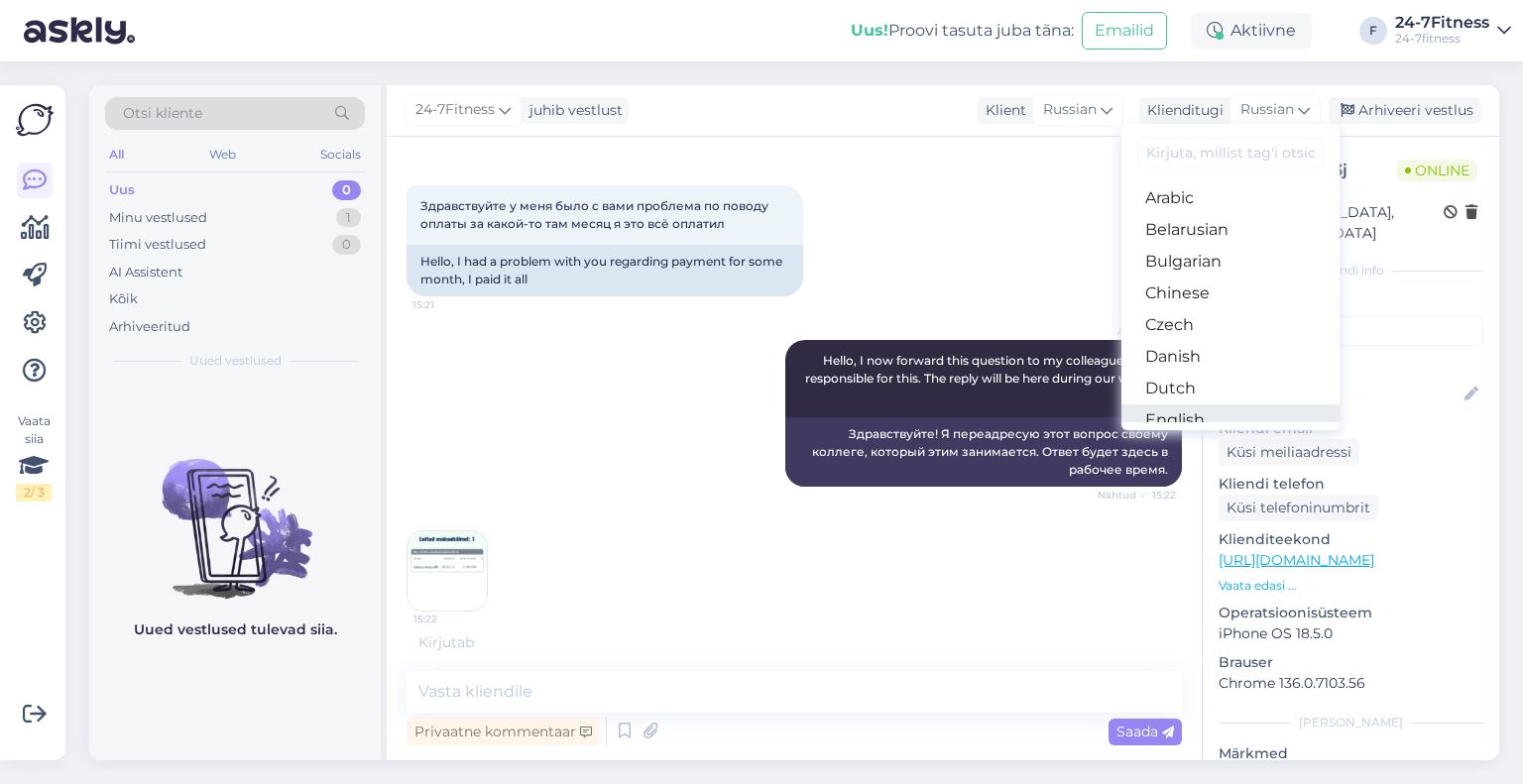 scroll, scrollTop: 159, scrollLeft: 0, axis: vertical 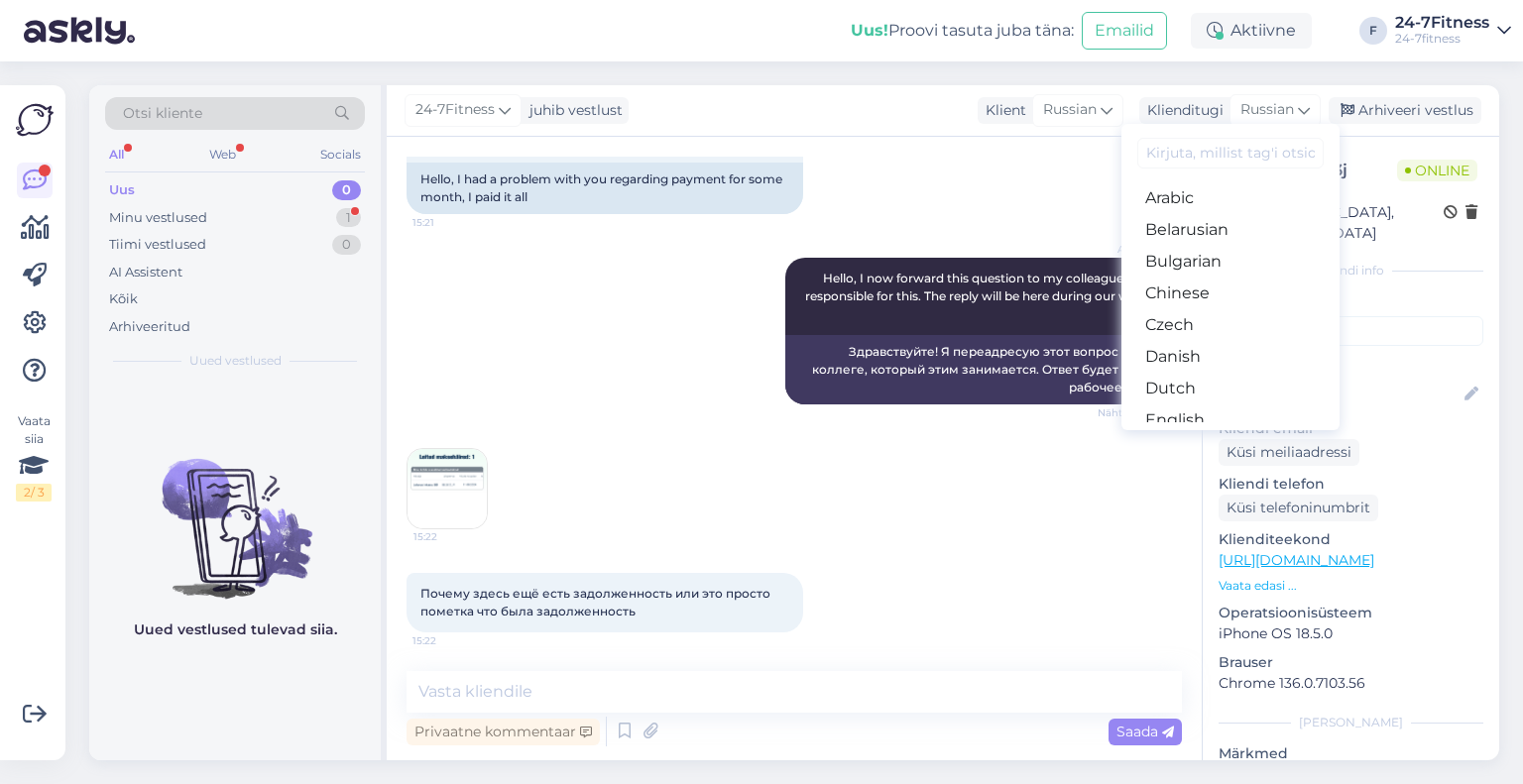 click on "Estonian" at bounding box center [1230, 452] 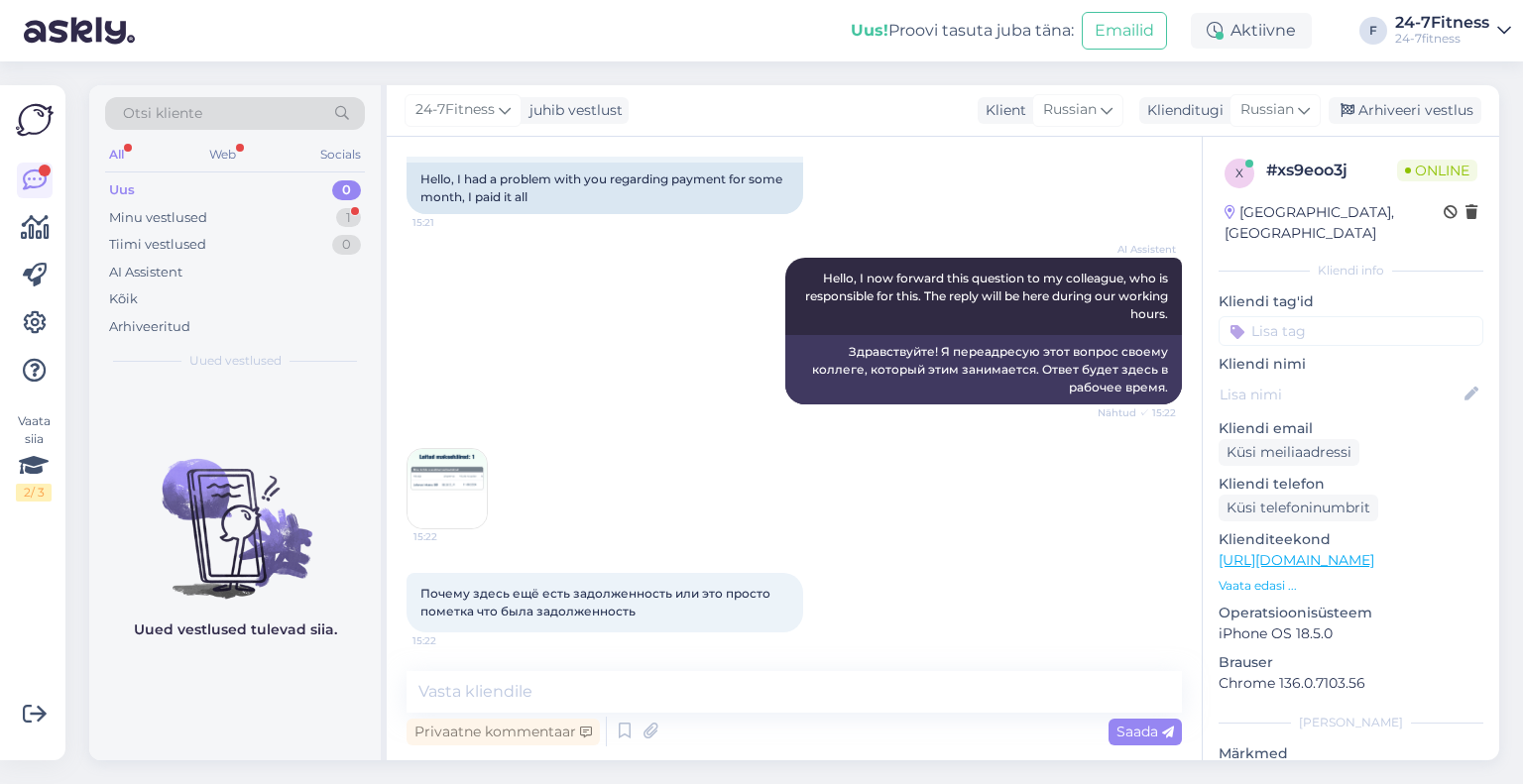 scroll, scrollTop: 179, scrollLeft: 0, axis: vertical 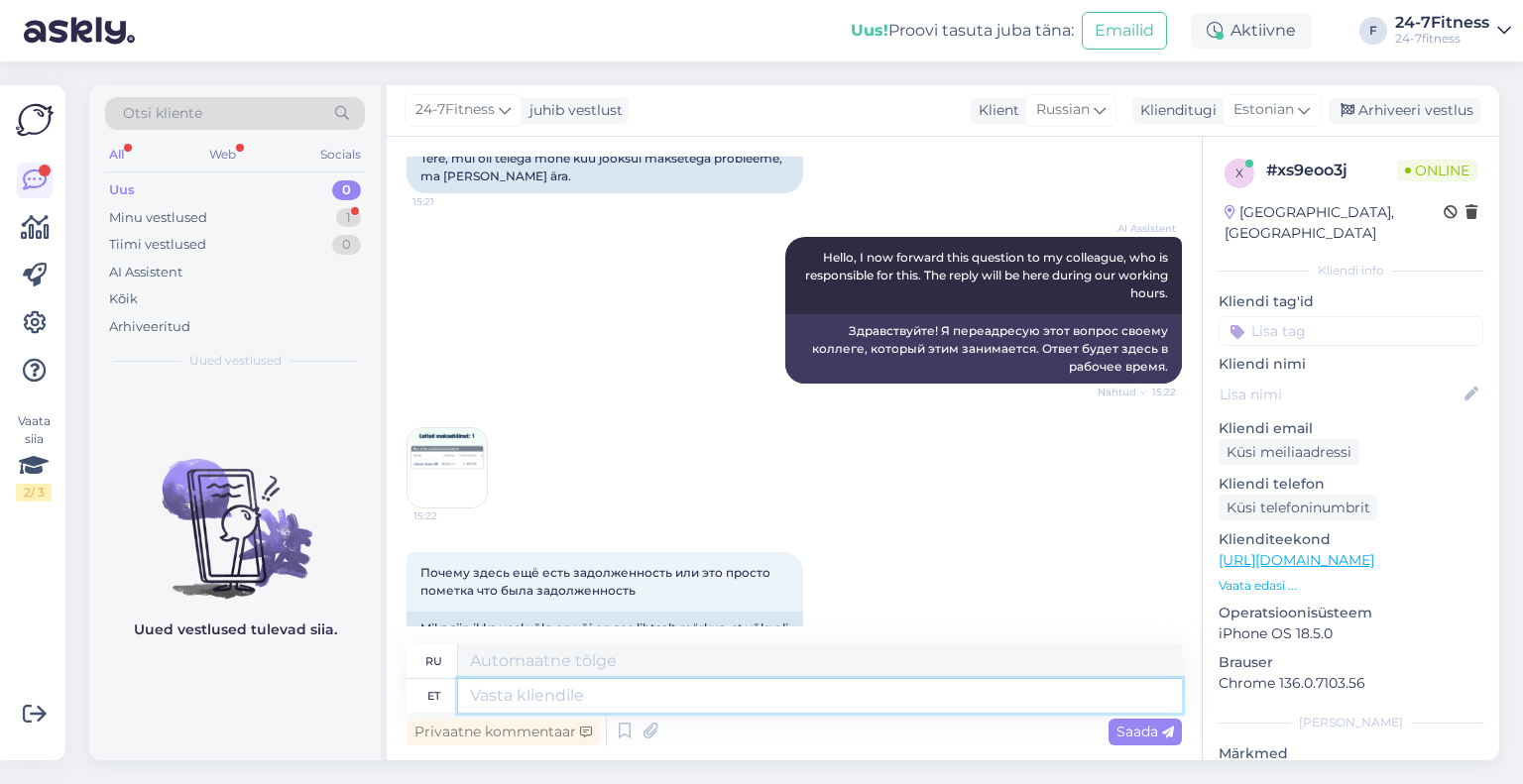 click at bounding box center (820, 696) 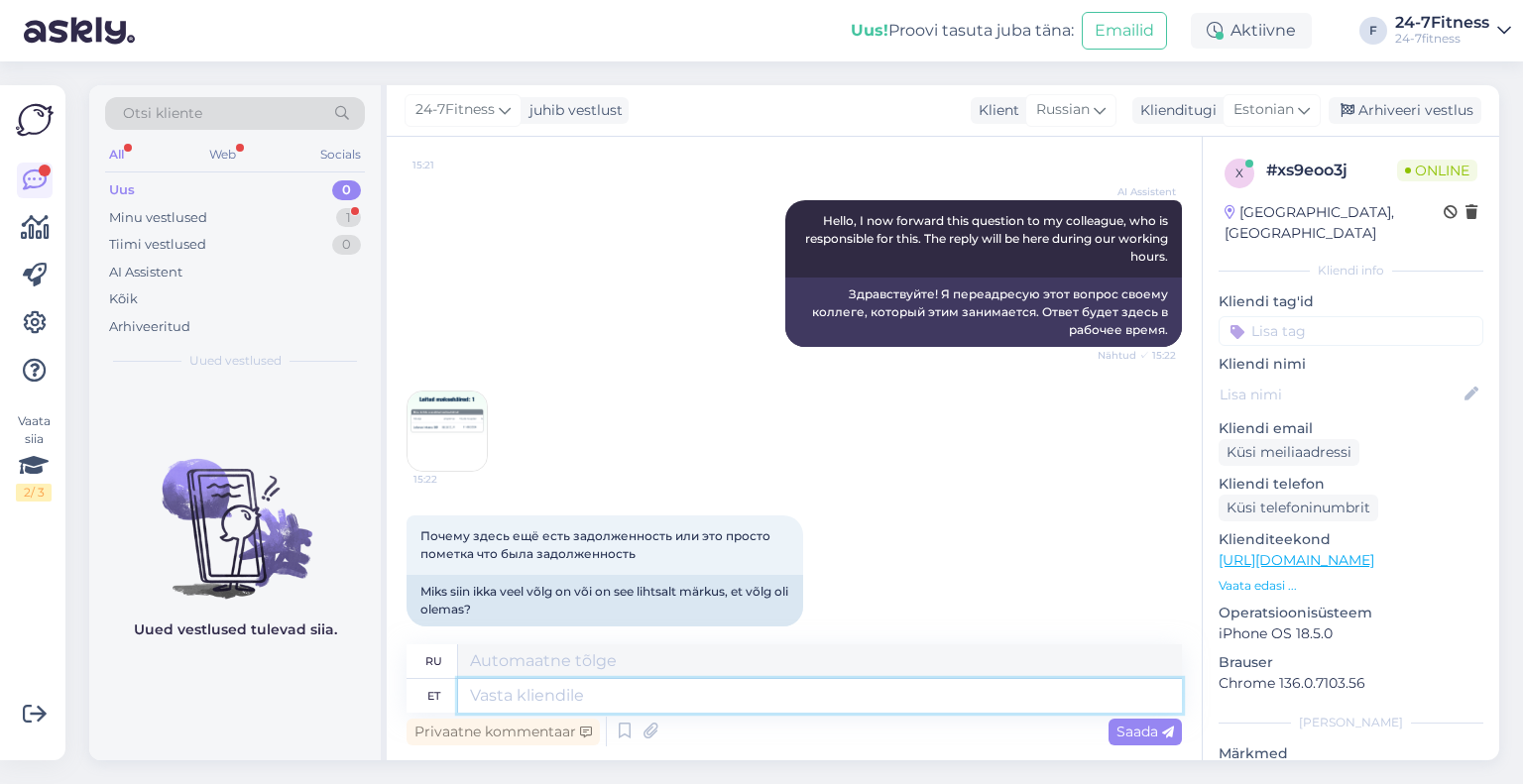 scroll, scrollTop: 237, scrollLeft: 0, axis: vertical 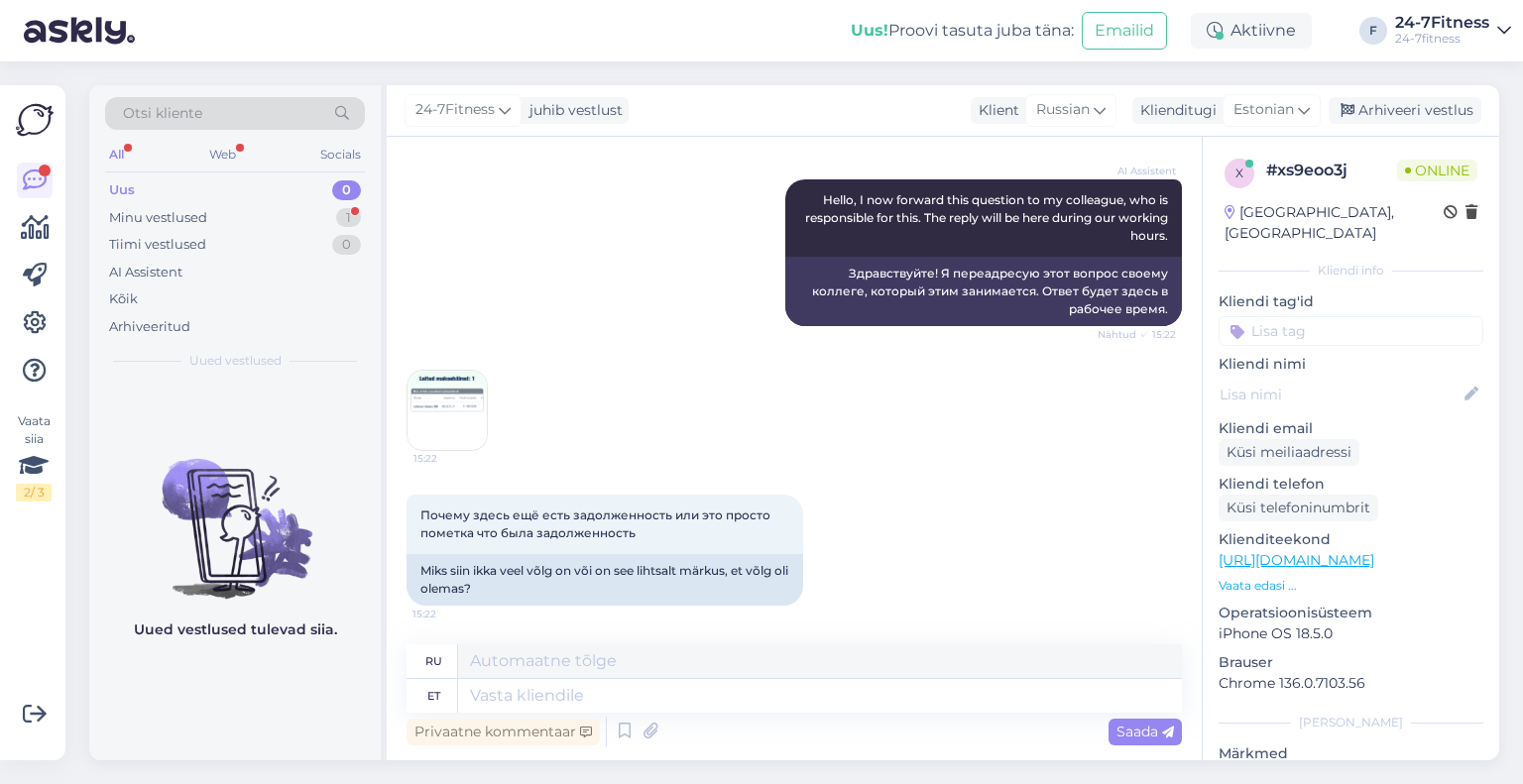 click at bounding box center (447, 410) 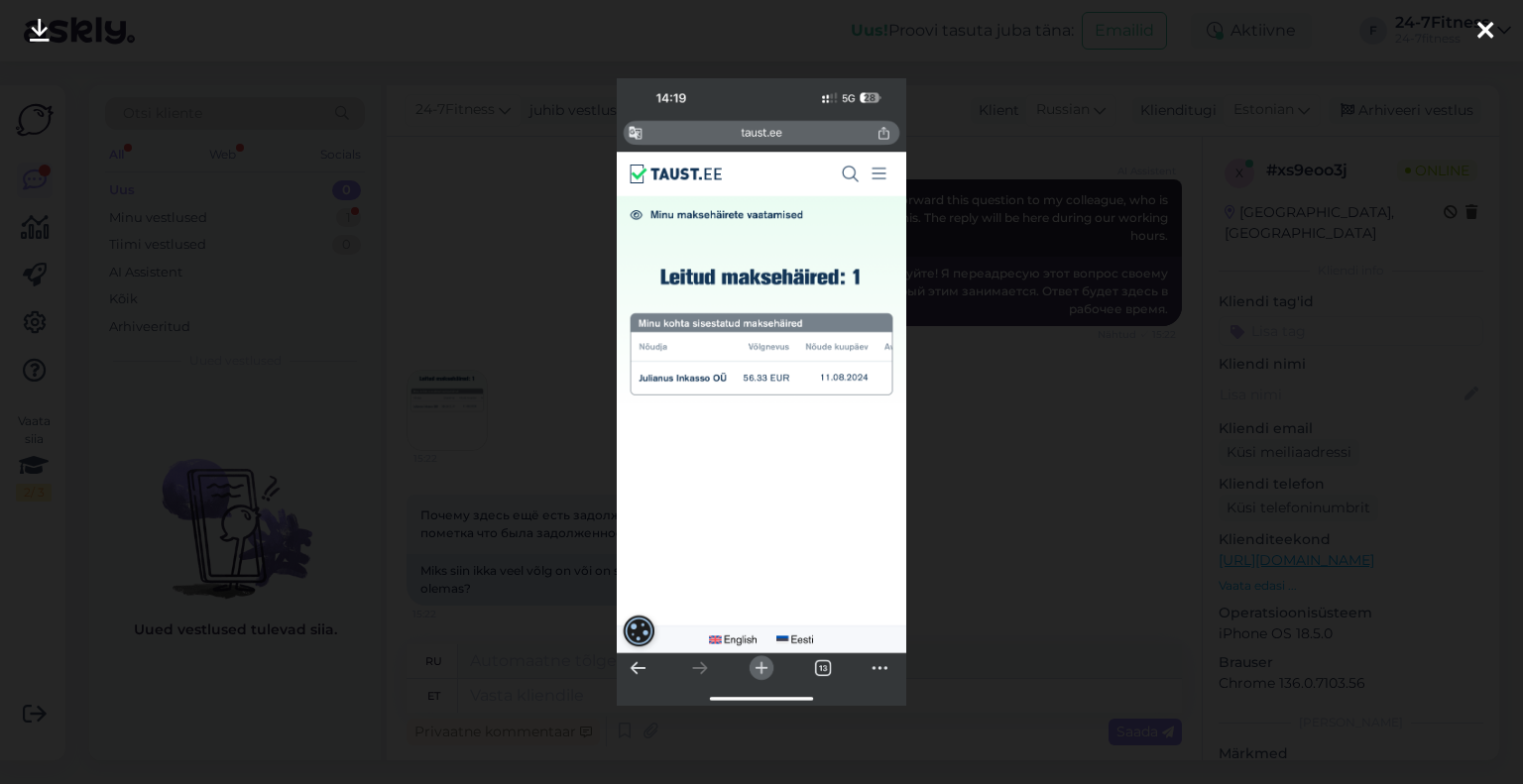 click at bounding box center [762, 392] 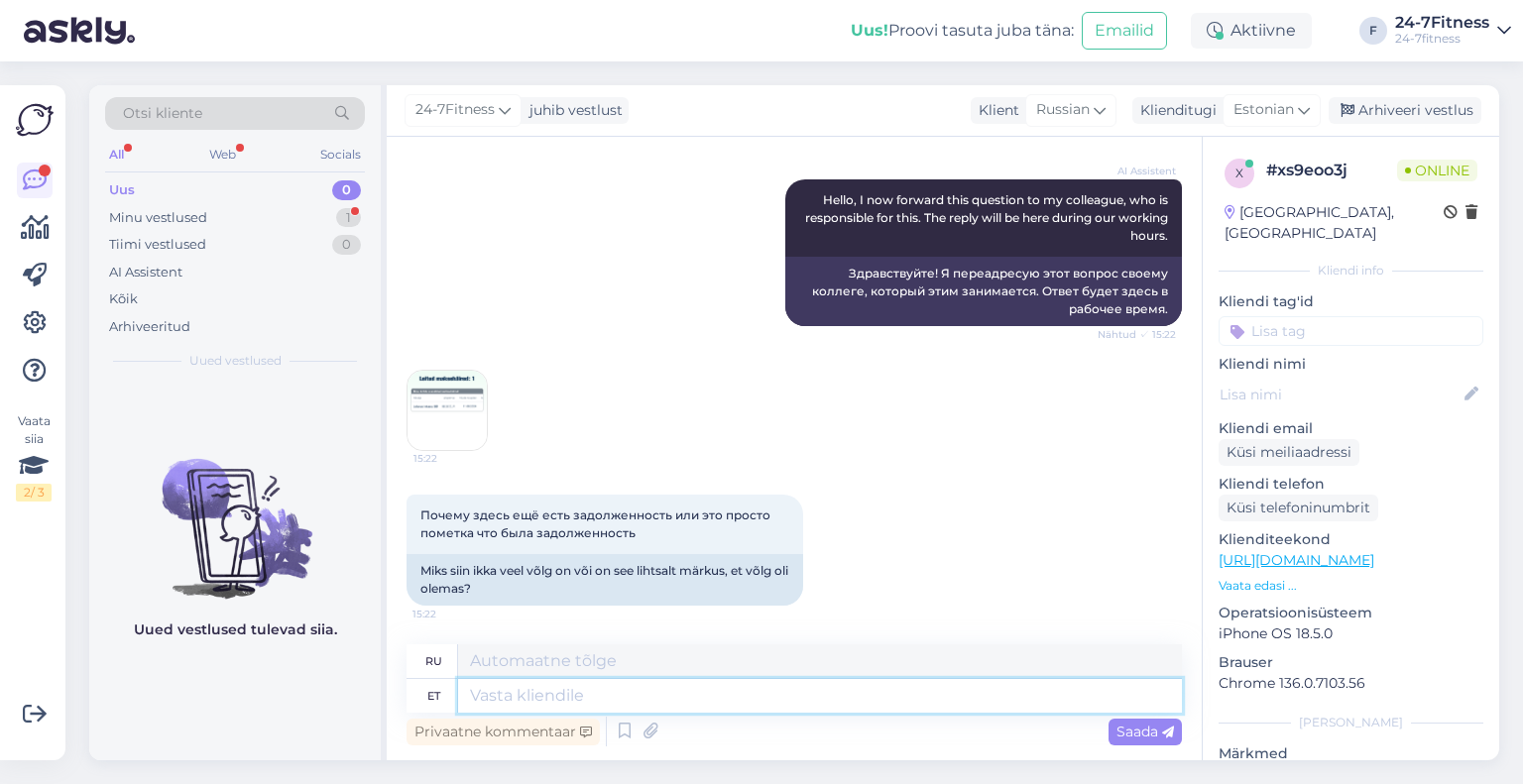 click at bounding box center (820, 696) 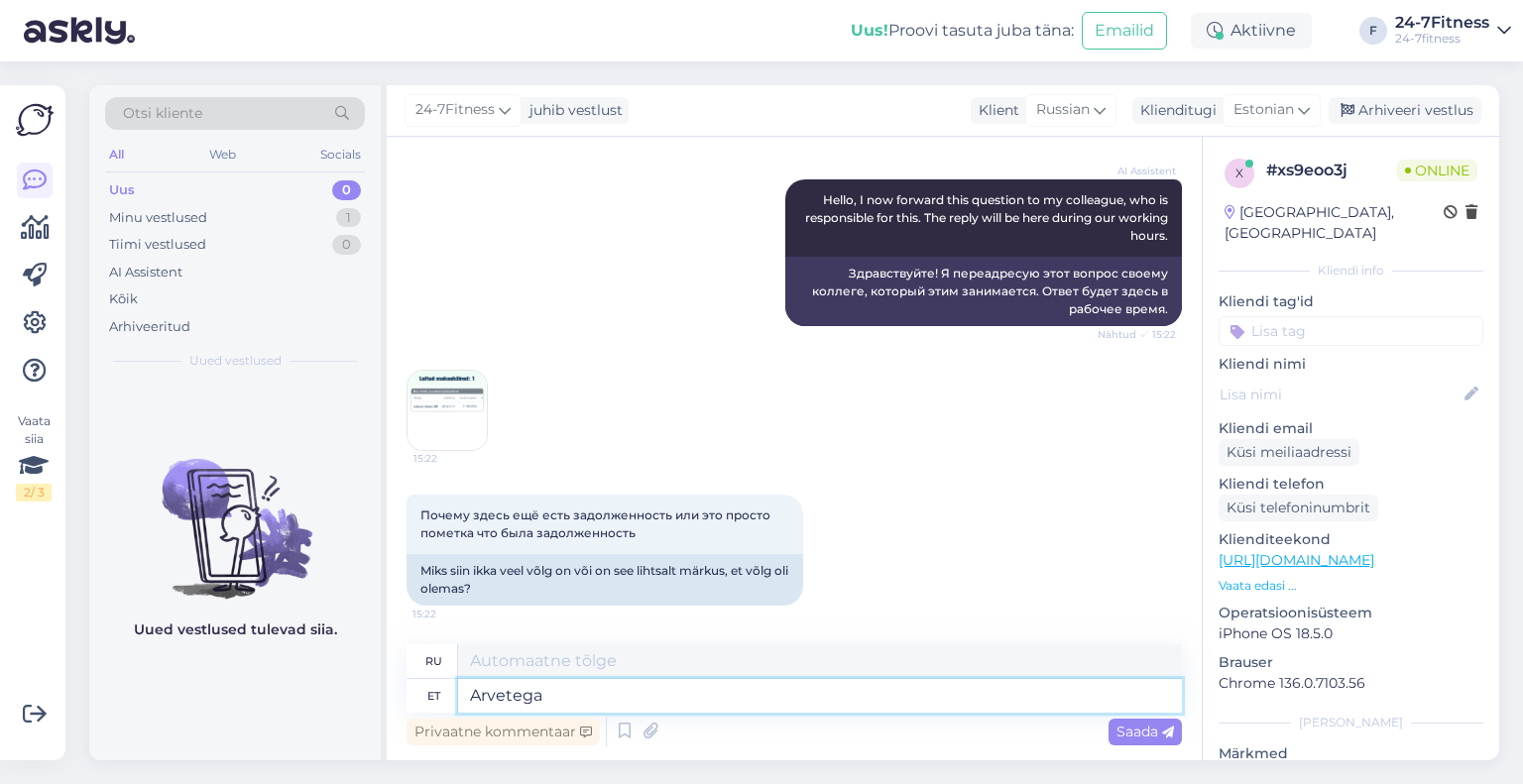 type on "Arvetega s" 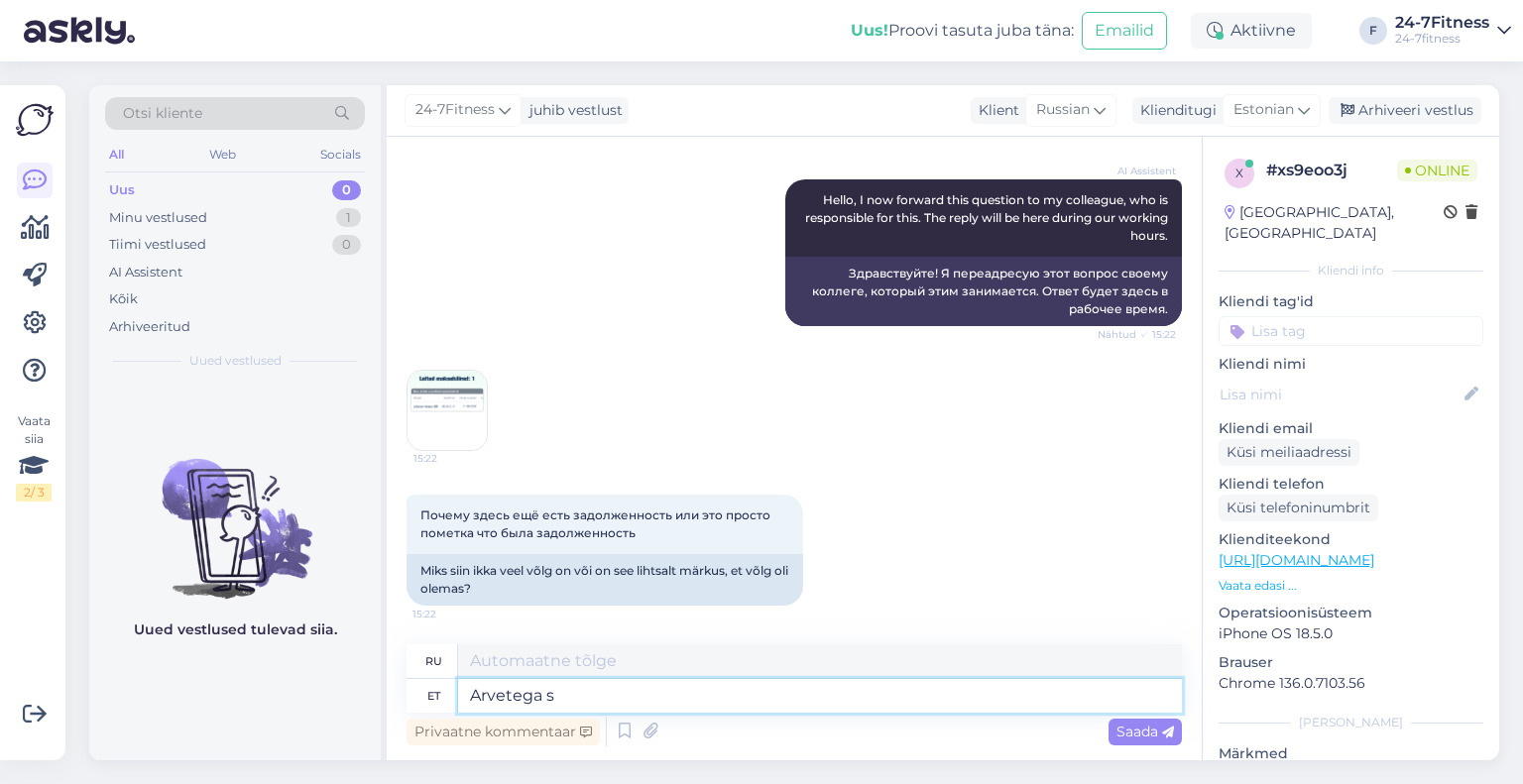 type on "С счетами-фактурами" 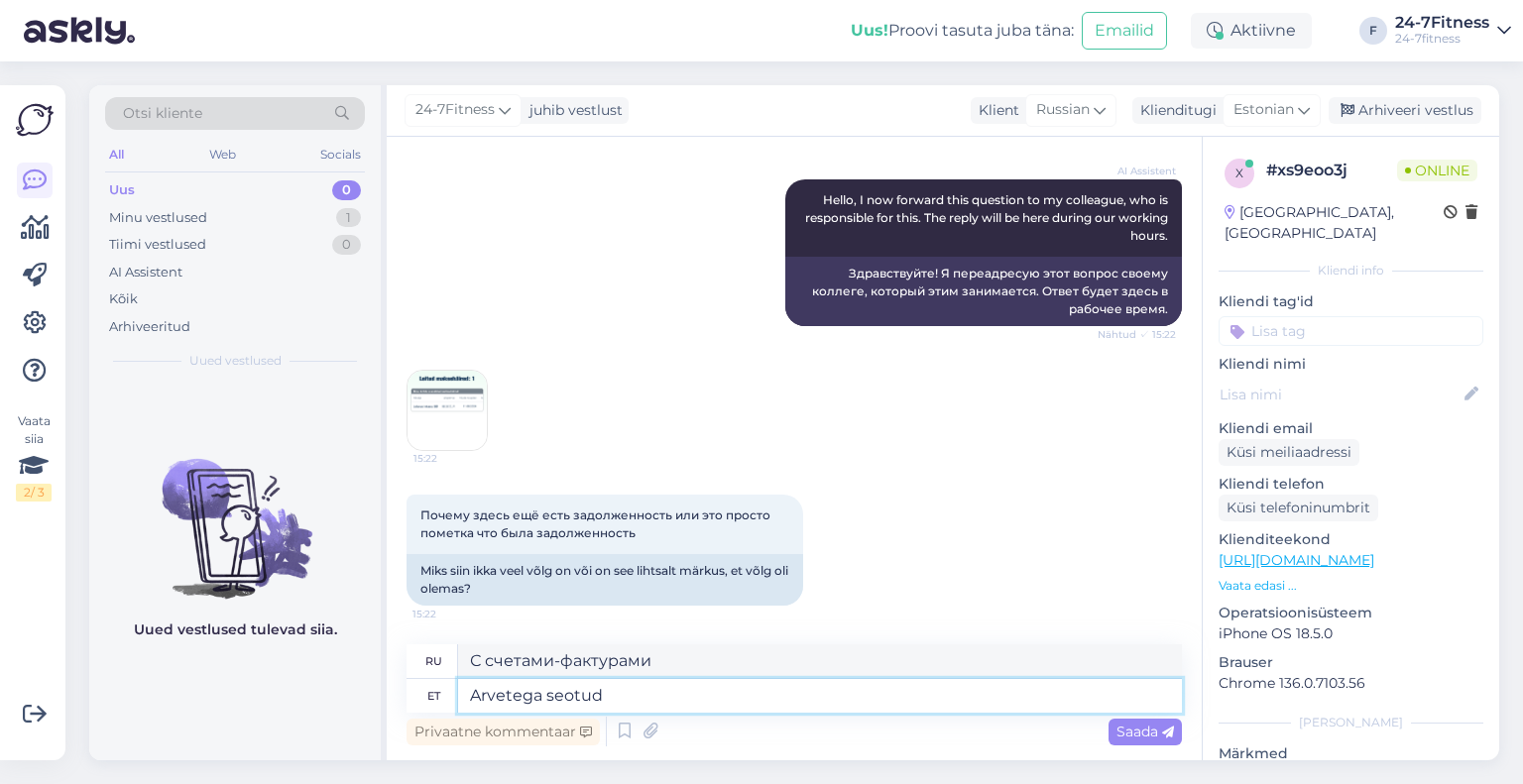 type on "Arvetega seotud k" 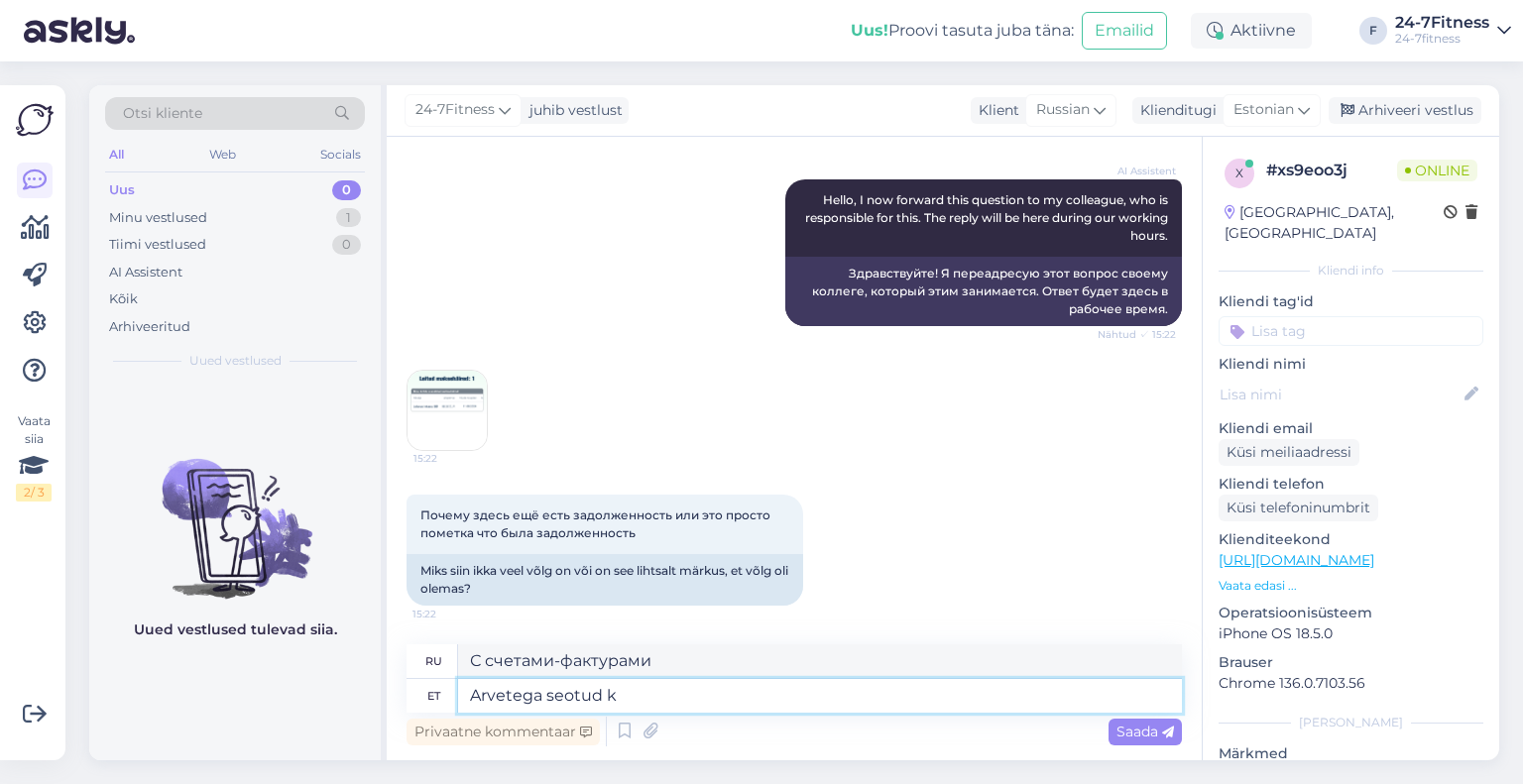 type on "Относится к счетам-фактурам" 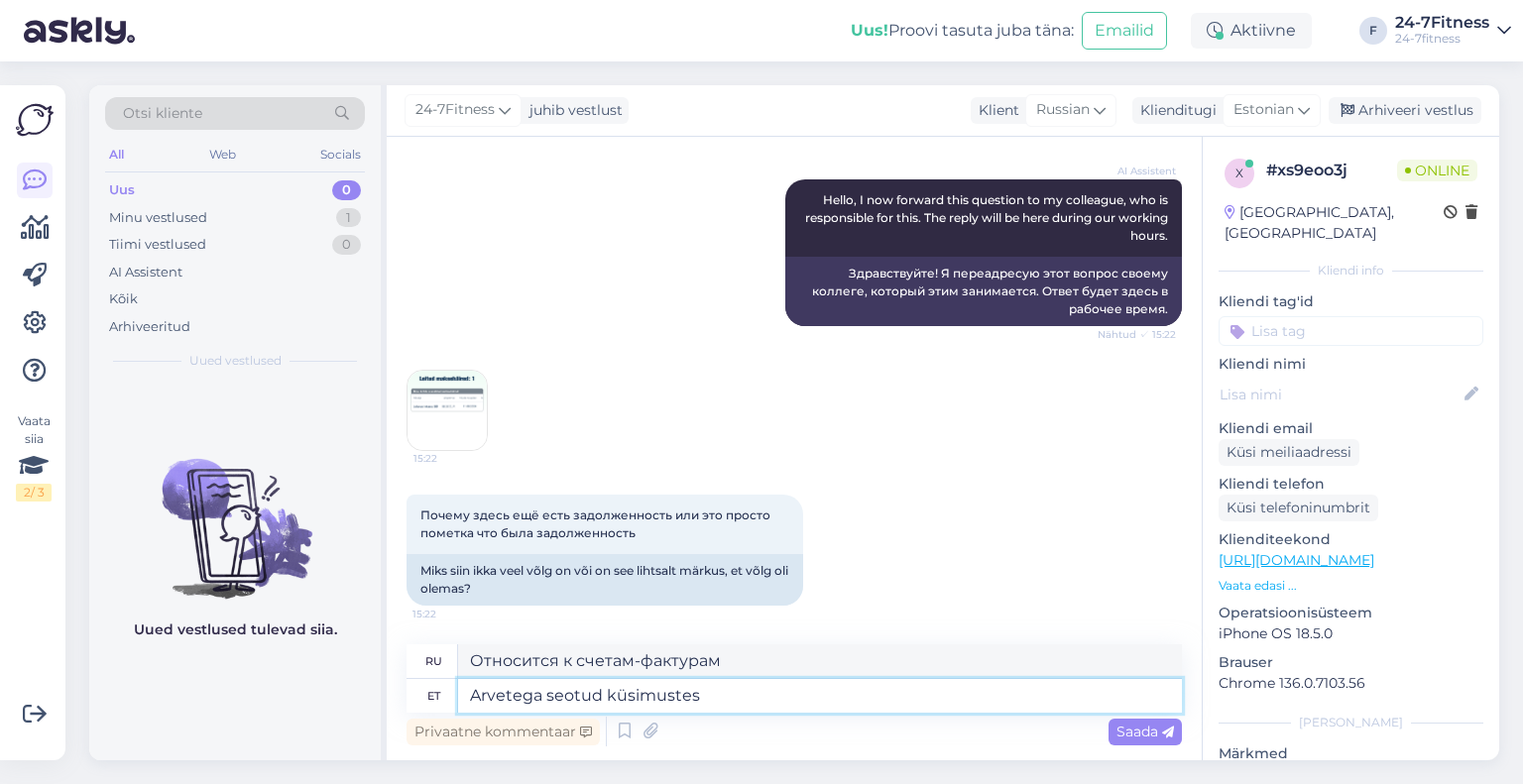 type on "Arvetega seotud küsimustes p" 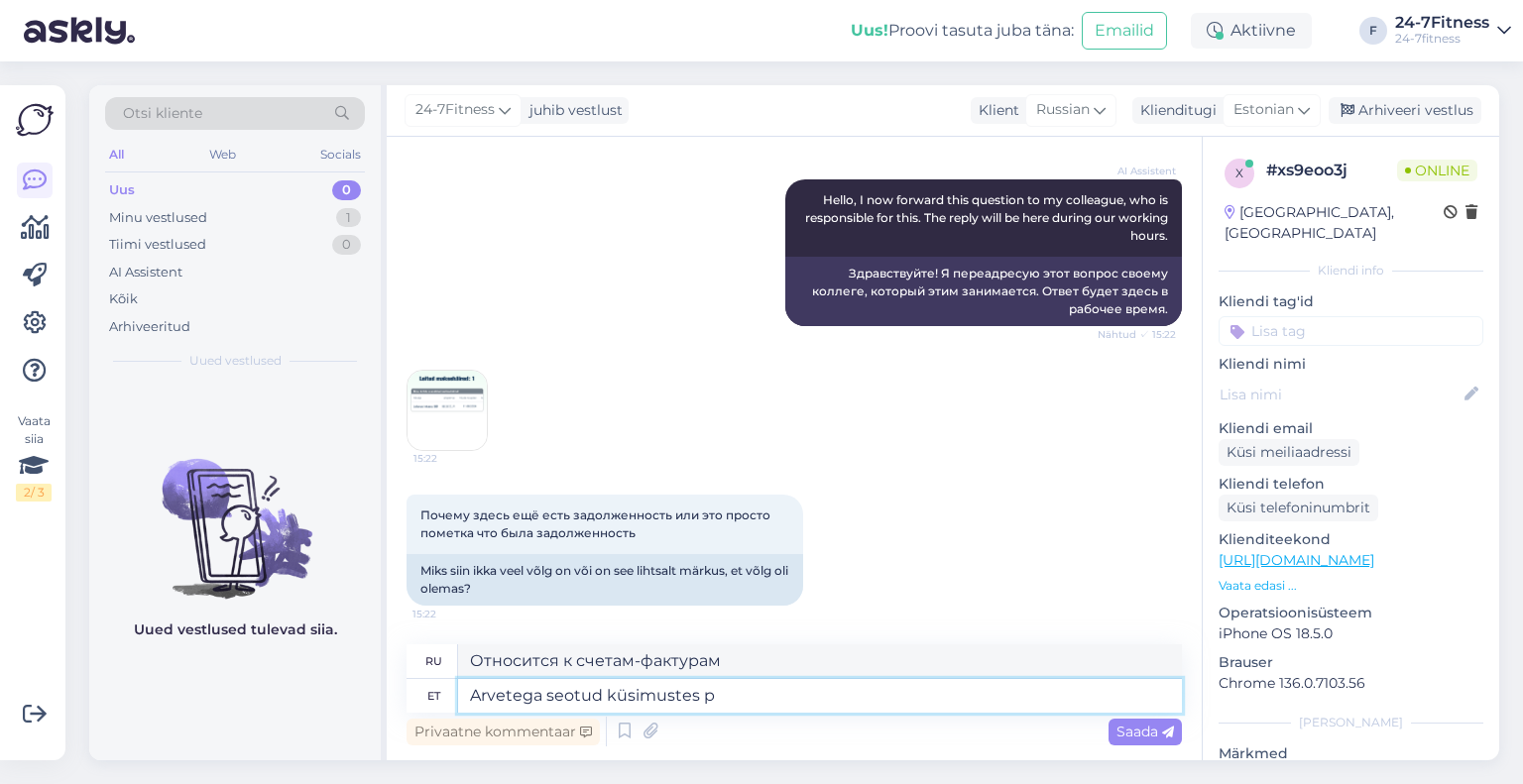 type on "По вопросам, связанным с выставлением счетов" 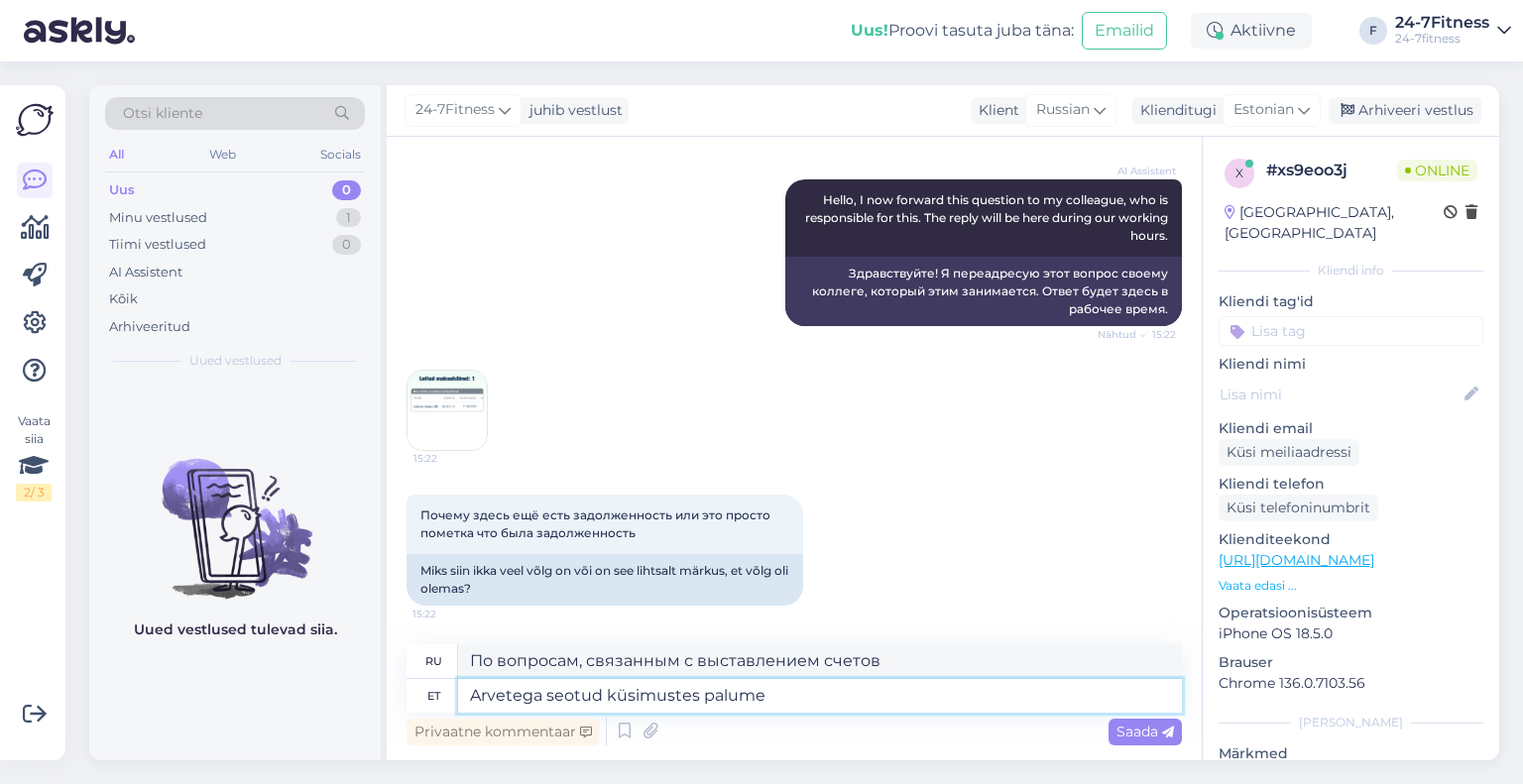 type on "Arvetega seotud küsimustes palume k" 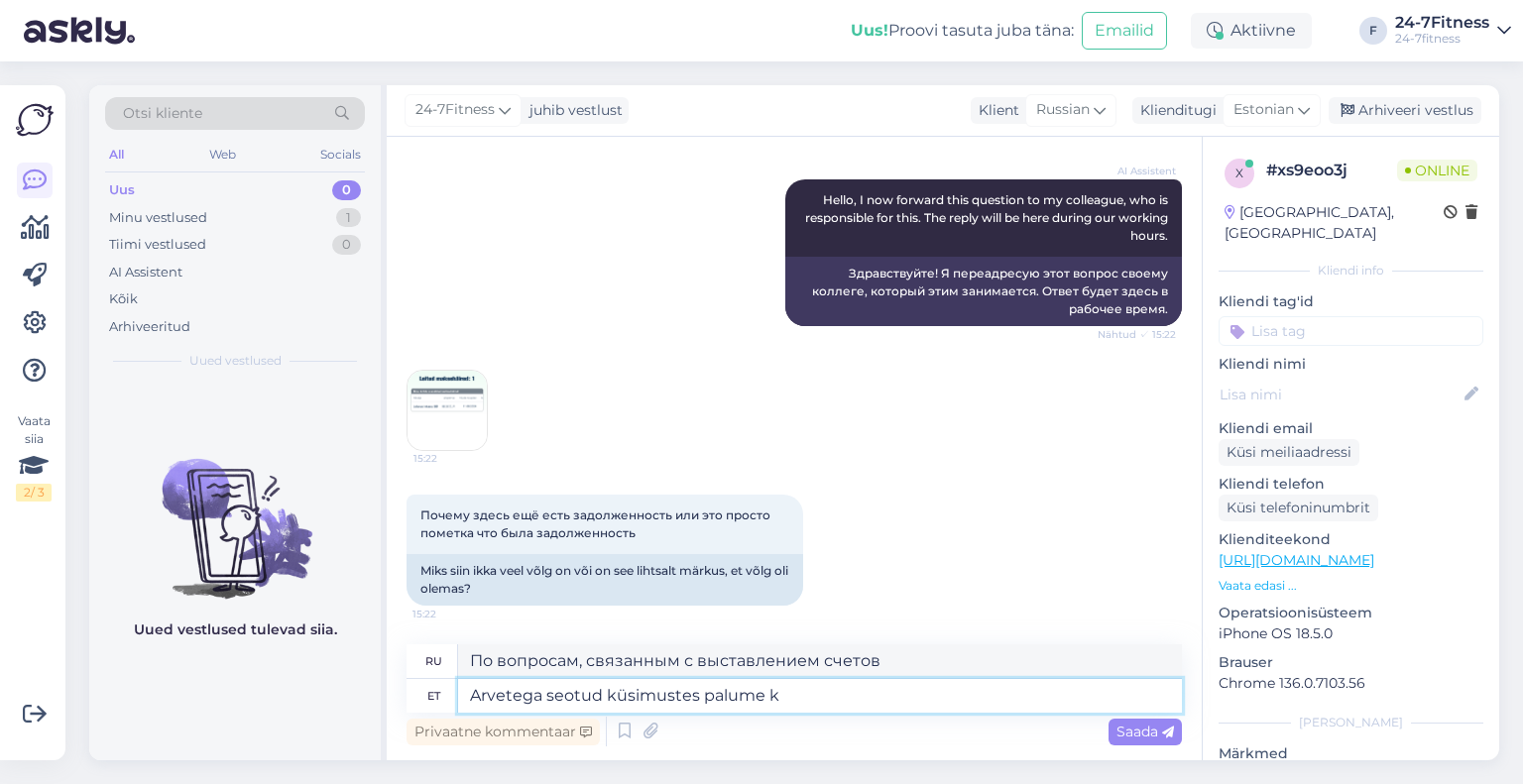type on "По вопросам, связанным со счетами, пожалуйста," 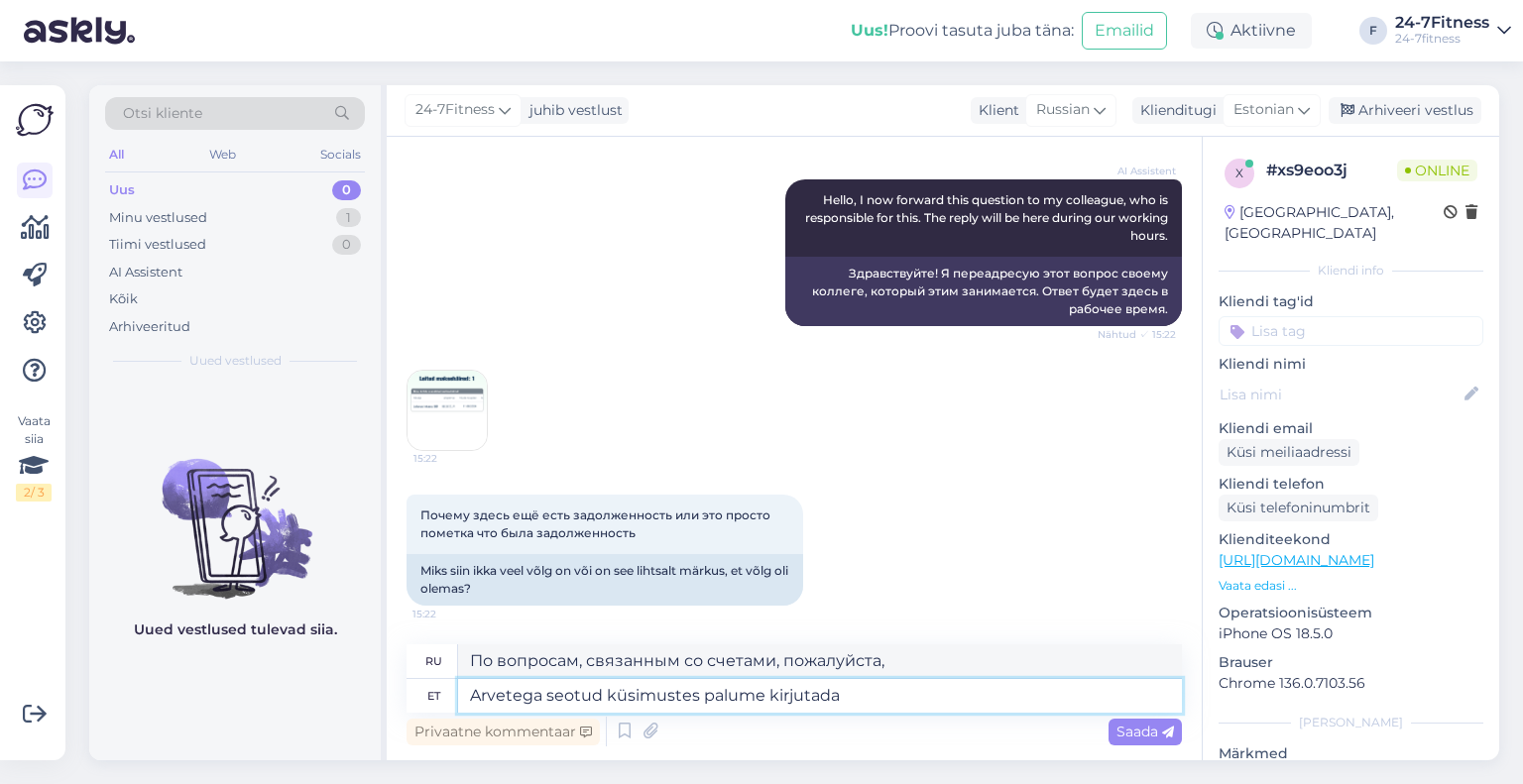type on "Arvetega seotud küsimustes palume kirjutada" 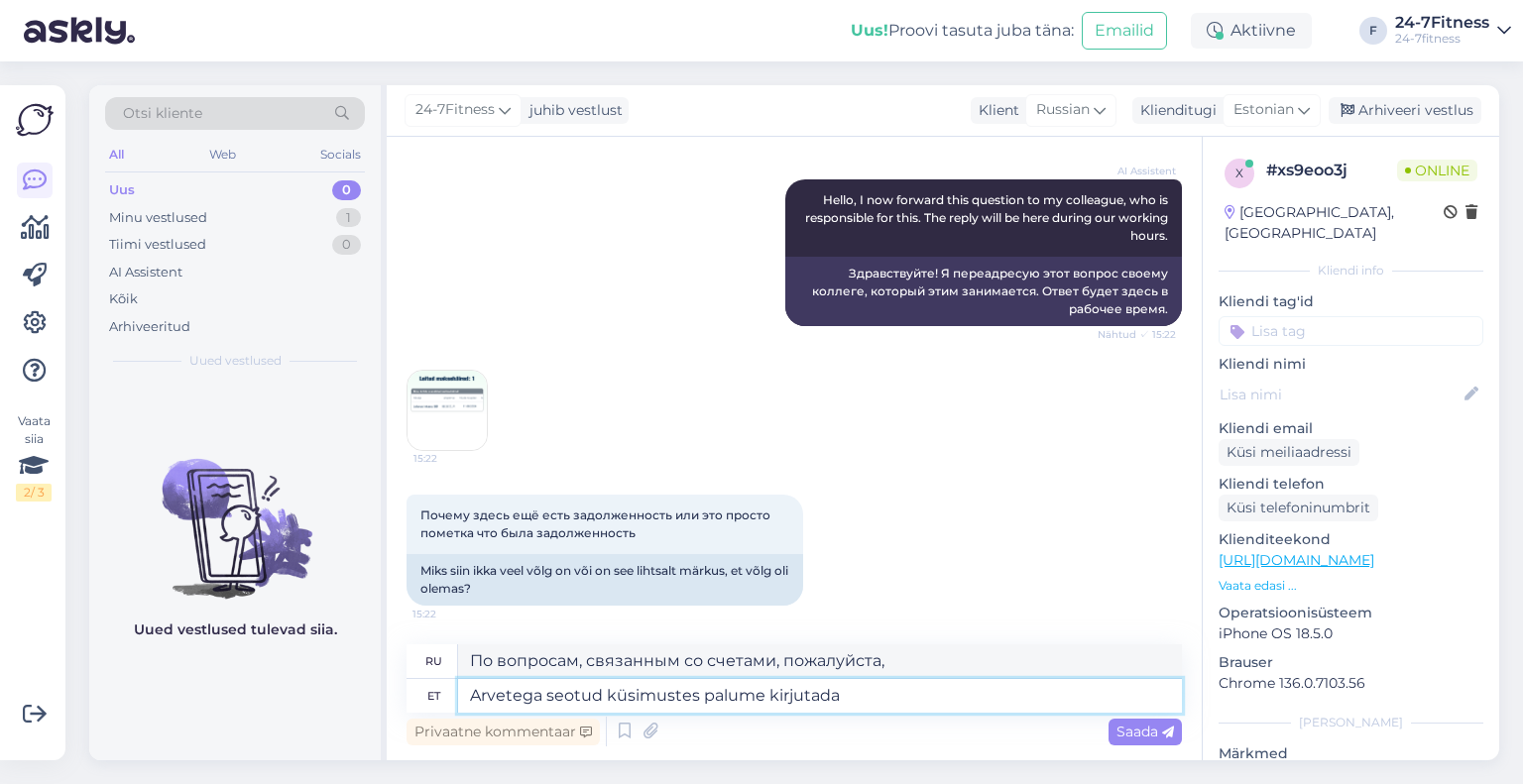 type on "По вопросам, связанным со счетами, пишите по адресу" 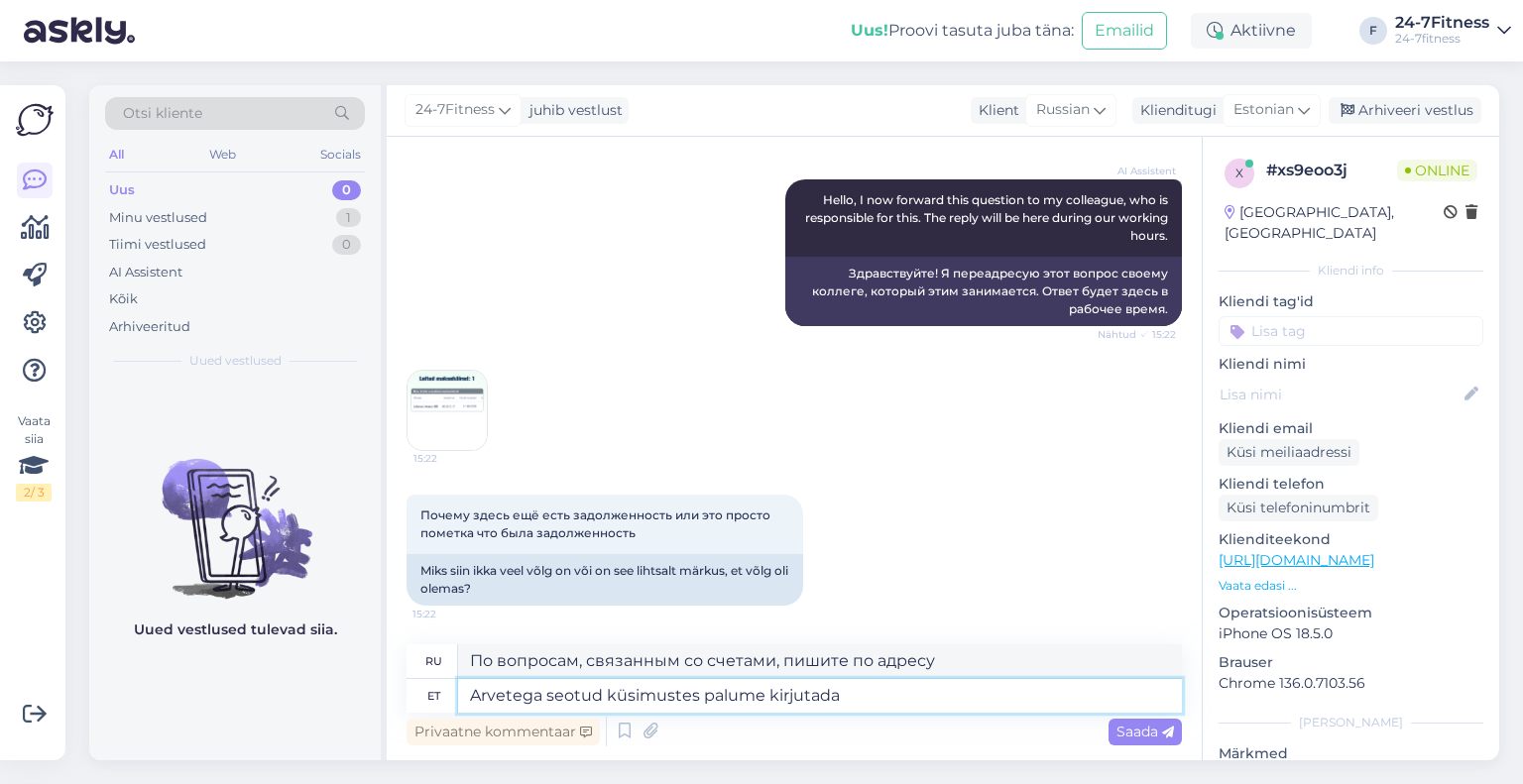 paste on "[EMAIL_ADDRESS][DOMAIN_NAME]" 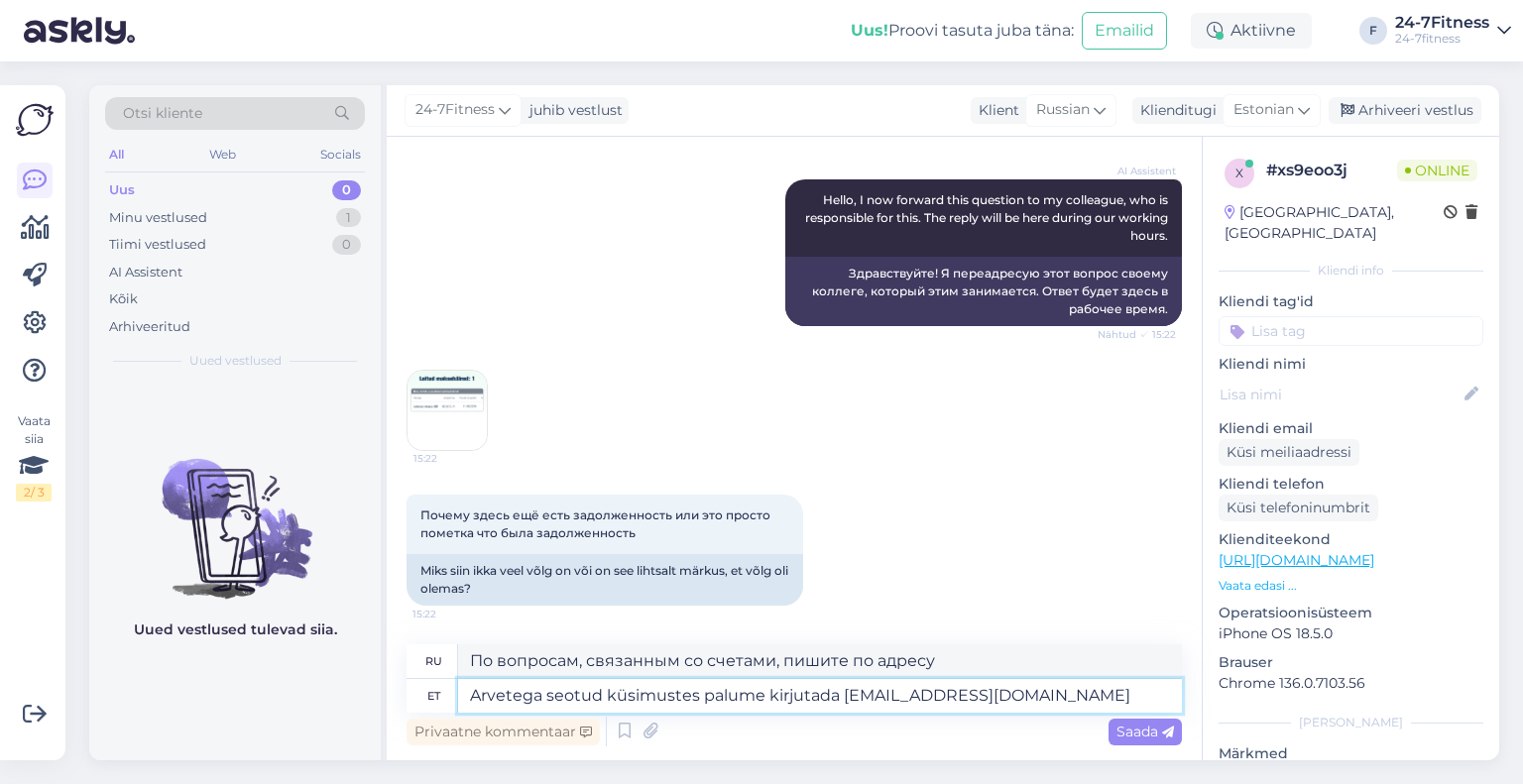 type on "Arvetega seotud küsimustes palume kirjutada [EMAIL_ADDRESS][DOMAIN_NAME]" 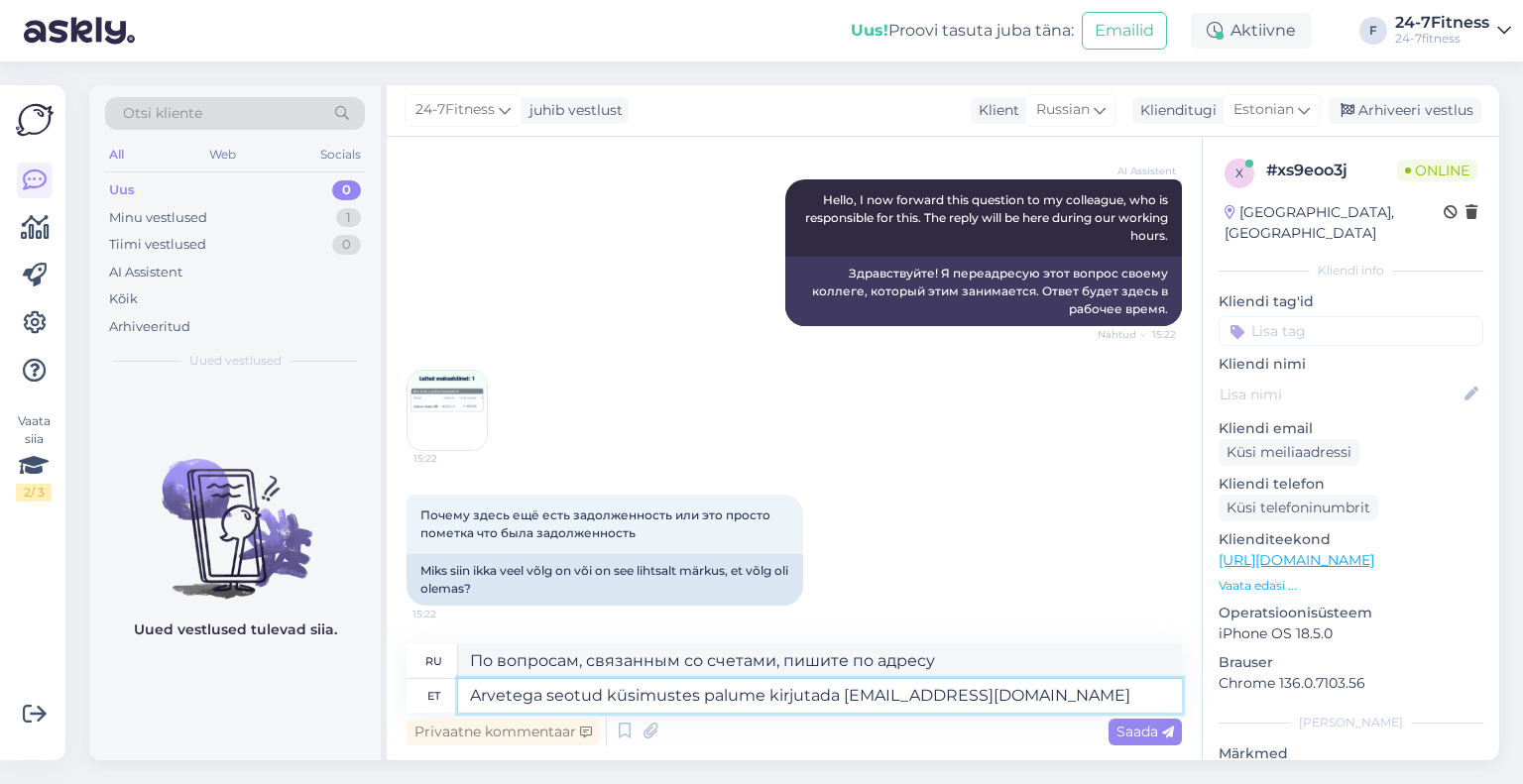 type on "По вопросам, связанным со счетами, пишите [EMAIL_ADDRESS][DOMAIN_NAME]" 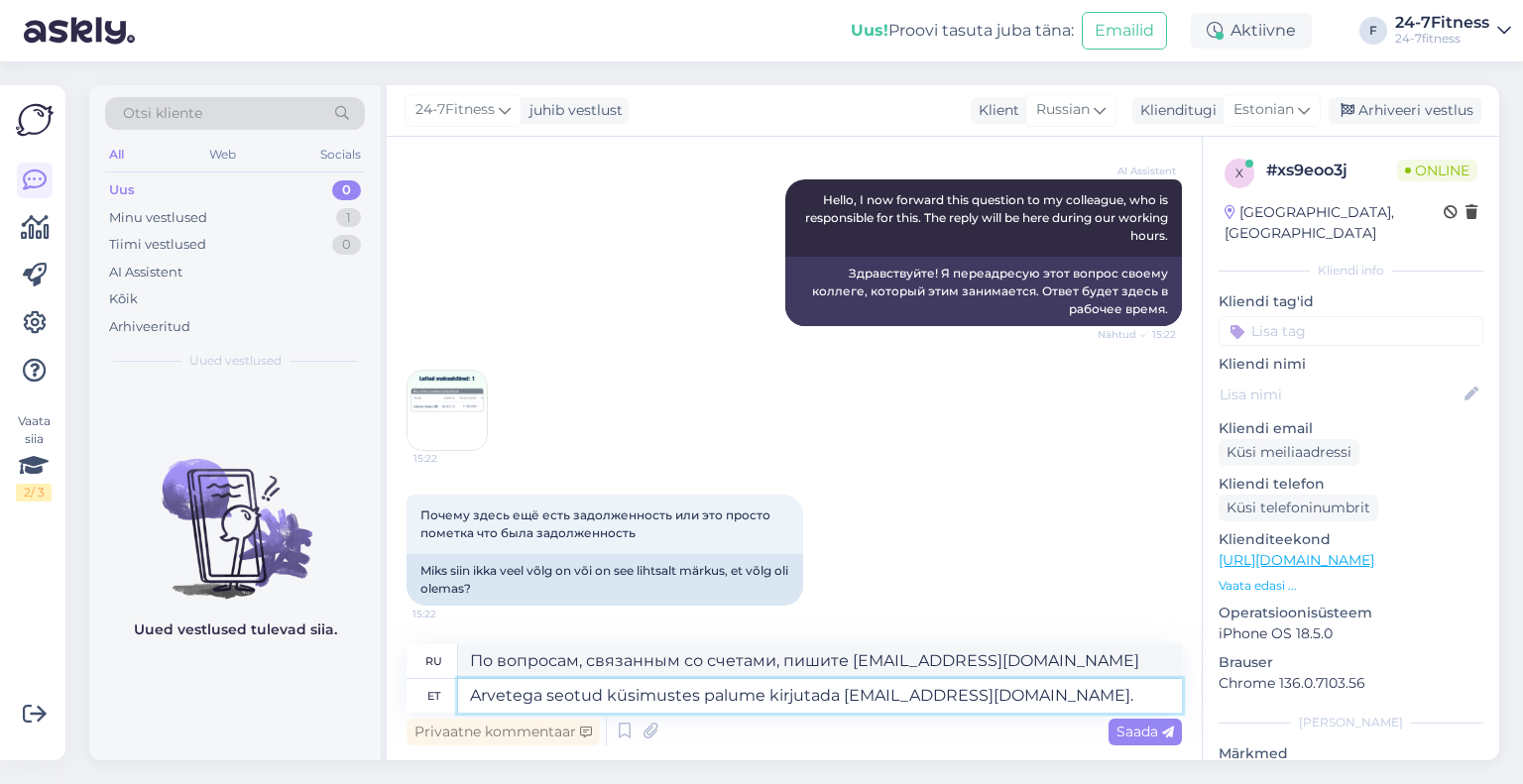 type on "Arvetega seotud küsimustes palume kirjutada [EMAIL_ADDRESS][DOMAIN_NAME]." 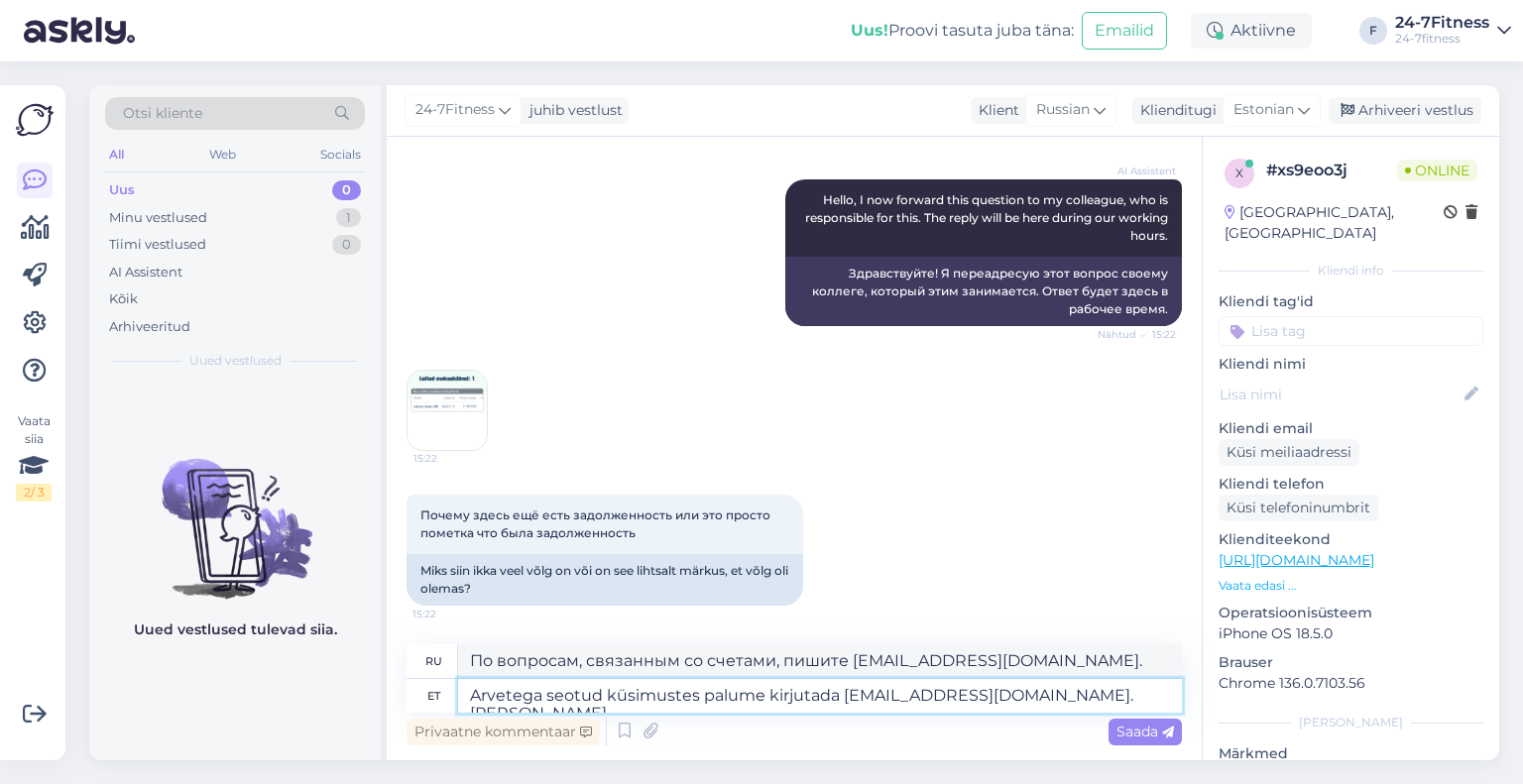 type on "Arvetega seotud küsimustes palume kirjutada [EMAIL_ADDRESS][DOMAIN_NAME]. Kui T" 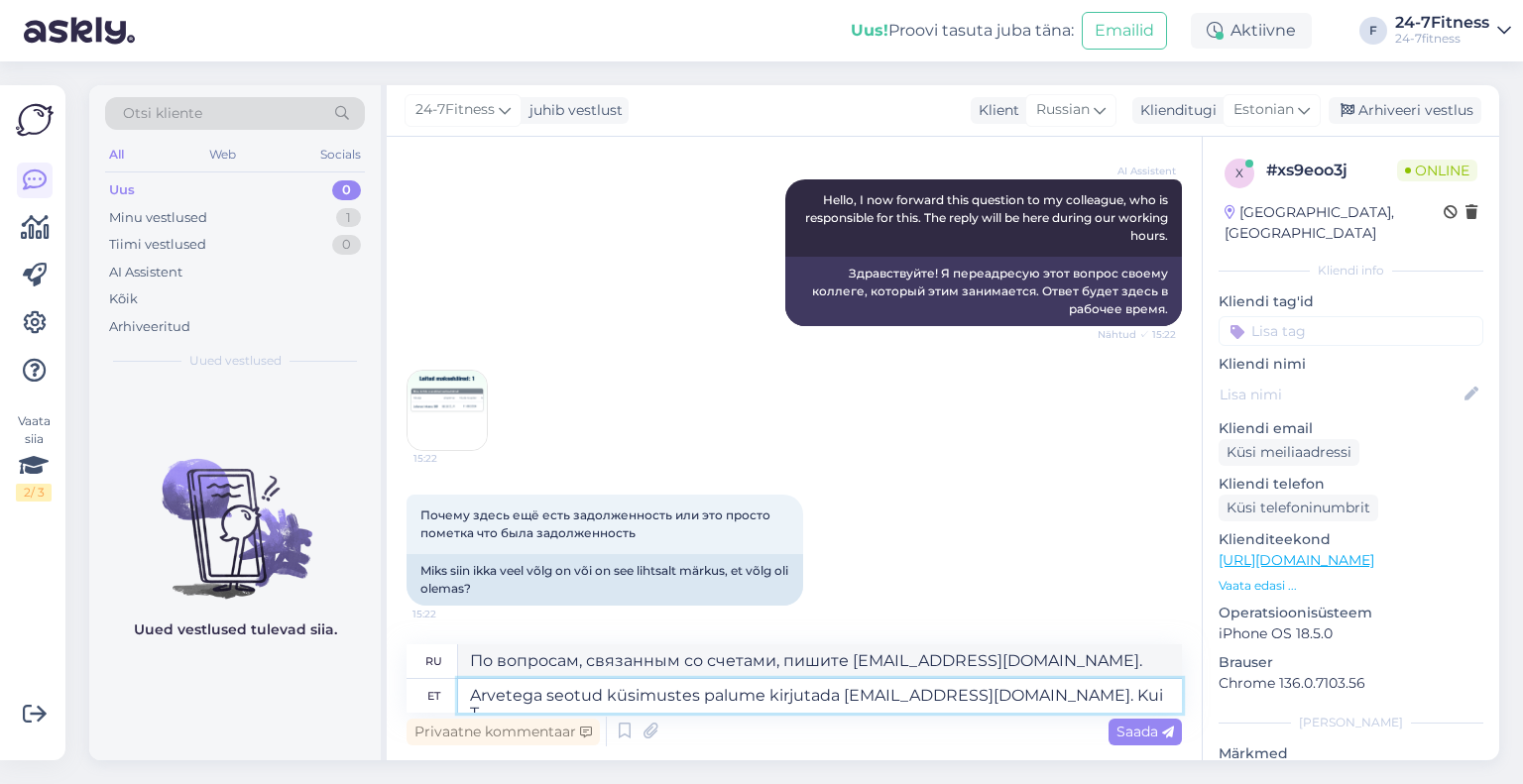 type on "По вопросам, связанным со счетами, пишите [EMAIL_ADDRESS][DOMAIN_NAME]. Если" 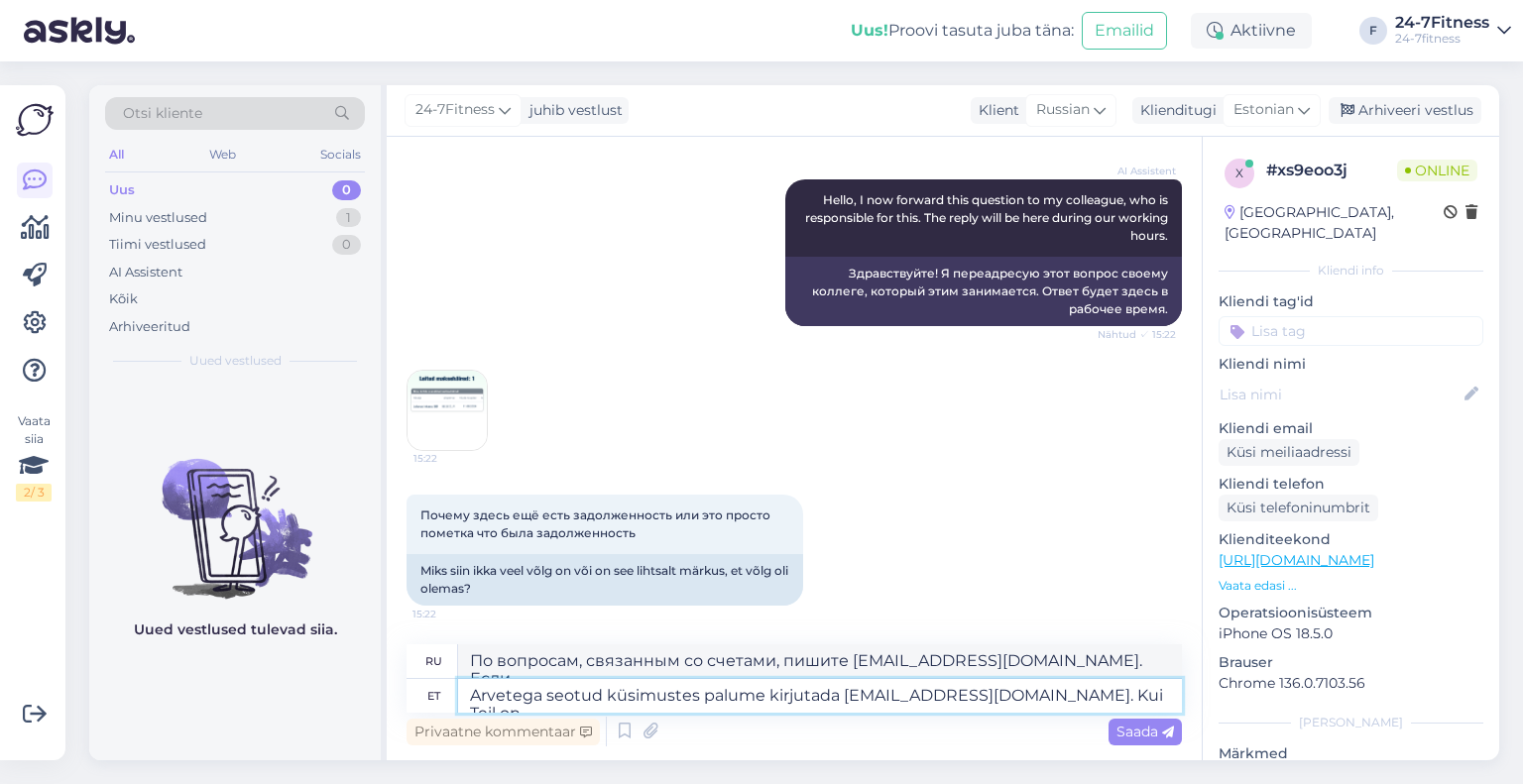 type on "Arvetega seotud küsimustes palume kirjutada [EMAIL_ADDRESS][DOMAIN_NAME]. Kui Teil on k" 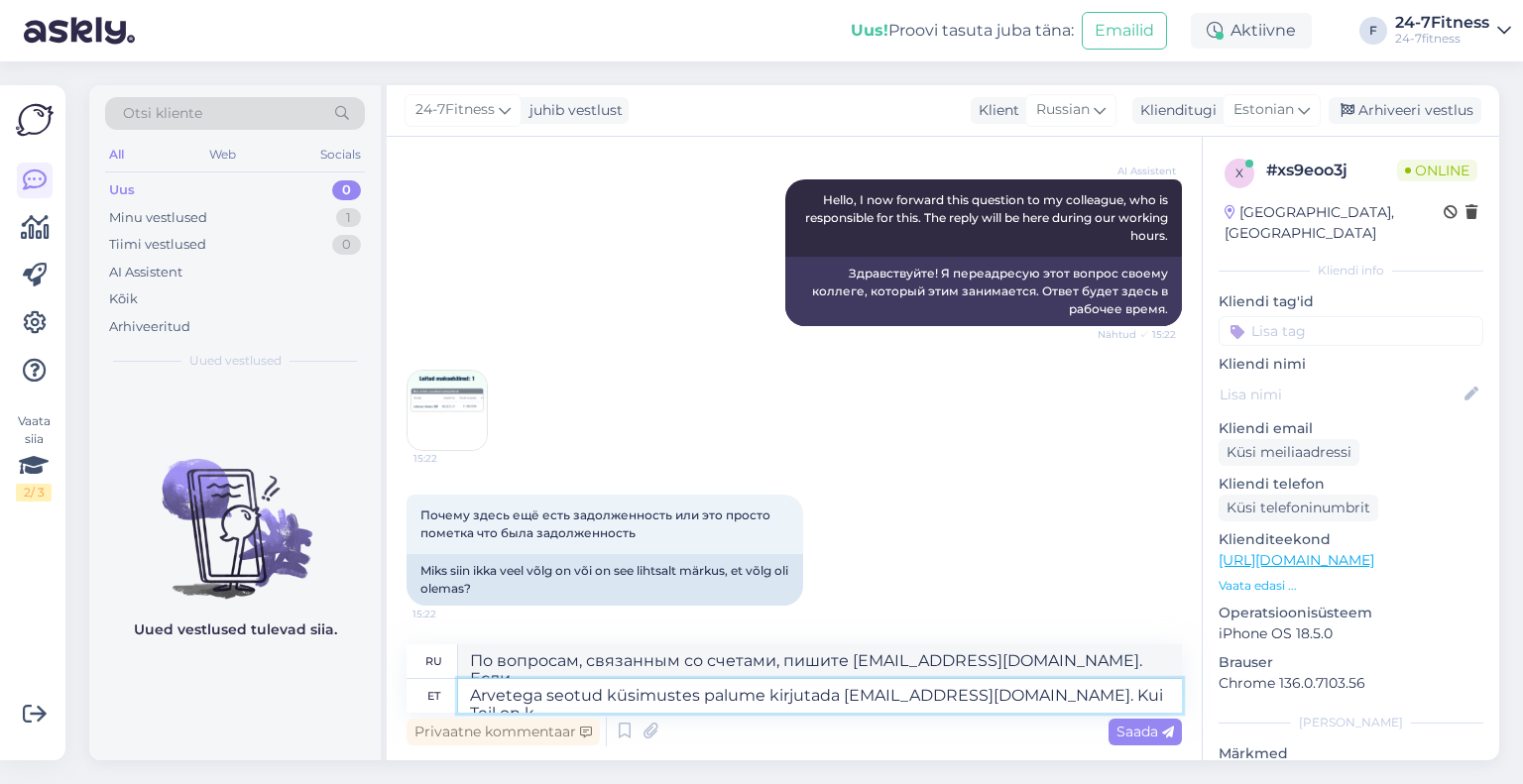 type on "По вопросам, связанным со счетами, пишите [EMAIL_ADDRESS][DOMAIN_NAME]. Если у вас есть вопросы," 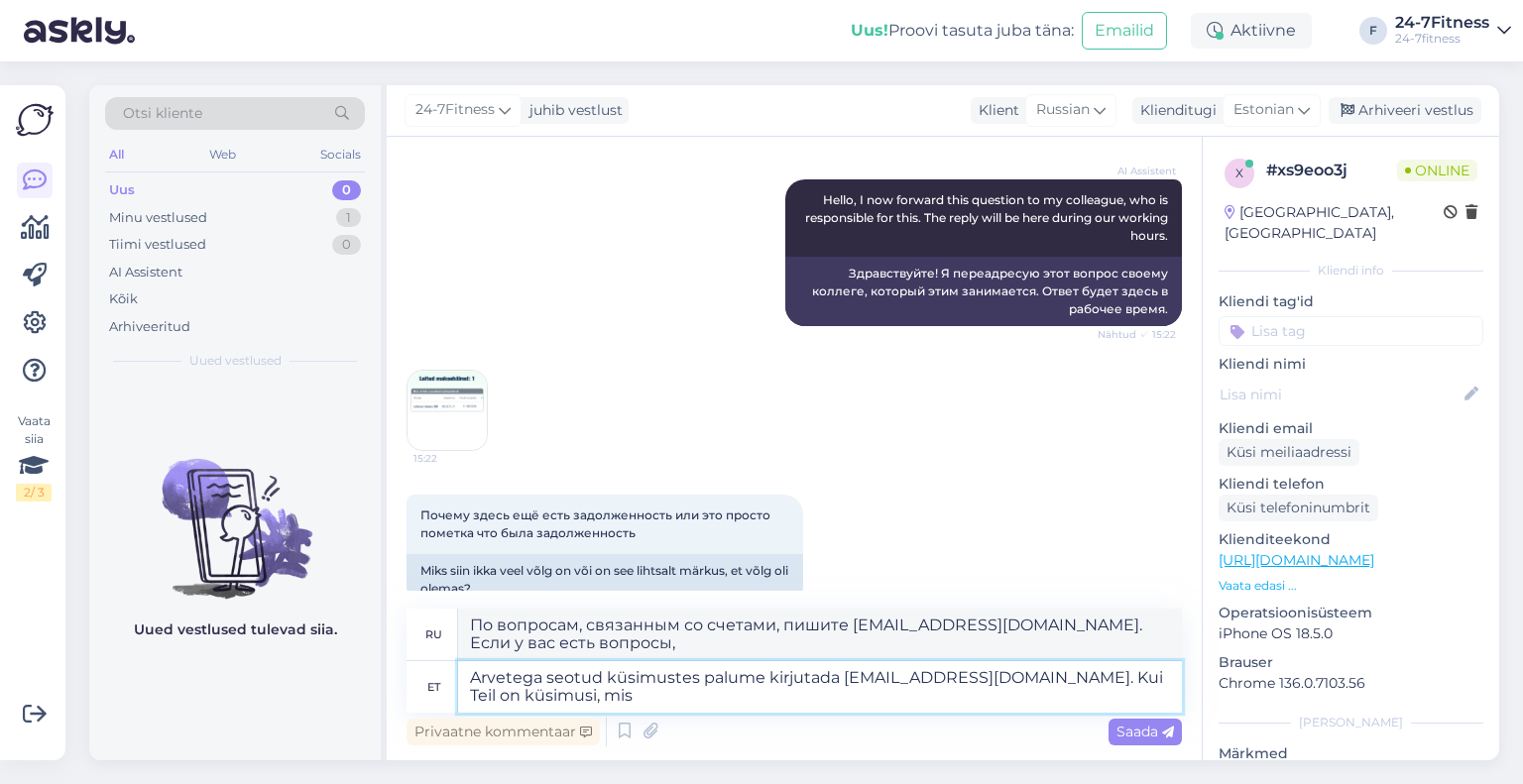 type on "Arvetega seotud küsimustes palume kirjutada [EMAIL_ADDRESS][DOMAIN_NAME]. Kui Teil on küsimusi, mis p" 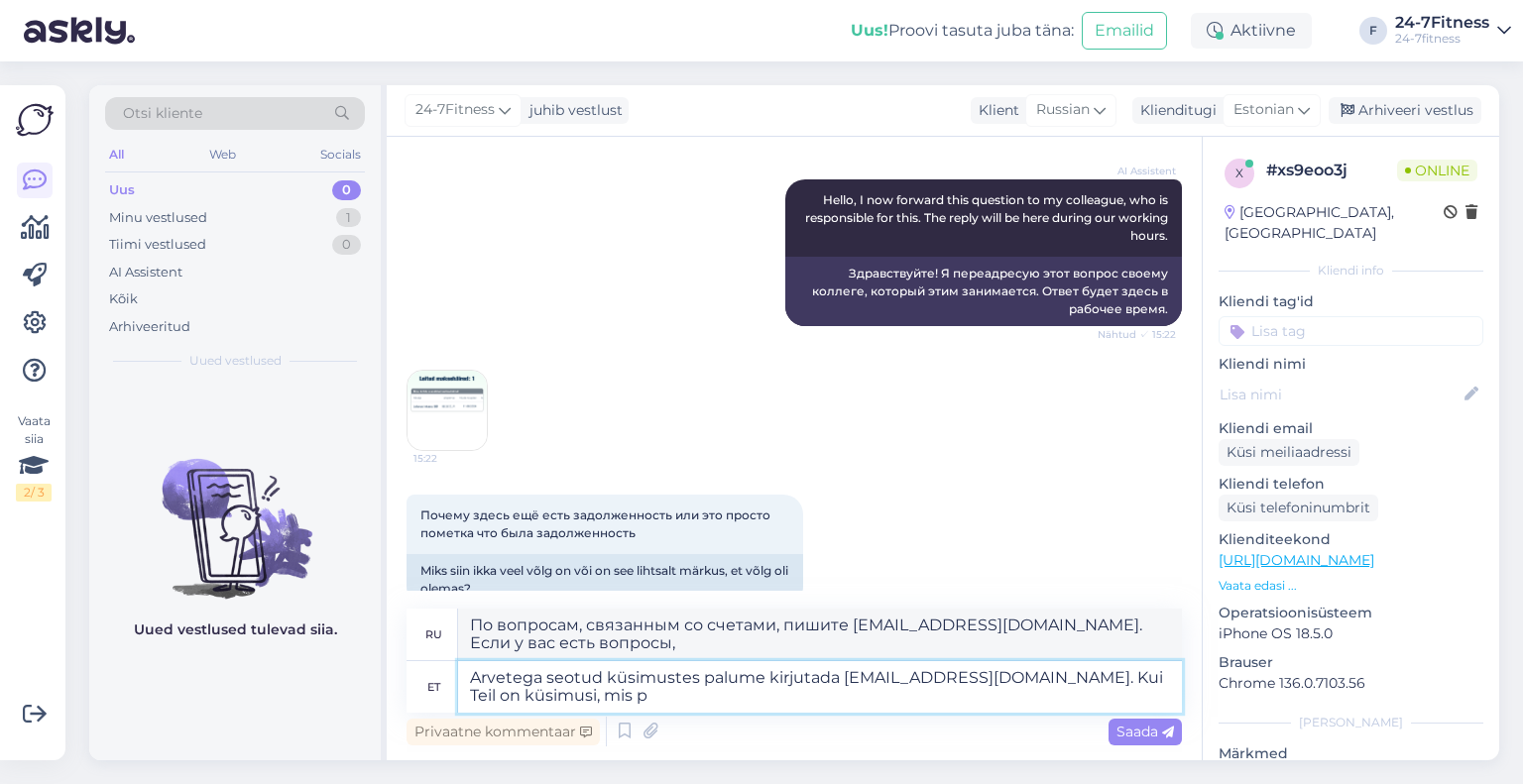 type on "По вопросам, связанным со счетами, пишите [EMAIL_ADDRESS][DOMAIN_NAME]. Если у вас есть вопросы, пожалуйста," 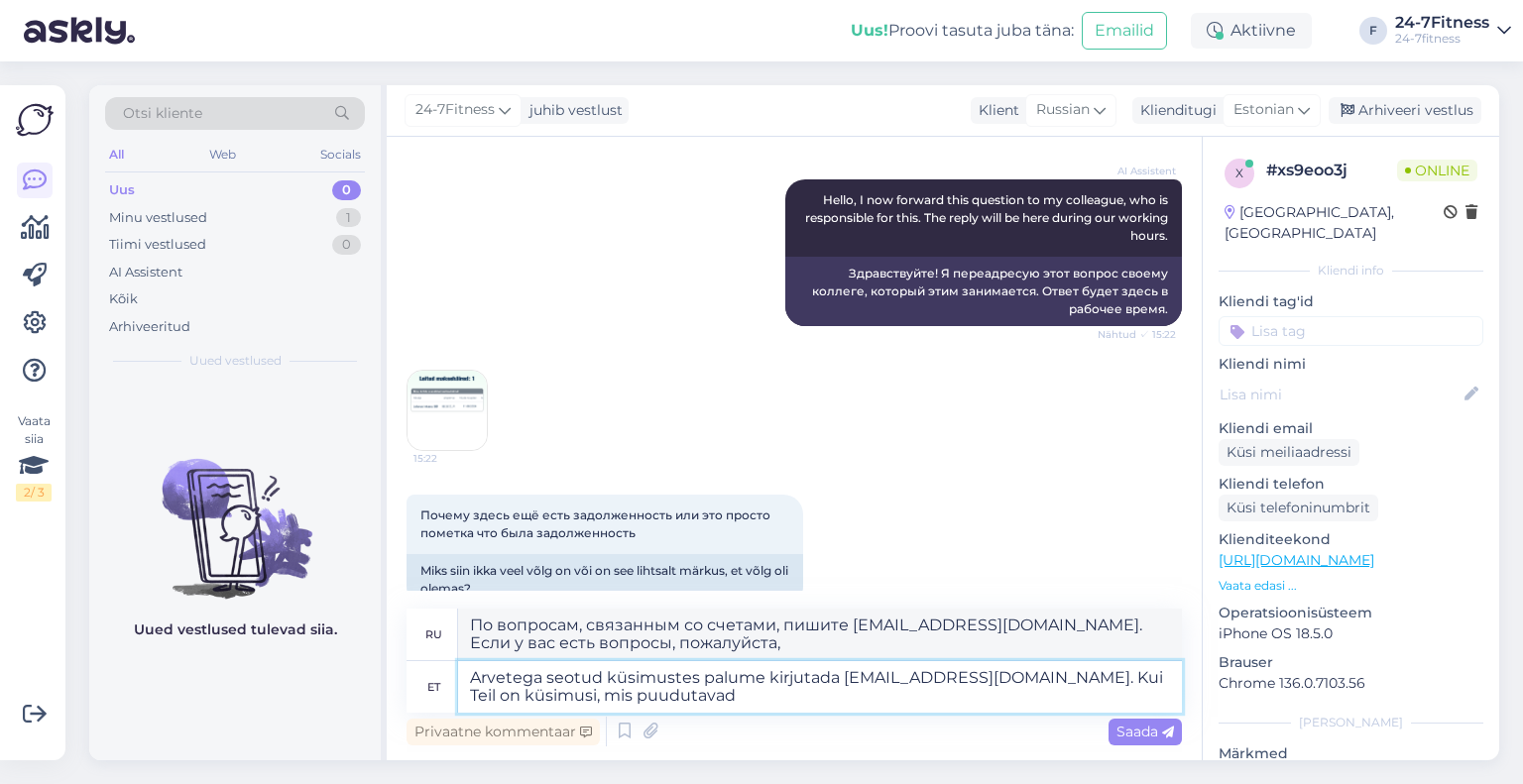 type on "Arvetega seotud küsimustes palume kirjutada [EMAIL_ADDRESS][DOMAIN_NAME]. Kui Teil on küsimusi, mis puudutavad J" 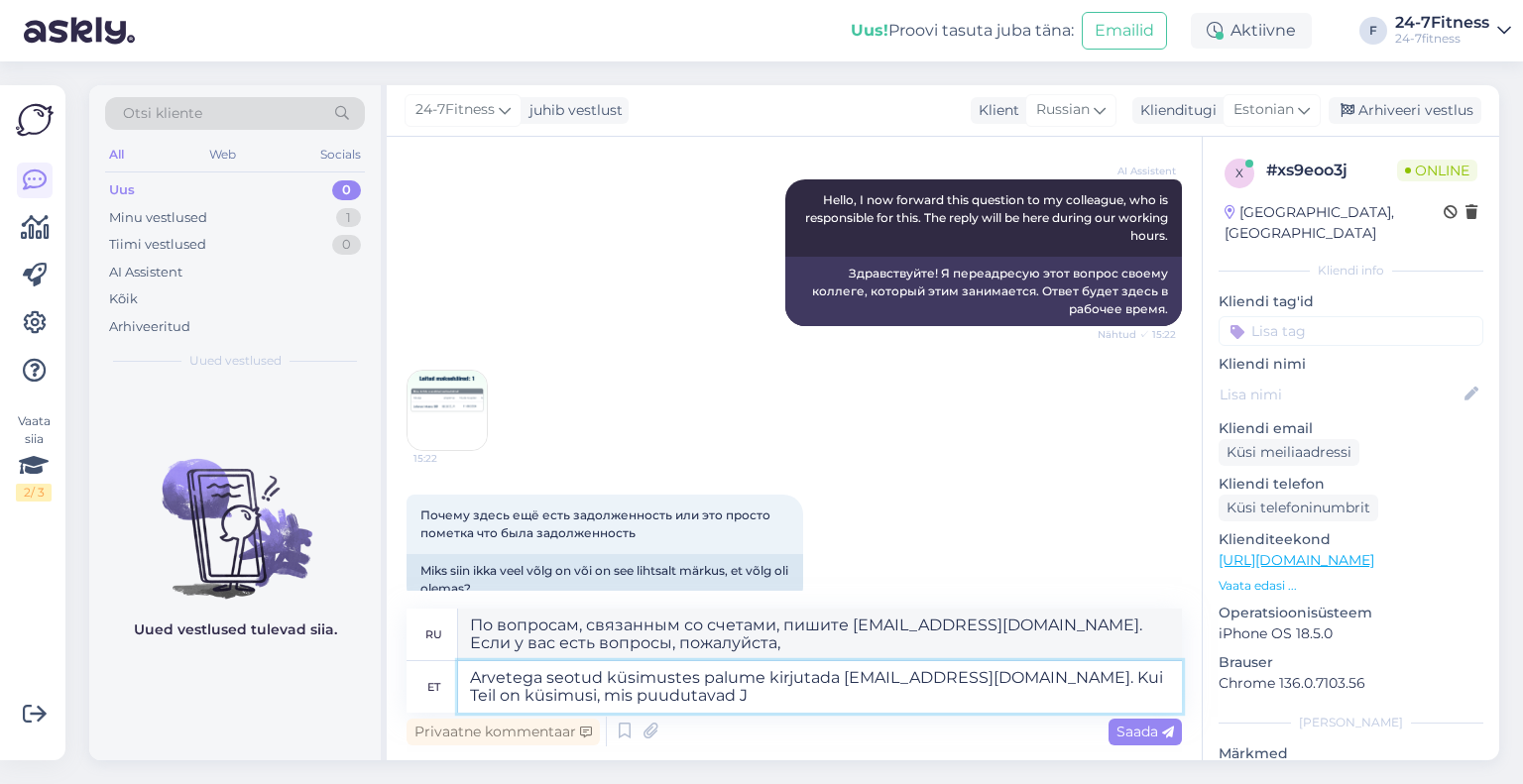 type on "По вопросам, связанным со счетами, пишите [EMAIL_ADDRESS][DOMAIN_NAME]. Если у вас есть вопросы по поводу" 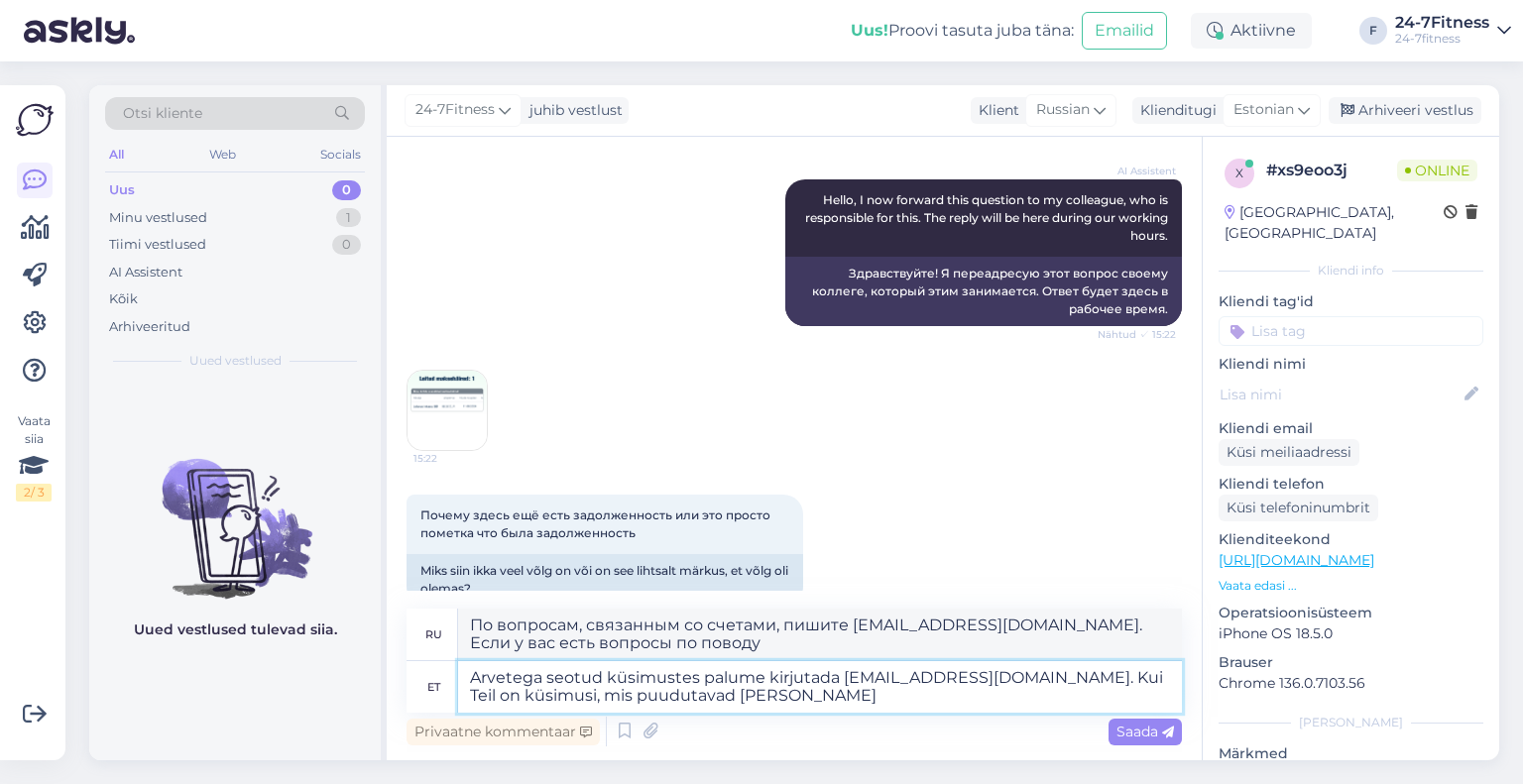 type on "Arvetega seotud küsimustes palume kirjutada [EMAIL_ADDRESS][DOMAIN_NAME]. Kui Teil on küsimusi, mis puudutavad [PERSON_NAME]" 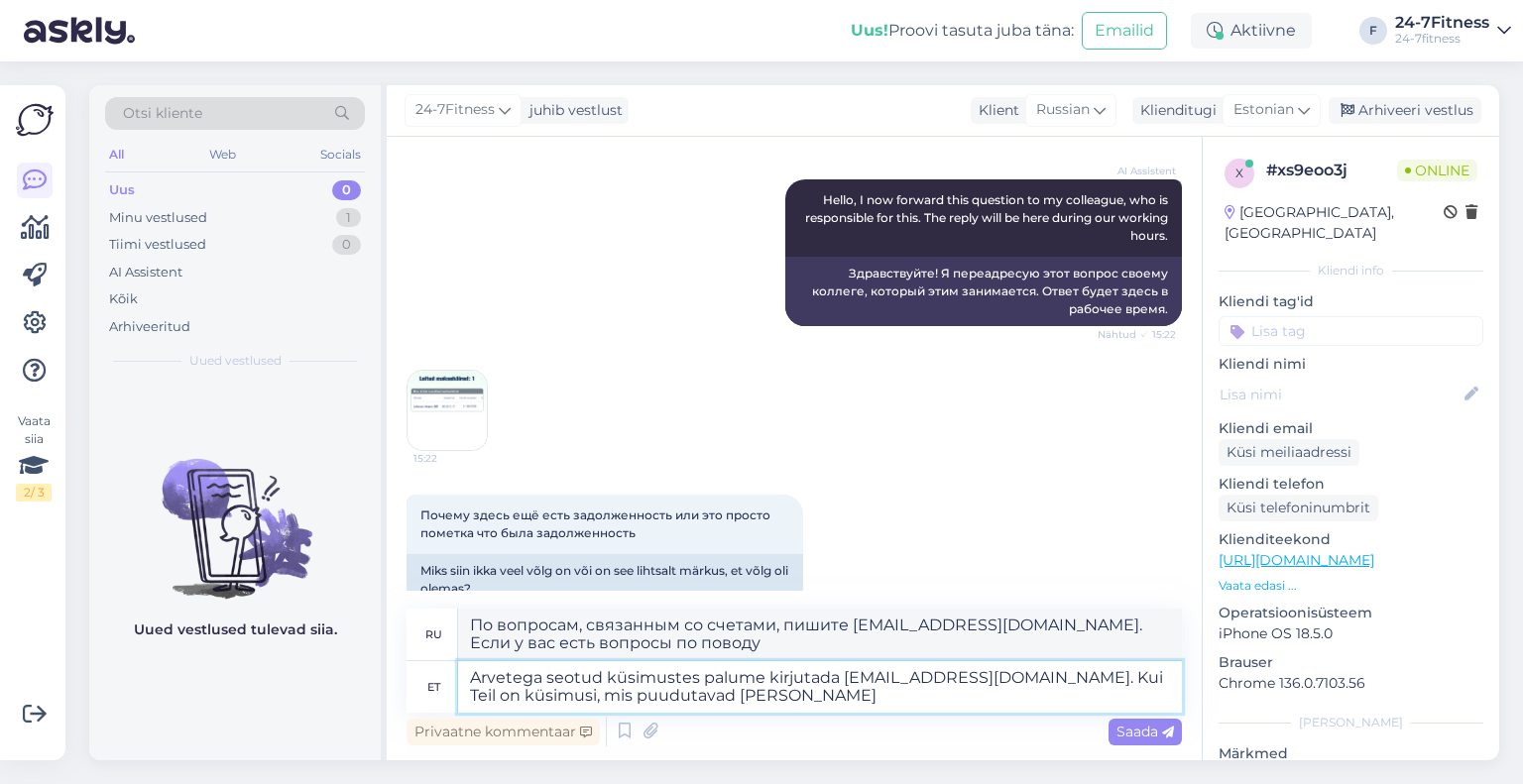 type on "По вопросам, связанным со счетами, пишите [EMAIL_ADDRESS][DOMAIN_NAME]. Если у вас есть вопросы по [PERSON_NAME]," 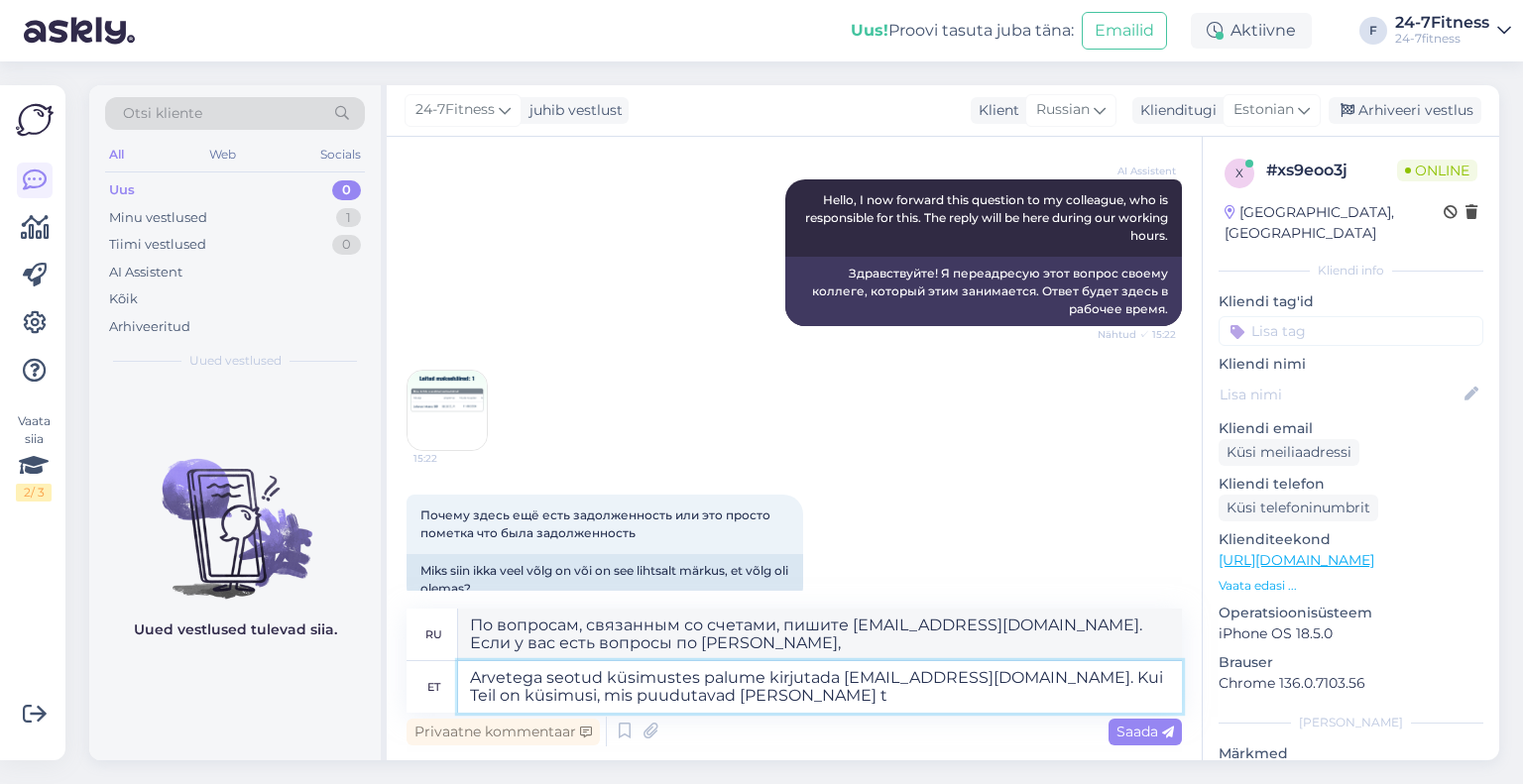type on "Arvetega seotud küsimustes palume kirjutada [EMAIL_ADDRESS][DOMAIN_NAME]. Kui Teil on küsimusi, mis puudutavad [PERSON_NAME] te" 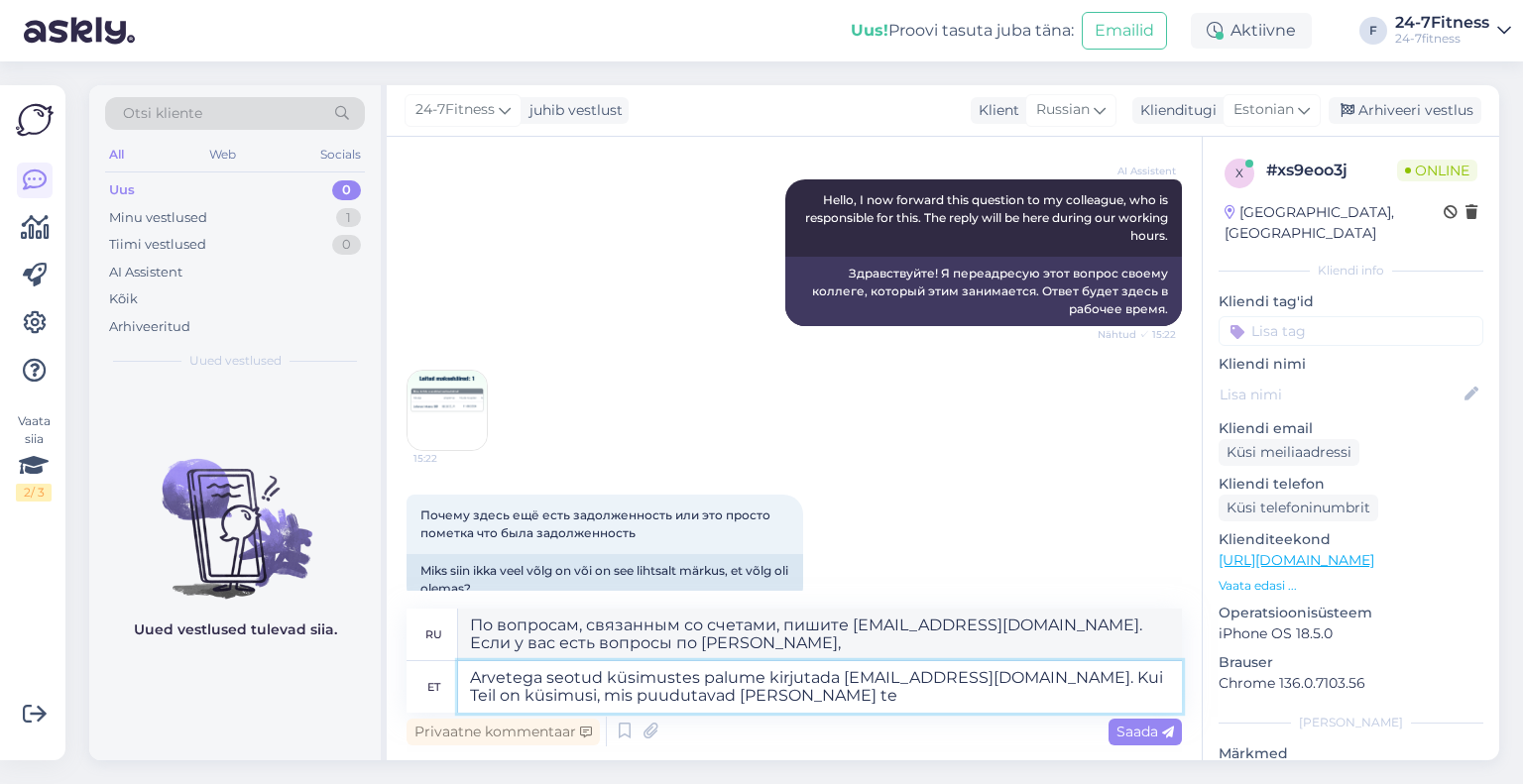 type on "По вопросам, связанным со счетами, пишите [EMAIL_ADDRESS][DOMAIN_NAME]. Если у вас есть вопросы по [PERSON_NAME]," 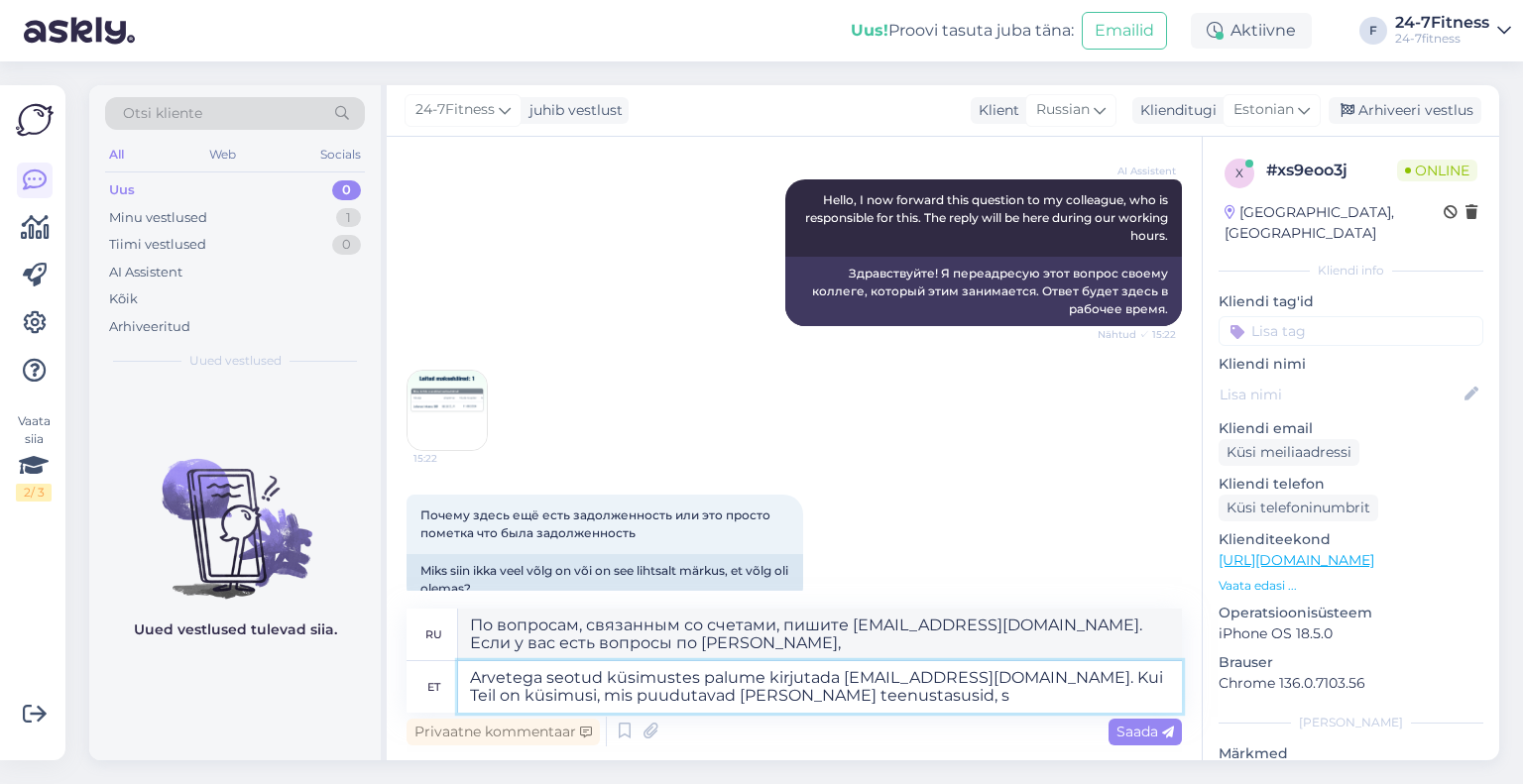 type on "Arvetega seotud küsimustes palume kirjutada [EMAIL_ADDRESS][DOMAIN_NAME]. Kui Teil on küsimusi, mis puudutavad [PERSON_NAME] teenustasusid, si" 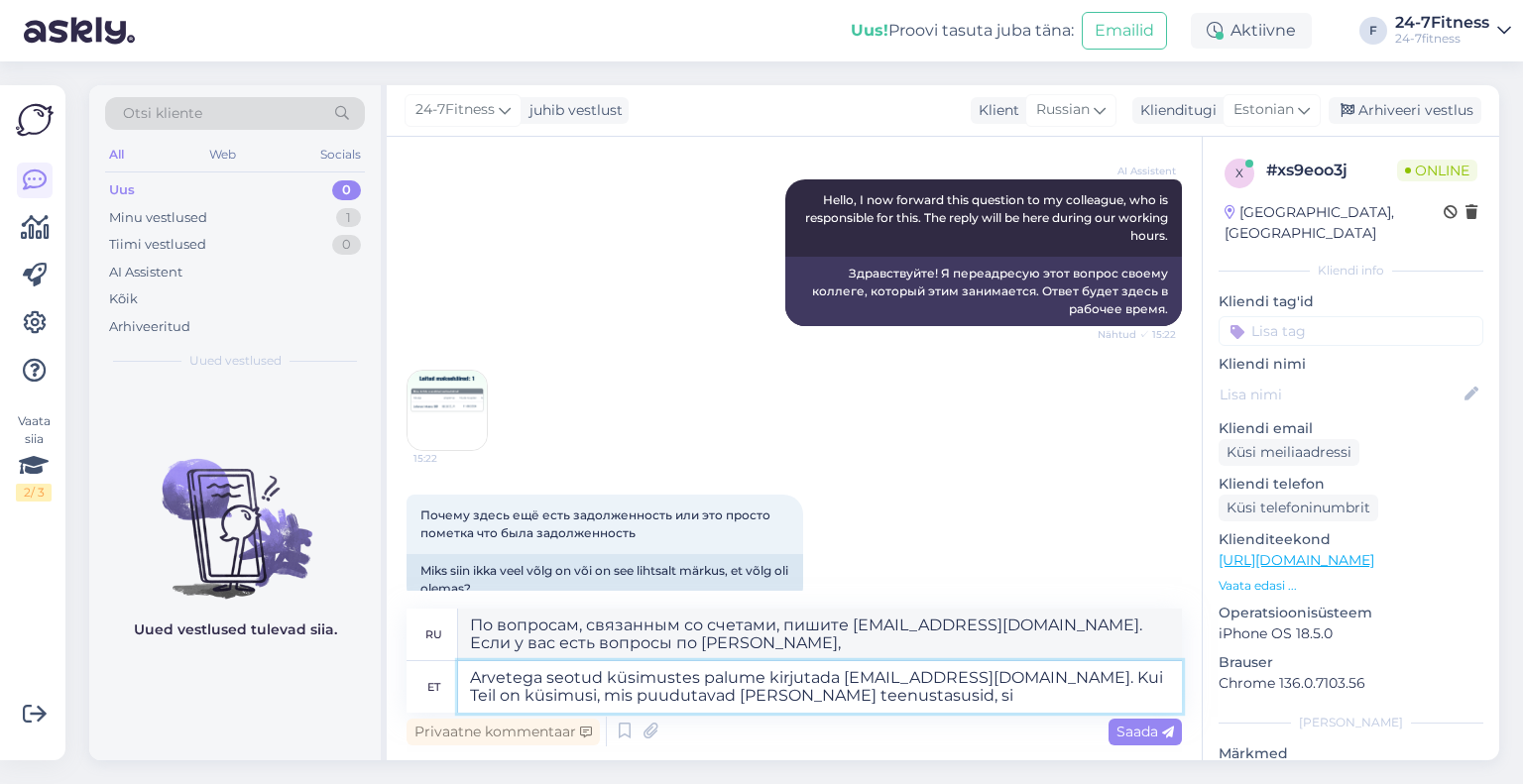 type on "По вопросам, связанным со счетами, пишите [EMAIL_ADDRESS][DOMAIN_NAME]. Если у вас есть вопросы о тарифах [PERSON_NAME]," 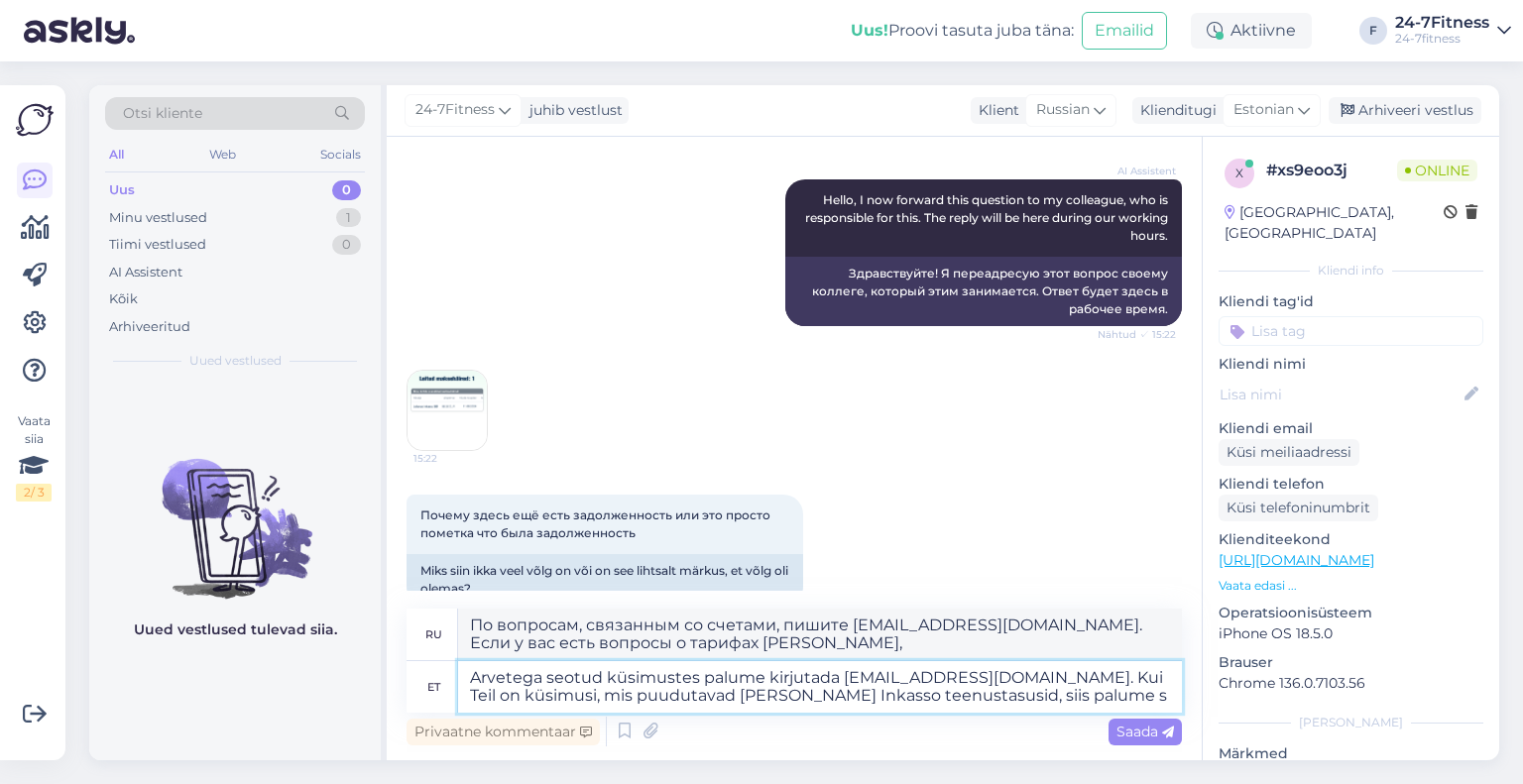 type on "Arvetega seotud küsimustes palume kirjutada [EMAIL_ADDRESS][DOMAIN_NAME]. Kui Teil on küsimusi, mis puudutavad [PERSON_NAME] Inkasso teenustasusid, siis palume su" 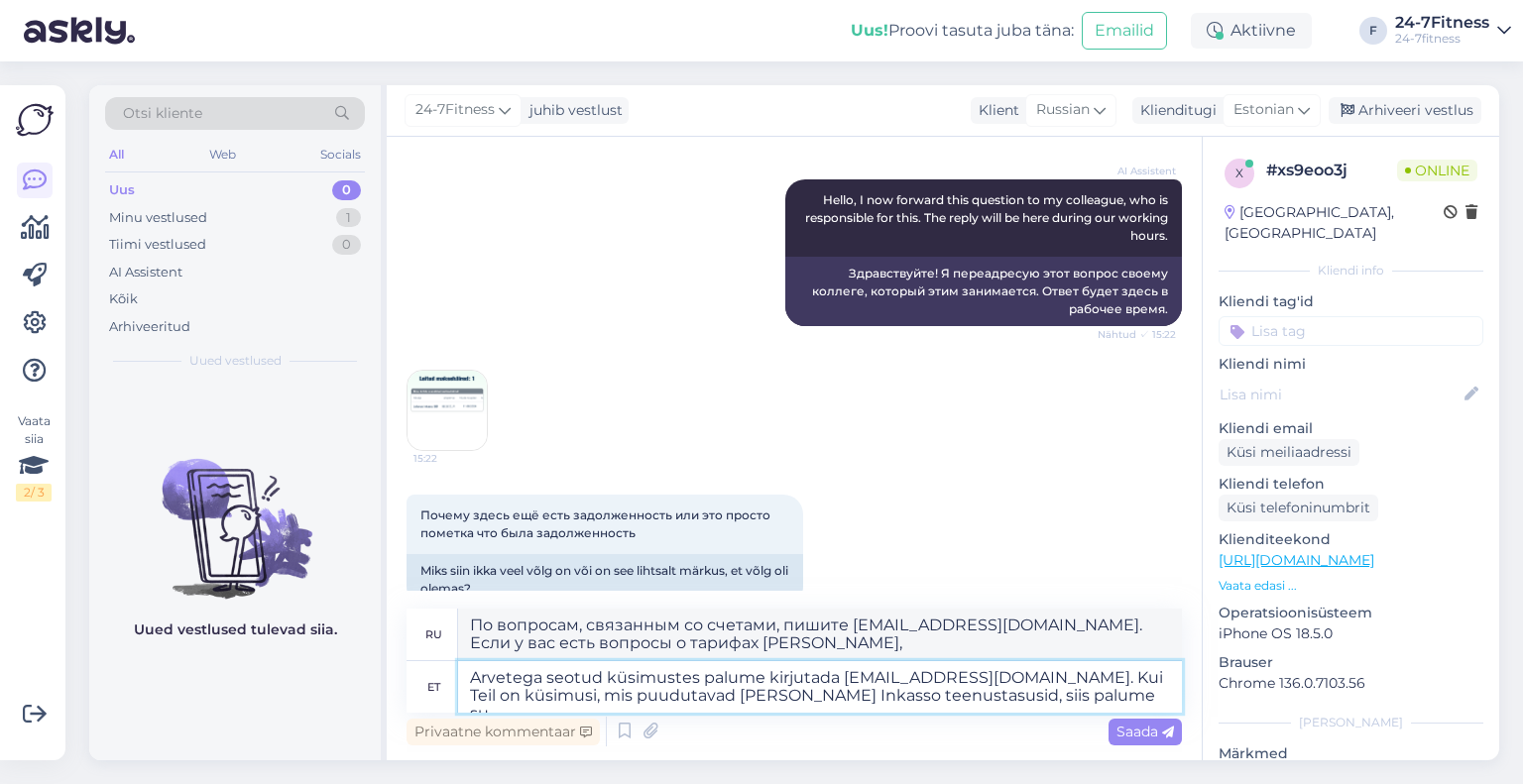 type on "По вопросам, связанным со счетами, пишите [EMAIL_ADDRESS][DOMAIN_NAME]. Если у вас есть вопросы по тарифам [PERSON_NAME], пожалуйста," 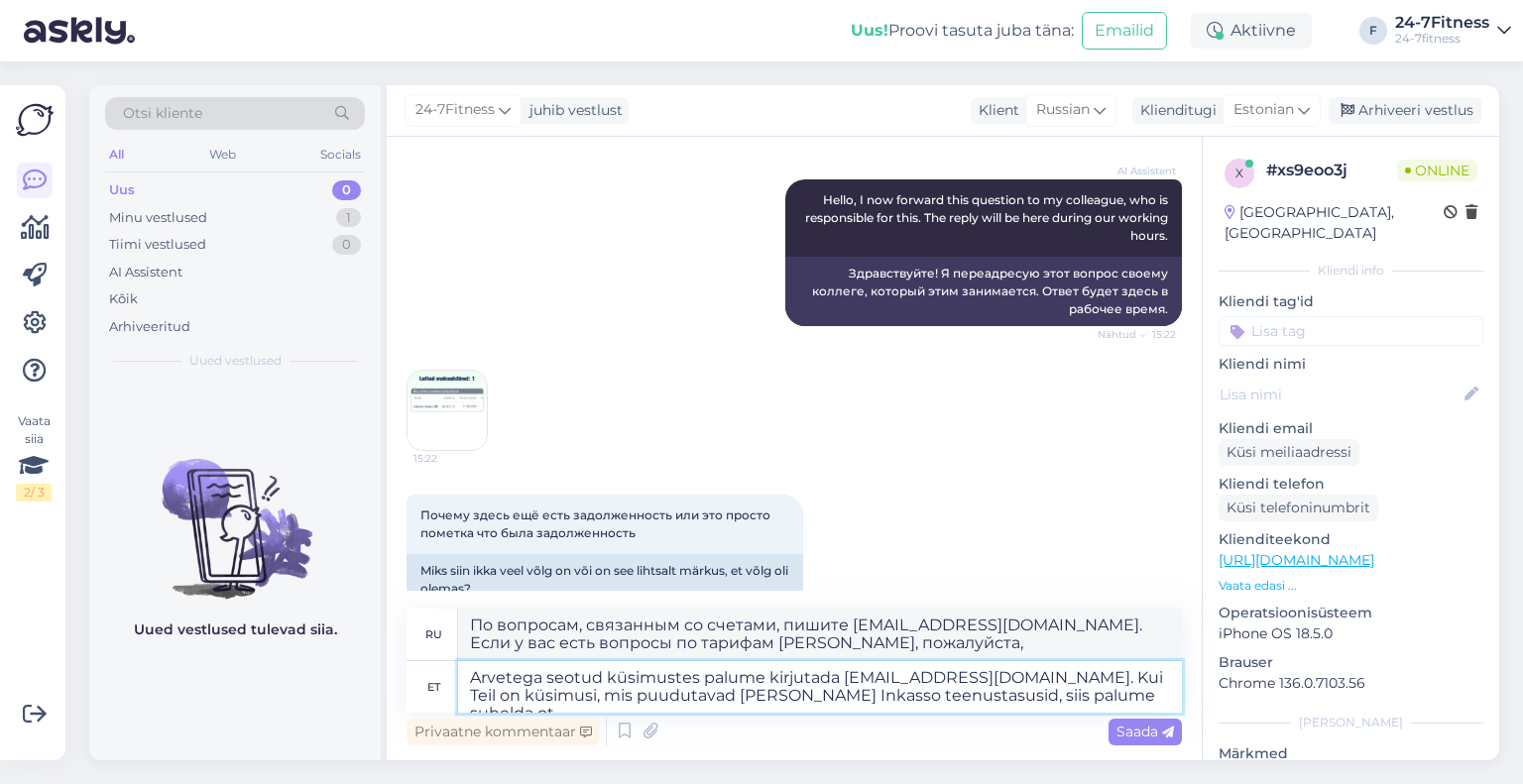 type on "Arvetega seotud küsimustes palume kirjutada [EMAIL_ADDRESS][DOMAIN_NAME]. Kui Teil on küsimusi, mis puudutavad [PERSON_NAME] Inkasso teenustasusid, siis palume suhelda ots" 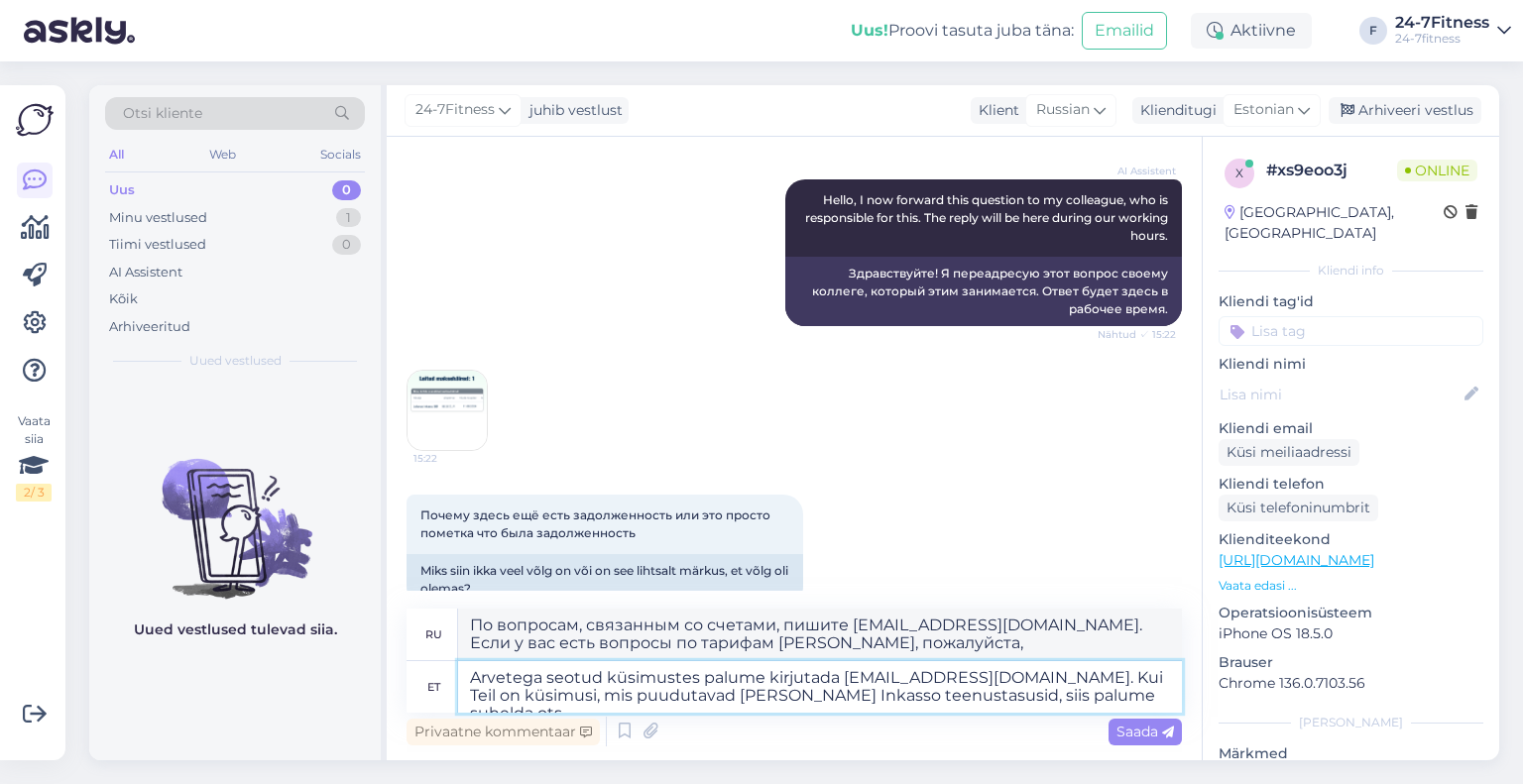 type on "По вопросам, связанным со счетами, пишите [EMAIL_ADDRESS][DOMAIN_NAME]. Если у вас есть вопросы о тарифах [PERSON_NAME], свяжитесь с нами." 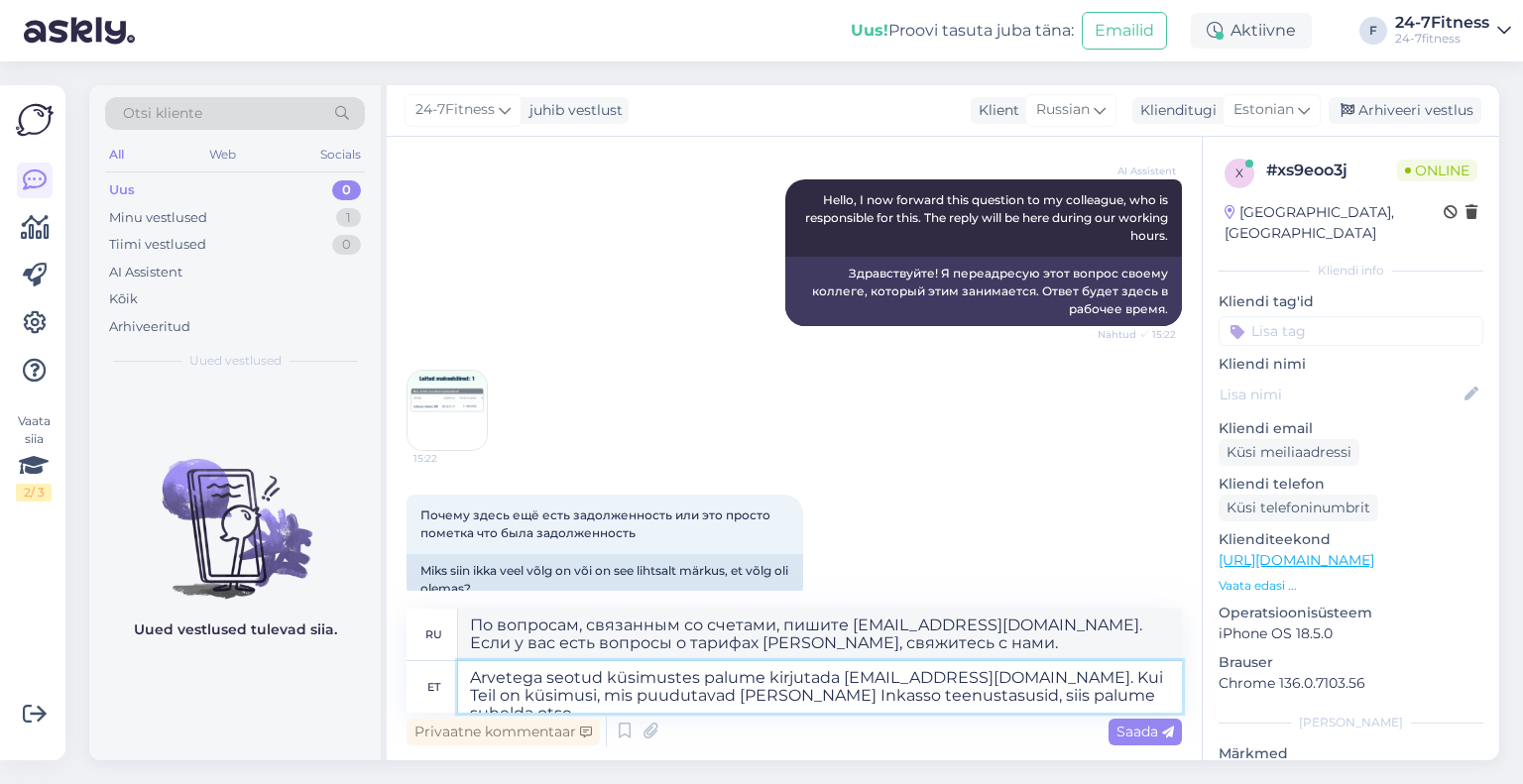 type on "Arvetega seotud küsimustes palume kirjutada [EMAIL_ADDRESS][DOMAIN_NAME]. Kui Teil on küsimusi, mis puudutavad [PERSON_NAME] Inkasso teenustasusid, siis palume suhelda otse J" 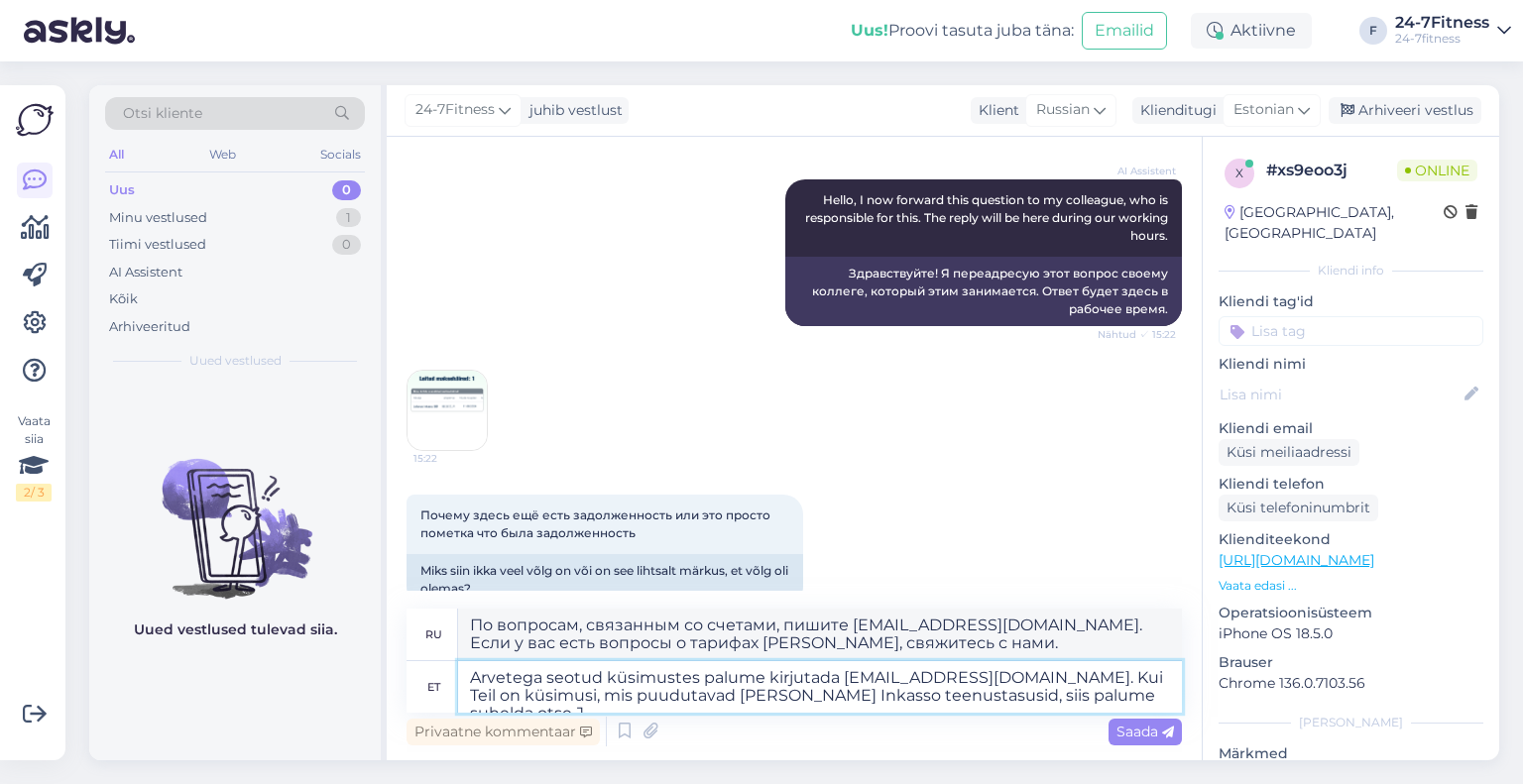 type on "По вопросам, связанным со счетами, пишите [EMAIL_ADDRESS][DOMAIN_NAME]. Если у вас есть вопросы о тарифах [PERSON_NAME], свяжитесь с нами напрямую." 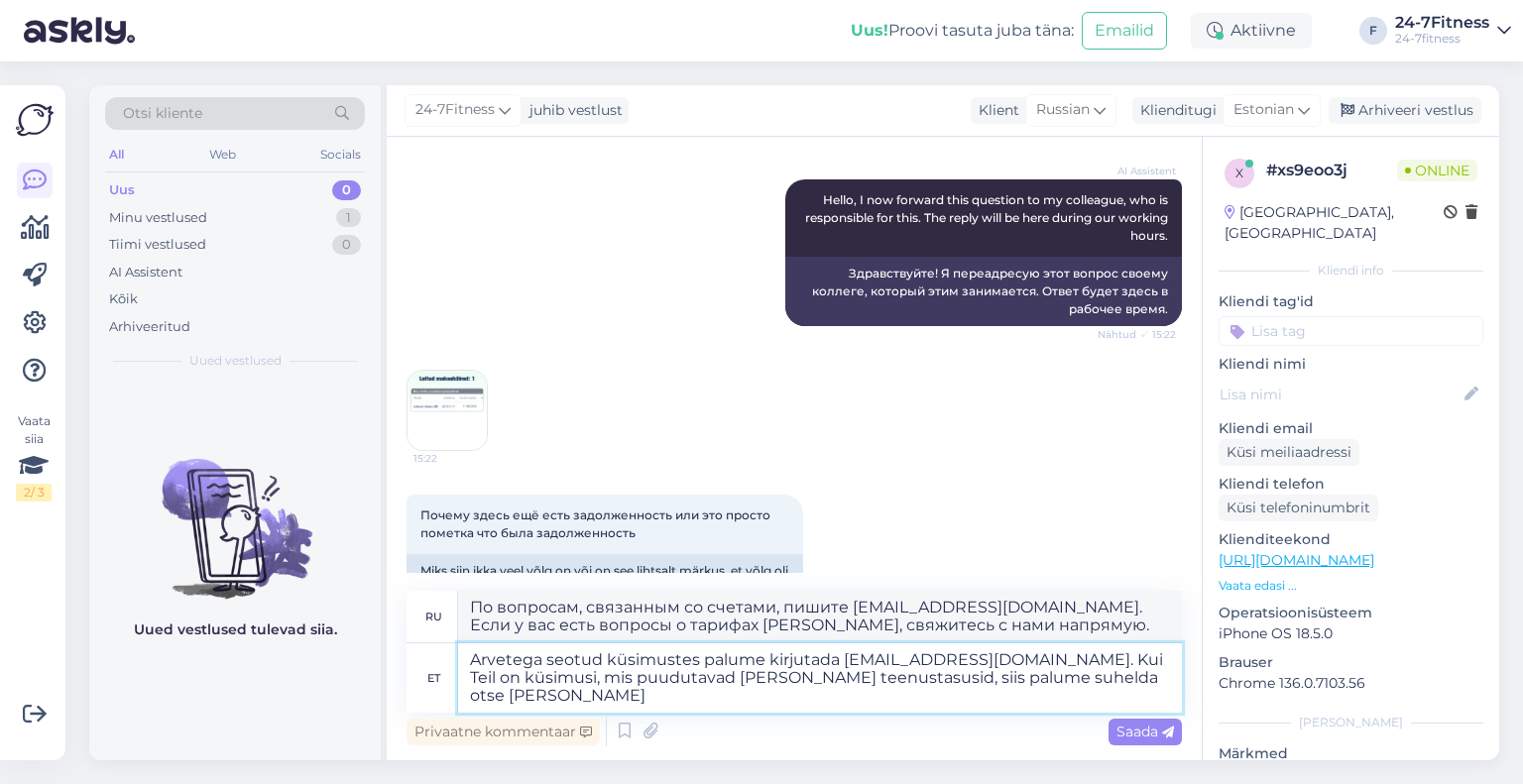 type on "Arvetega seotud küsimustes palume kirjutada [EMAIL_ADDRESS][DOMAIN_NAME]. Kui Teil on küsimusi, mis puudutavad [PERSON_NAME] teenustasusid, siis palume suhelda otse [PERSON_NAME]" 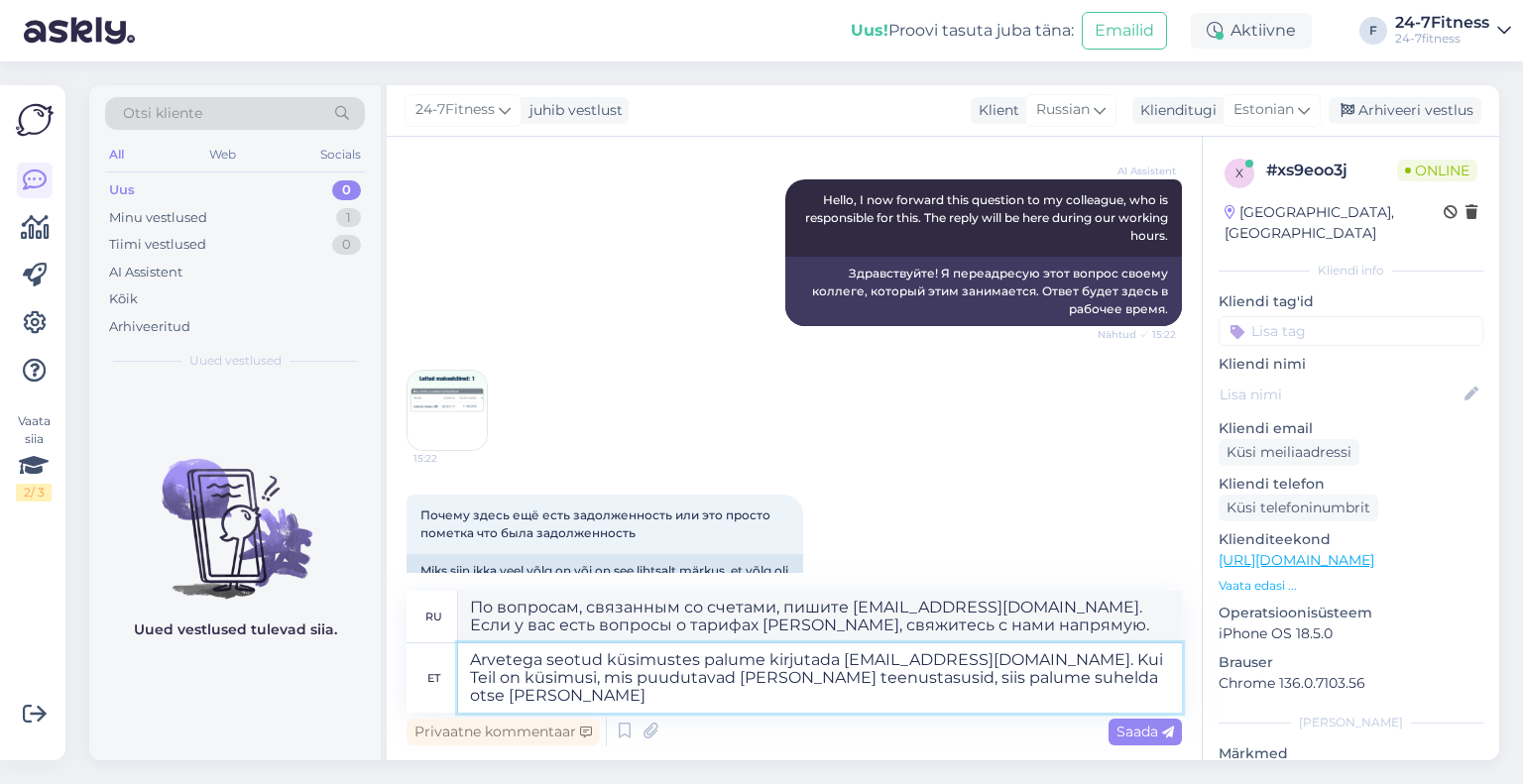 type on "По вопросам, связанным со счетами, пишите [EMAIL_ADDRESS][DOMAIN_NAME]. Если у вас есть вопросы о тарифах [PERSON_NAME], свяжитесь с [PERSON_NAME] напрямую." 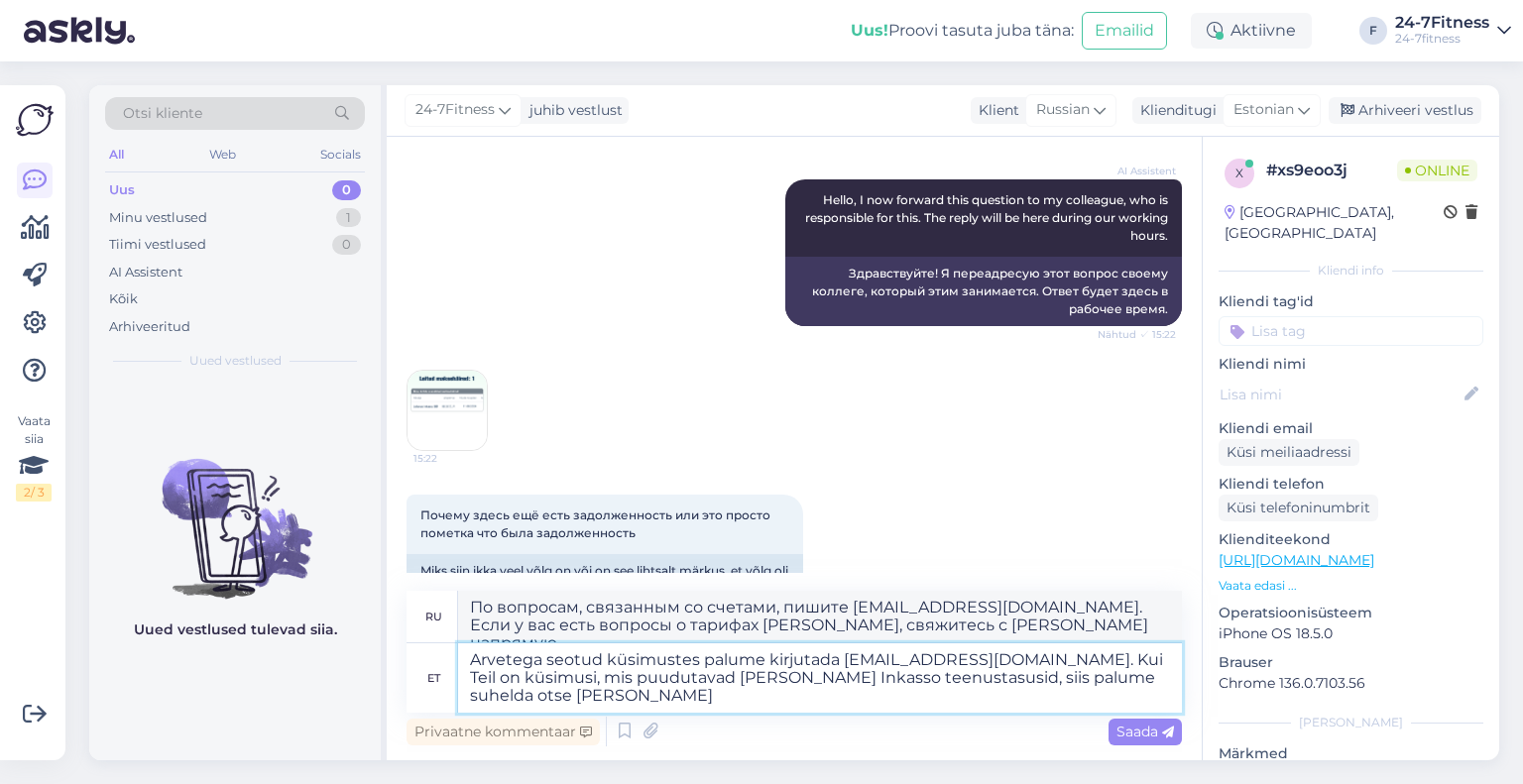type on "Arvetega seotud küsimustes palume kirjutada [EMAIL_ADDRESS][DOMAIN_NAME]. Kui Teil on küsimusi, mis puudutavad [PERSON_NAME] Inkasso teenustasusid, siis palume suhelda otse [PERSON_NAME]." 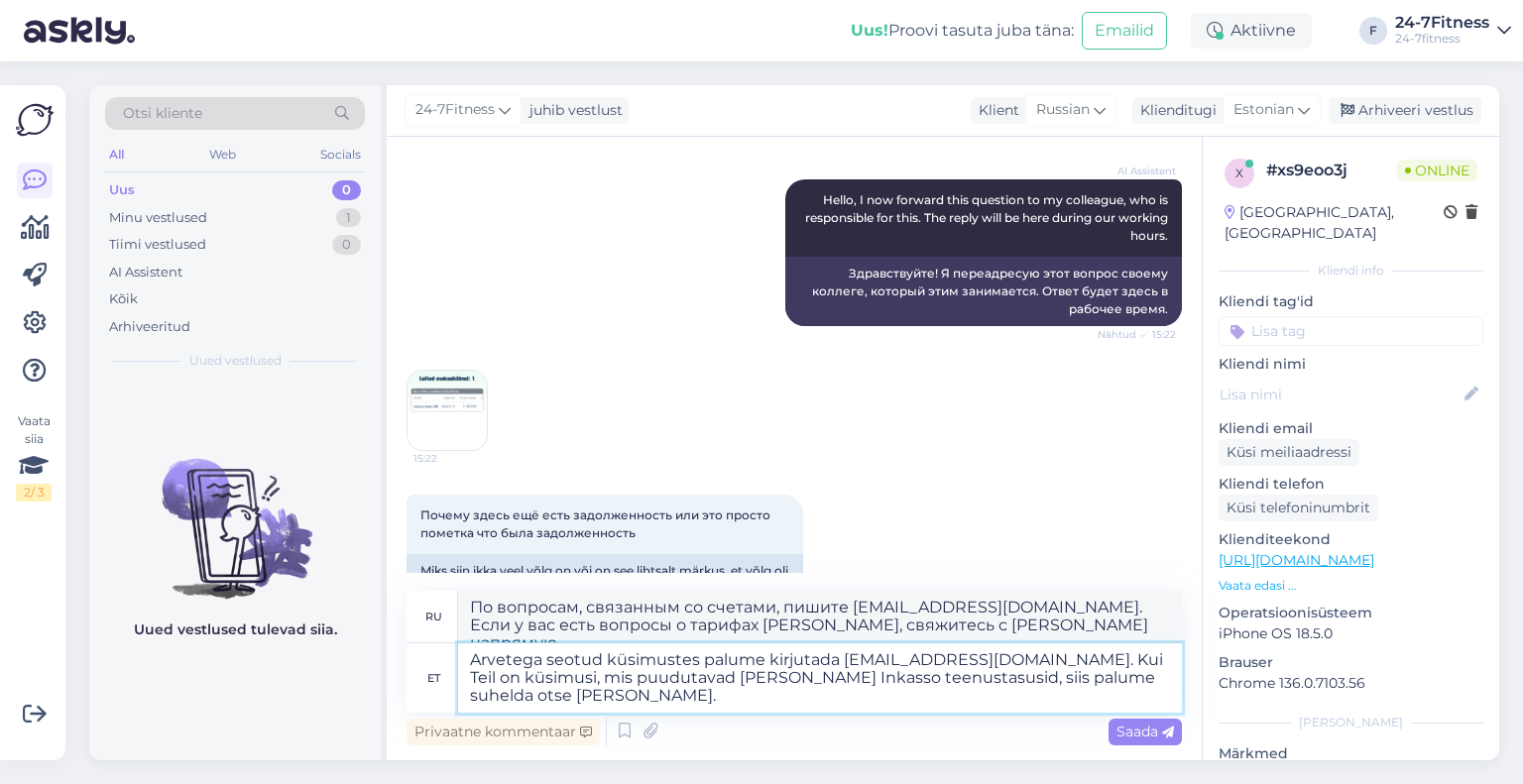 type on "По вопросам, связанным со счетами, пишите [EMAIL_ADDRESS][DOMAIN_NAME]. Если у вас есть вопросы о тарифах [PERSON_NAME], свяжитесь с [PERSON_NAME] напрямую." 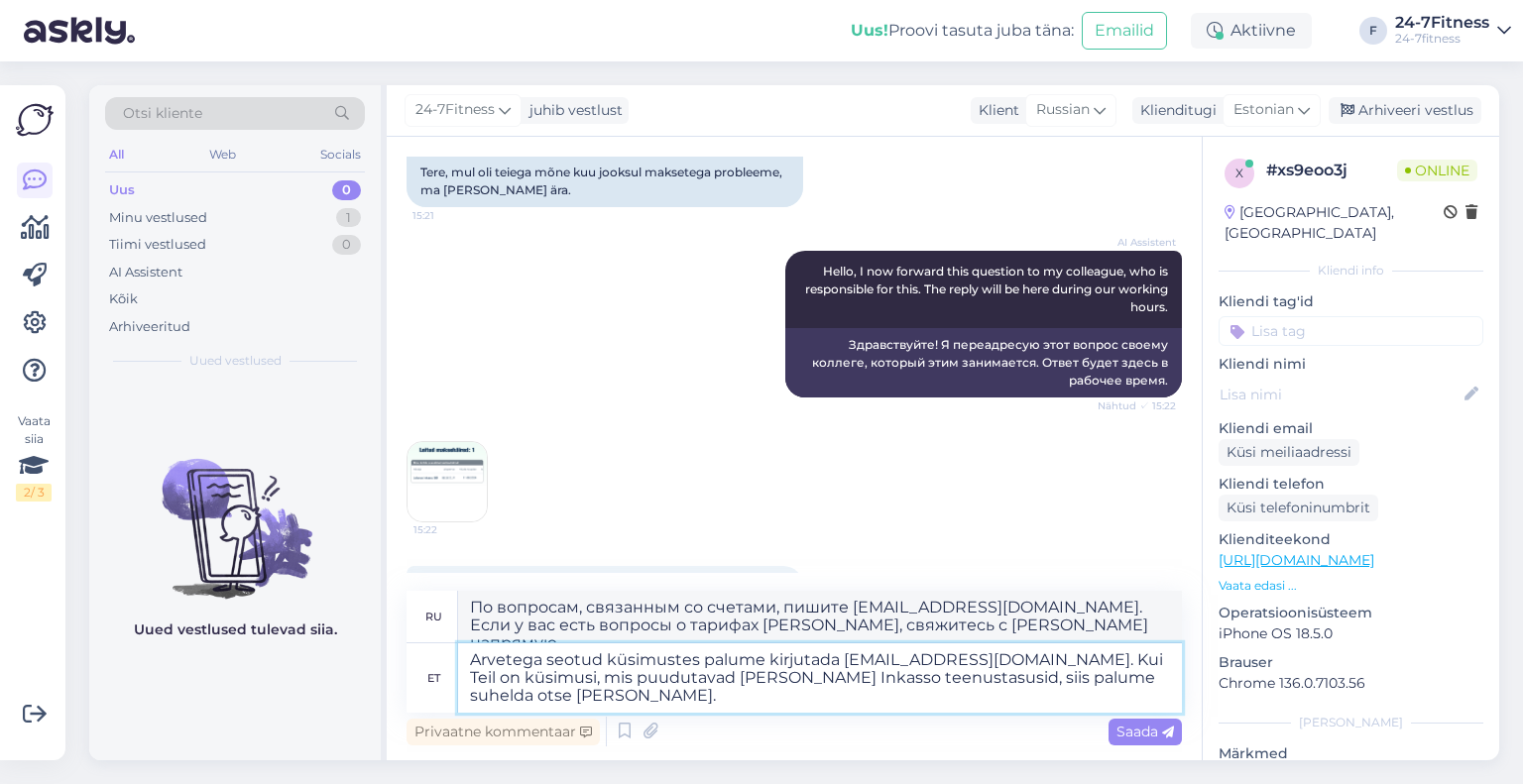 scroll, scrollTop: 289, scrollLeft: 0, axis: vertical 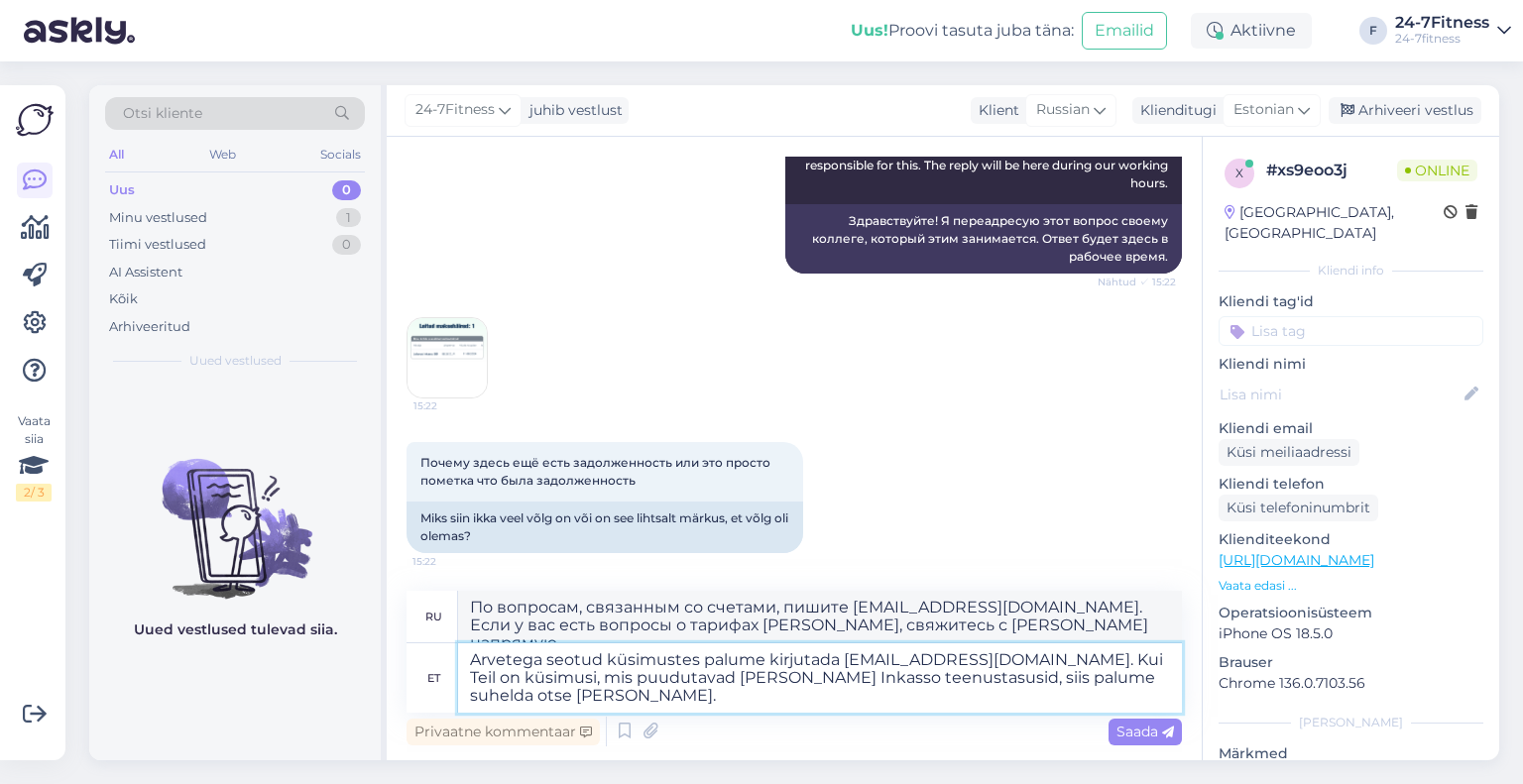 click on "Arvetega seotud küsimustes palume kirjutada [EMAIL_ADDRESS][DOMAIN_NAME]. Kui Teil on küsimusi, mis puudutavad [PERSON_NAME] Inkasso teenustasusid, siis palume suhelda otse [PERSON_NAME]." at bounding box center (820, 678) 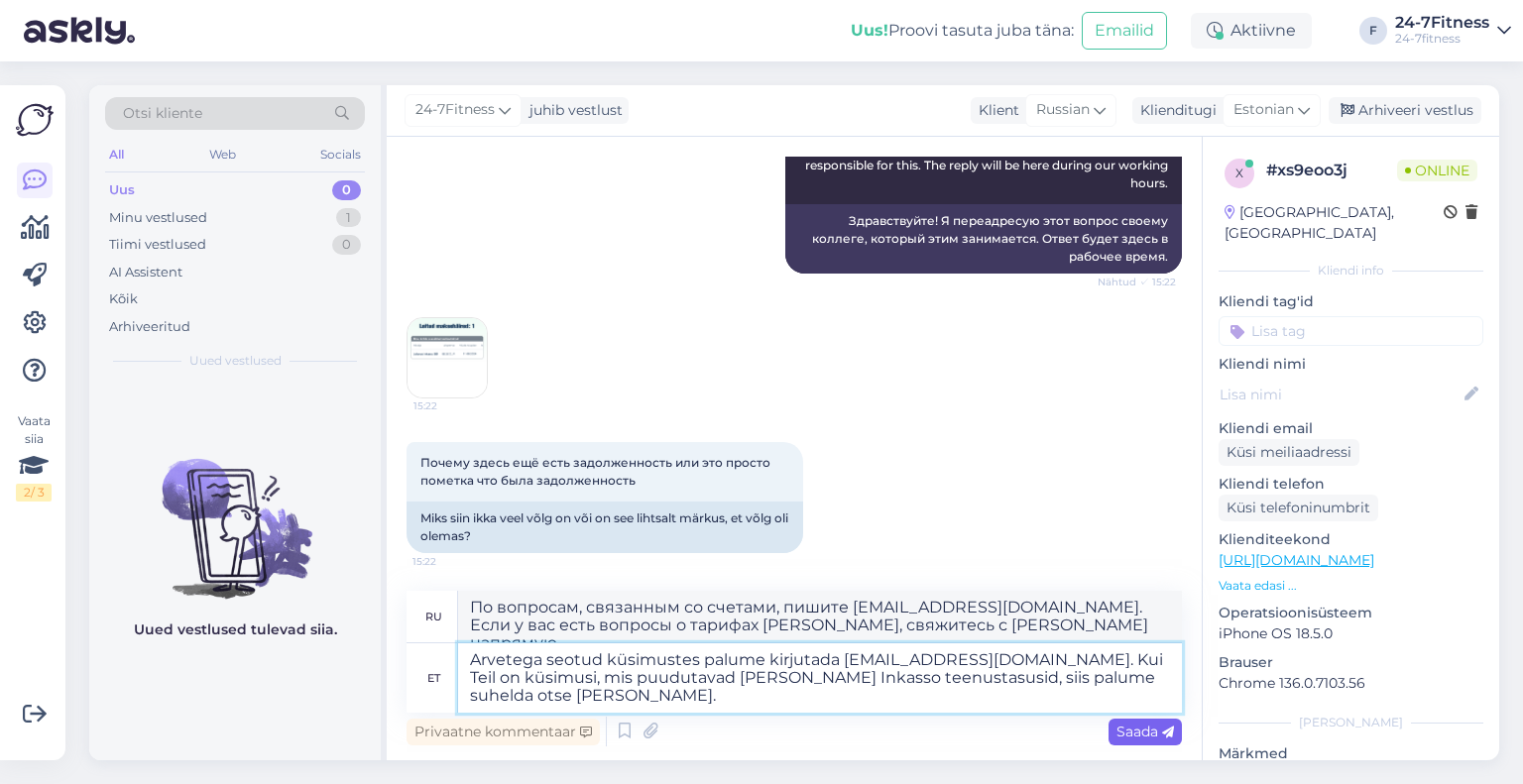 type on "Arvetega seotud küsimustes palume kirjutada [EMAIL_ADDRESS][DOMAIN_NAME]. Kui Teil on küsimusi, mis puudutavad [PERSON_NAME] Inkasso teenustasusid, siis palume suhelda otse [PERSON_NAME]." 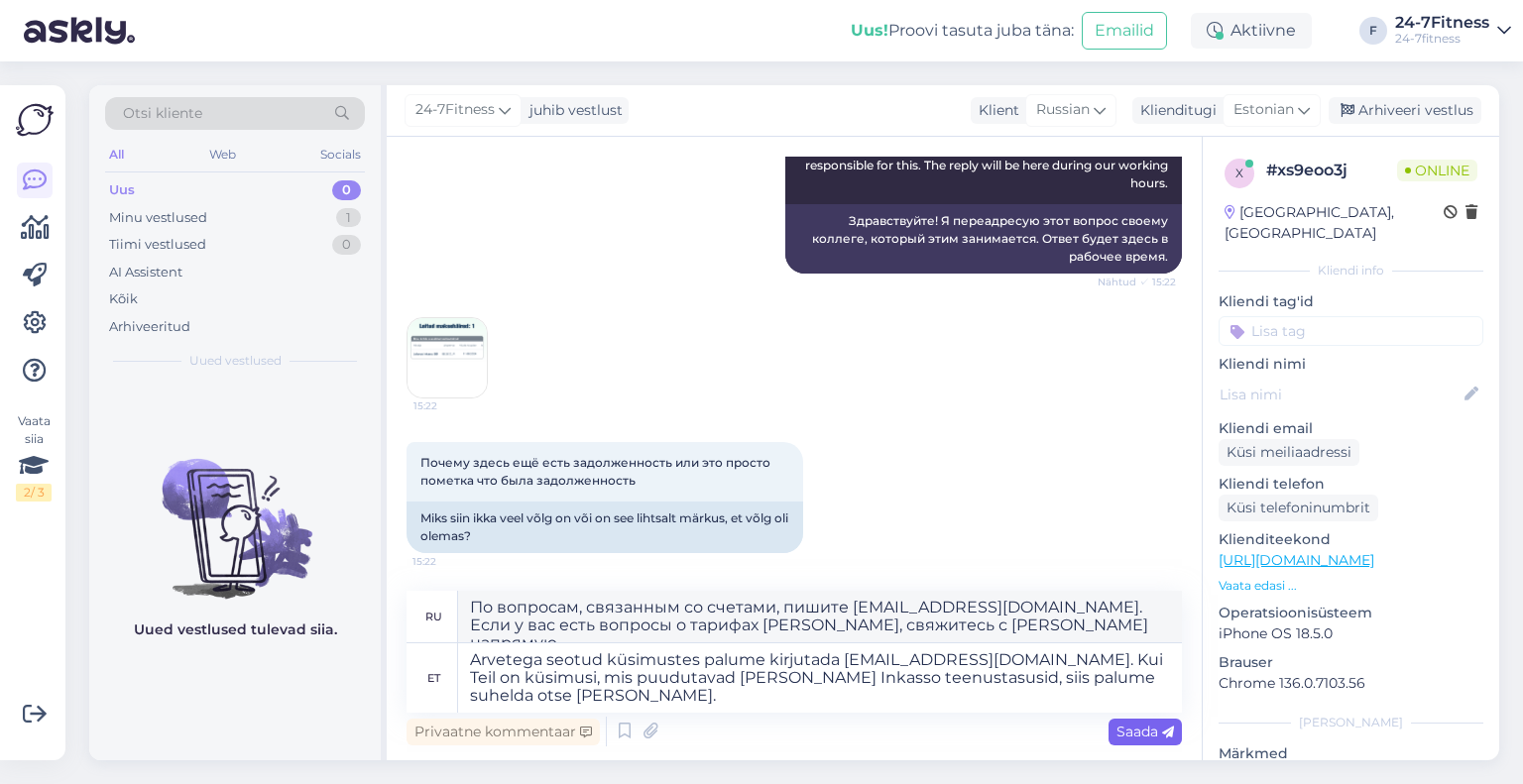 click on "Saada" at bounding box center (1145, 731) 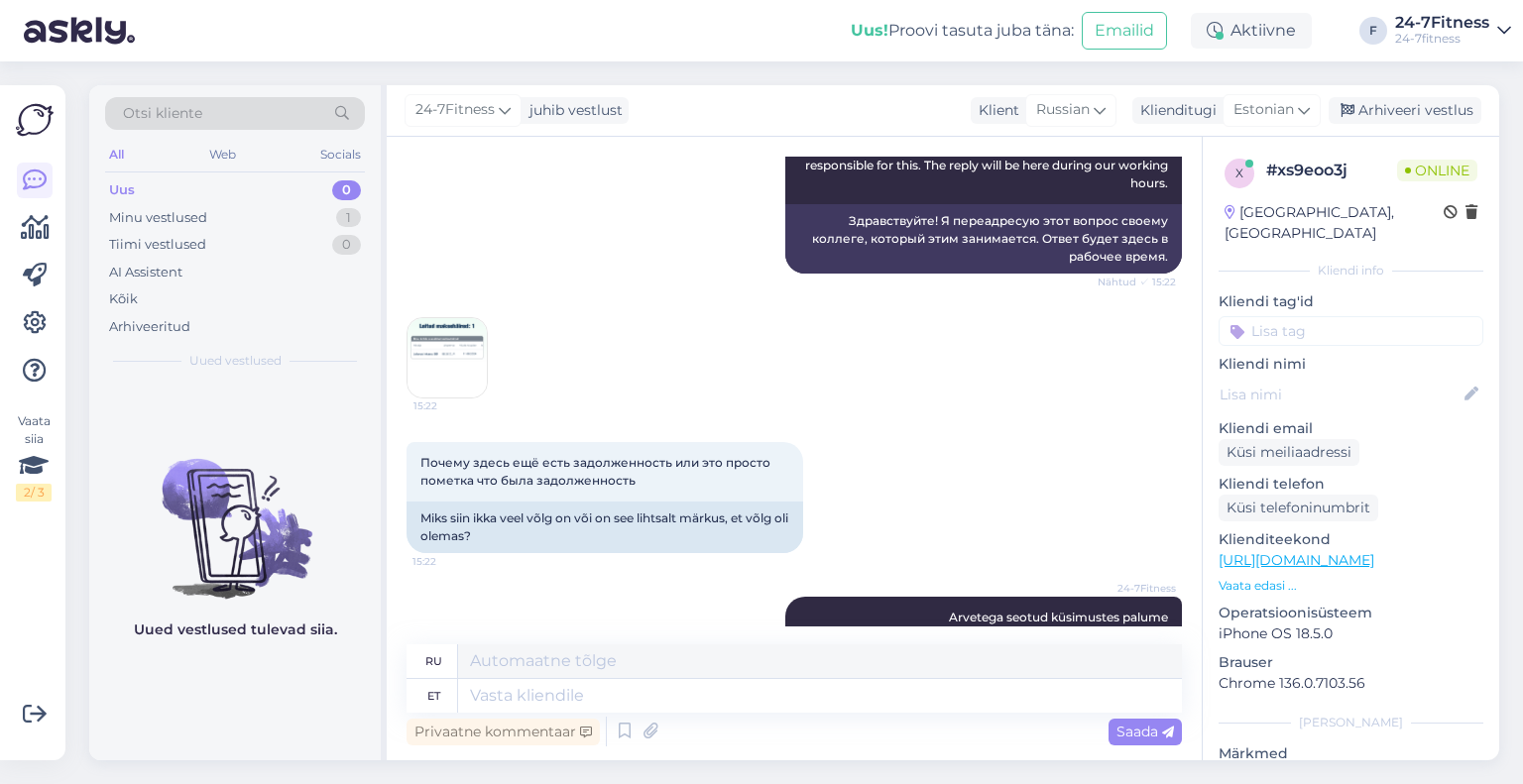 scroll, scrollTop: 445, scrollLeft: 0, axis: vertical 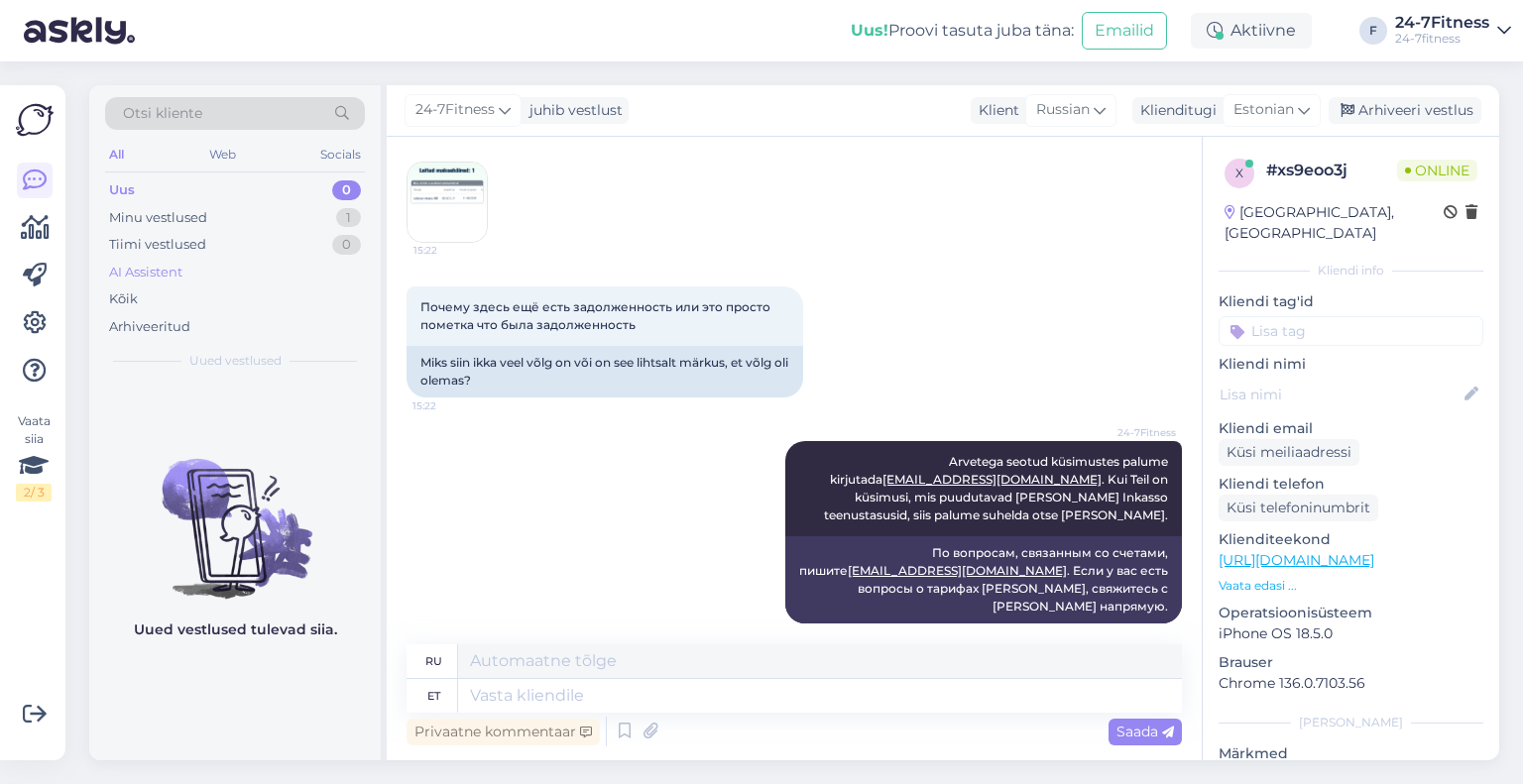 click on "AI Assistent" at bounding box center (146, 273) 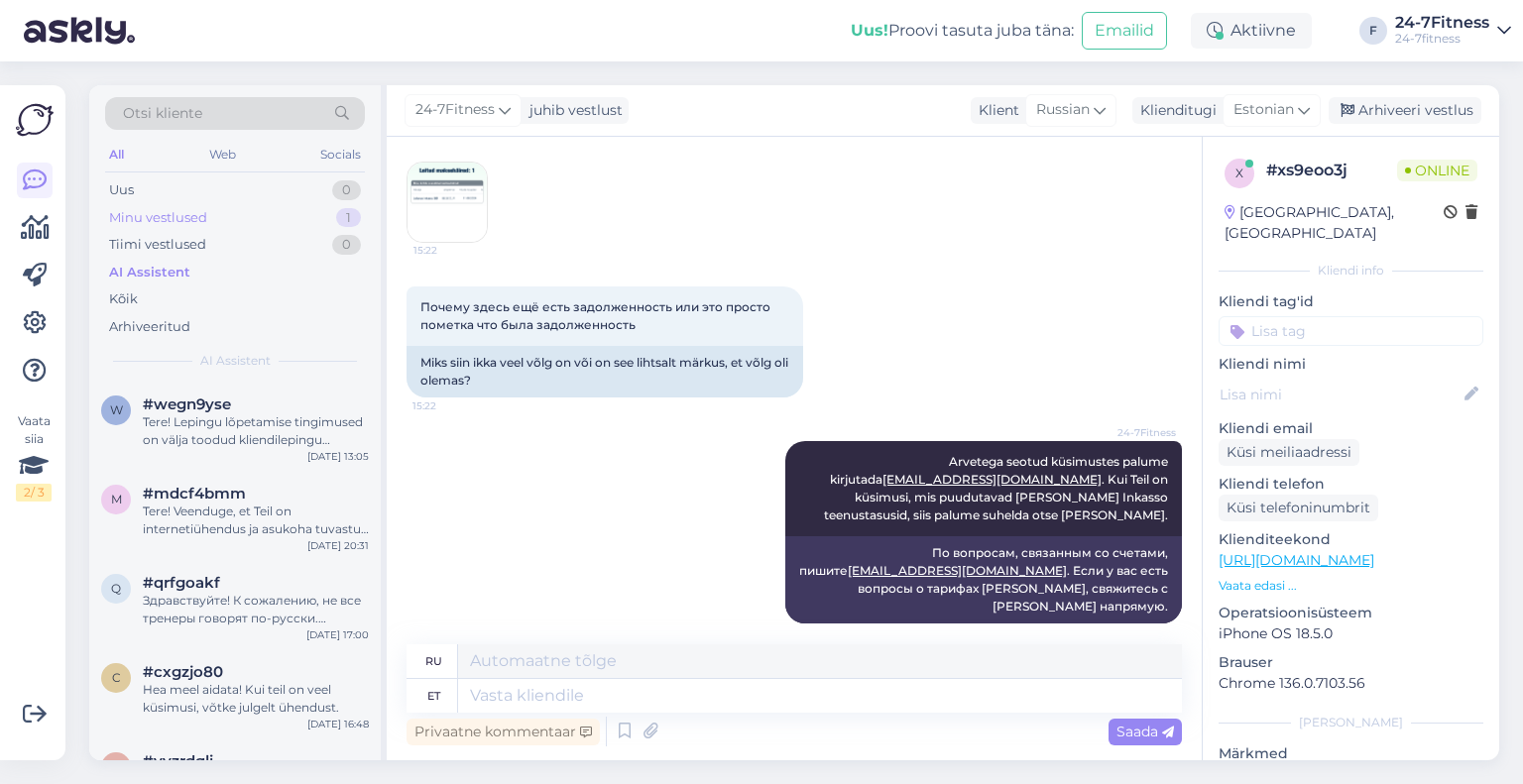 click on "Minu vestlused" at bounding box center [158, 218] 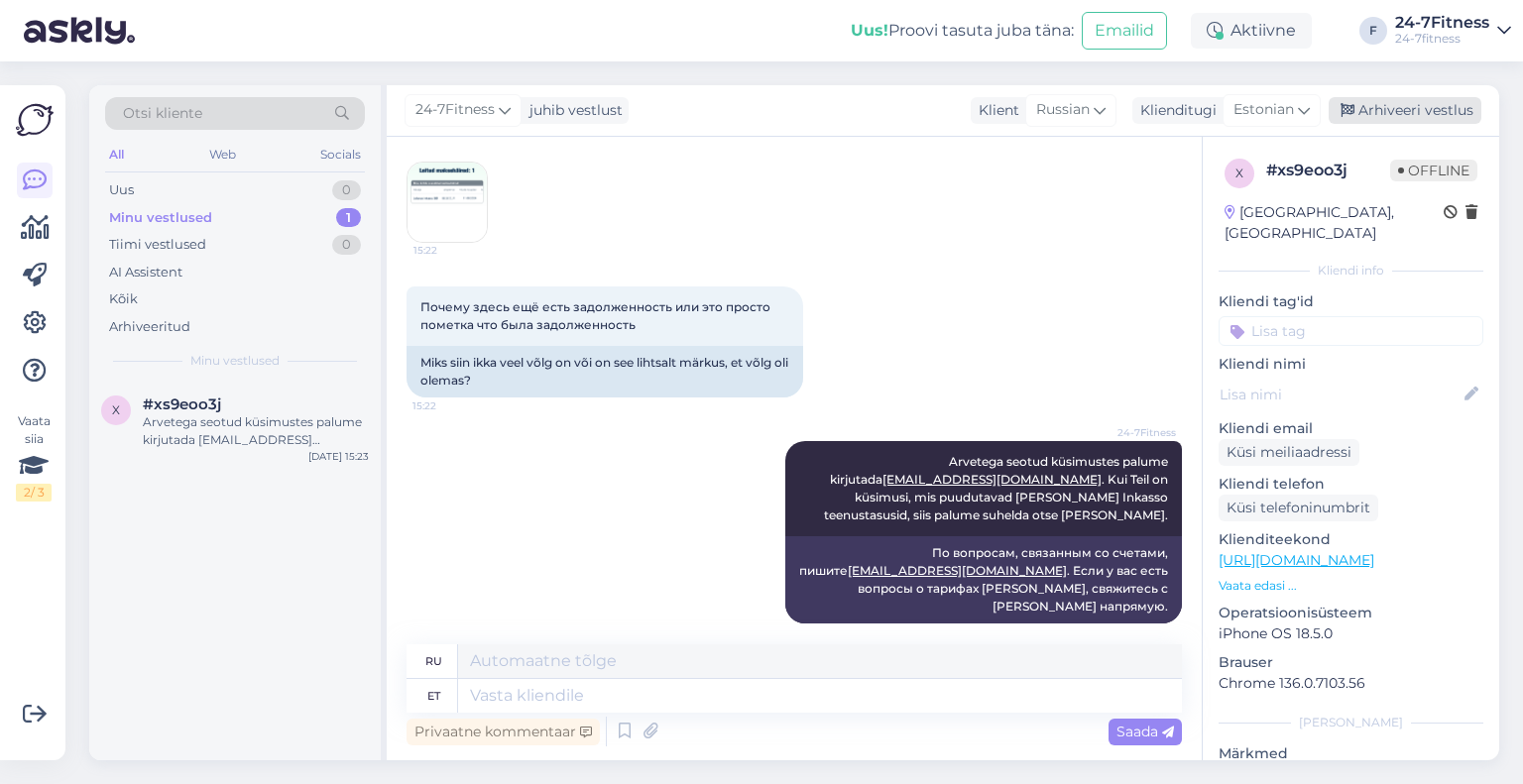 click on "Arhiveeri vestlus" at bounding box center (1405, 110) 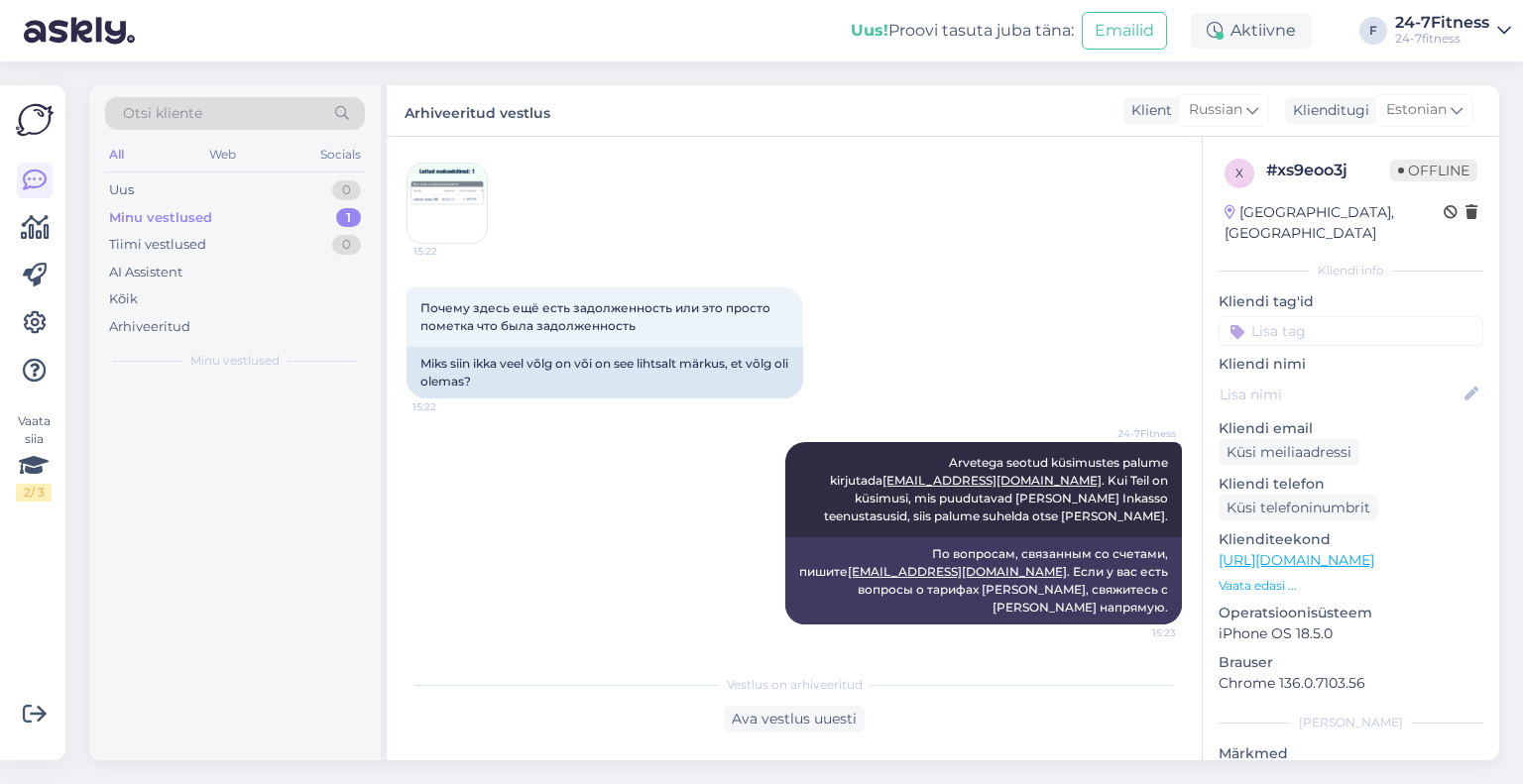 scroll, scrollTop: 425, scrollLeft: 0, axis: vertical 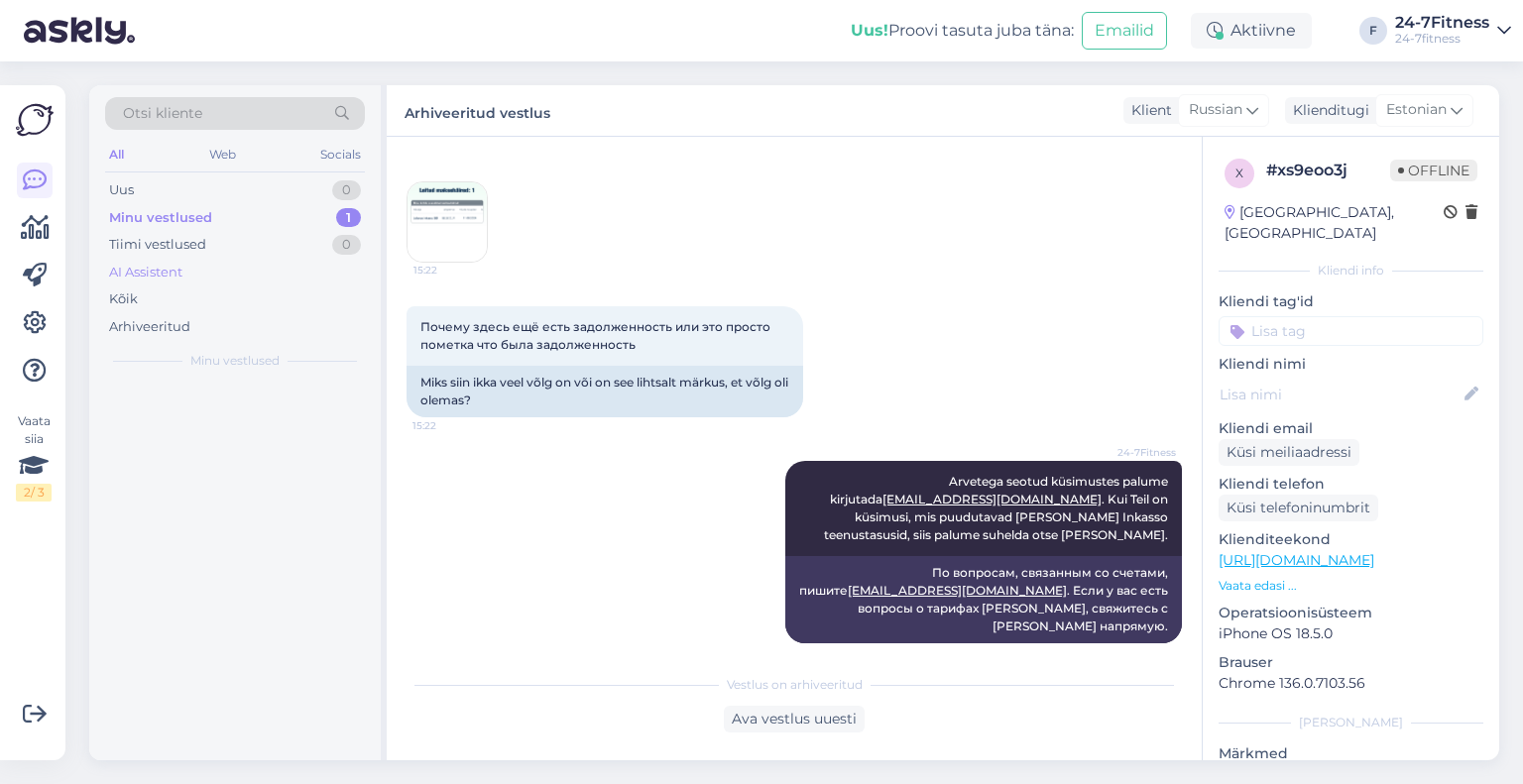 click on "AI Assistent" at bounding box center [146, 273] 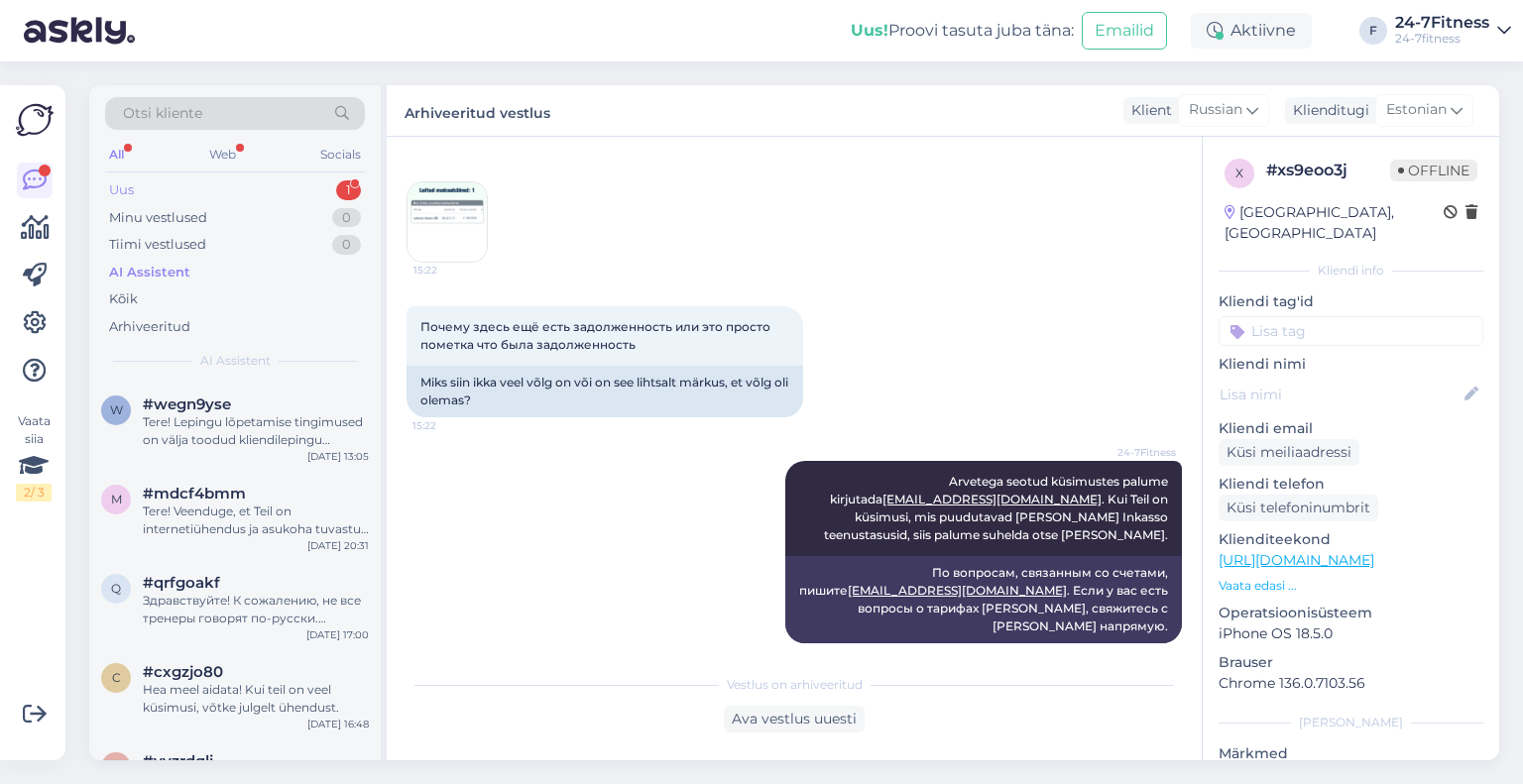 click on "Uus 1" at bounding box center (235, 190) 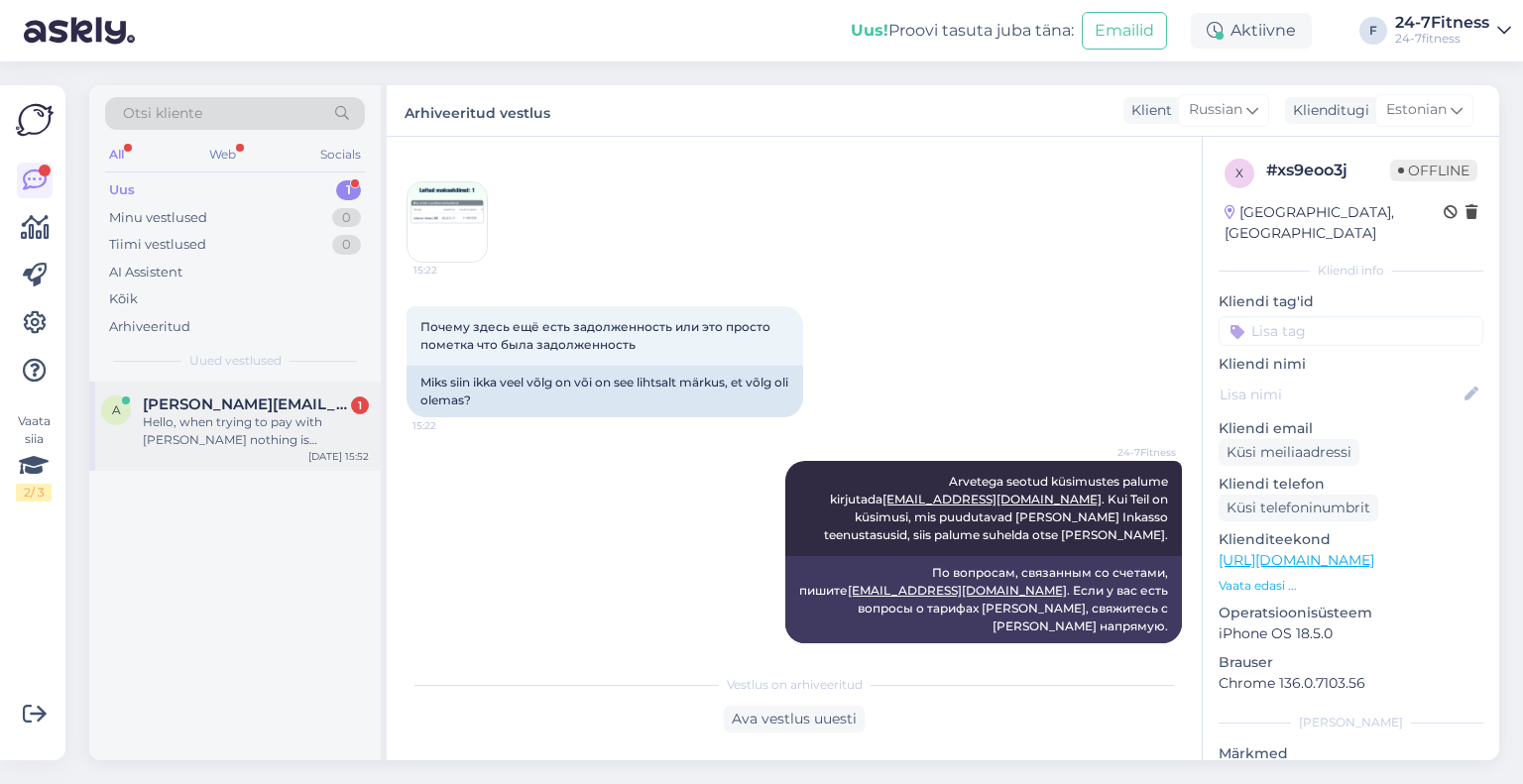 click on "Hello, when trying to pay with [PERSON_NAME] nothing is deducted from the total sum. But I‘m pretty sure that I have the required amount on my Stebby account" at bounding box center [256, 431] 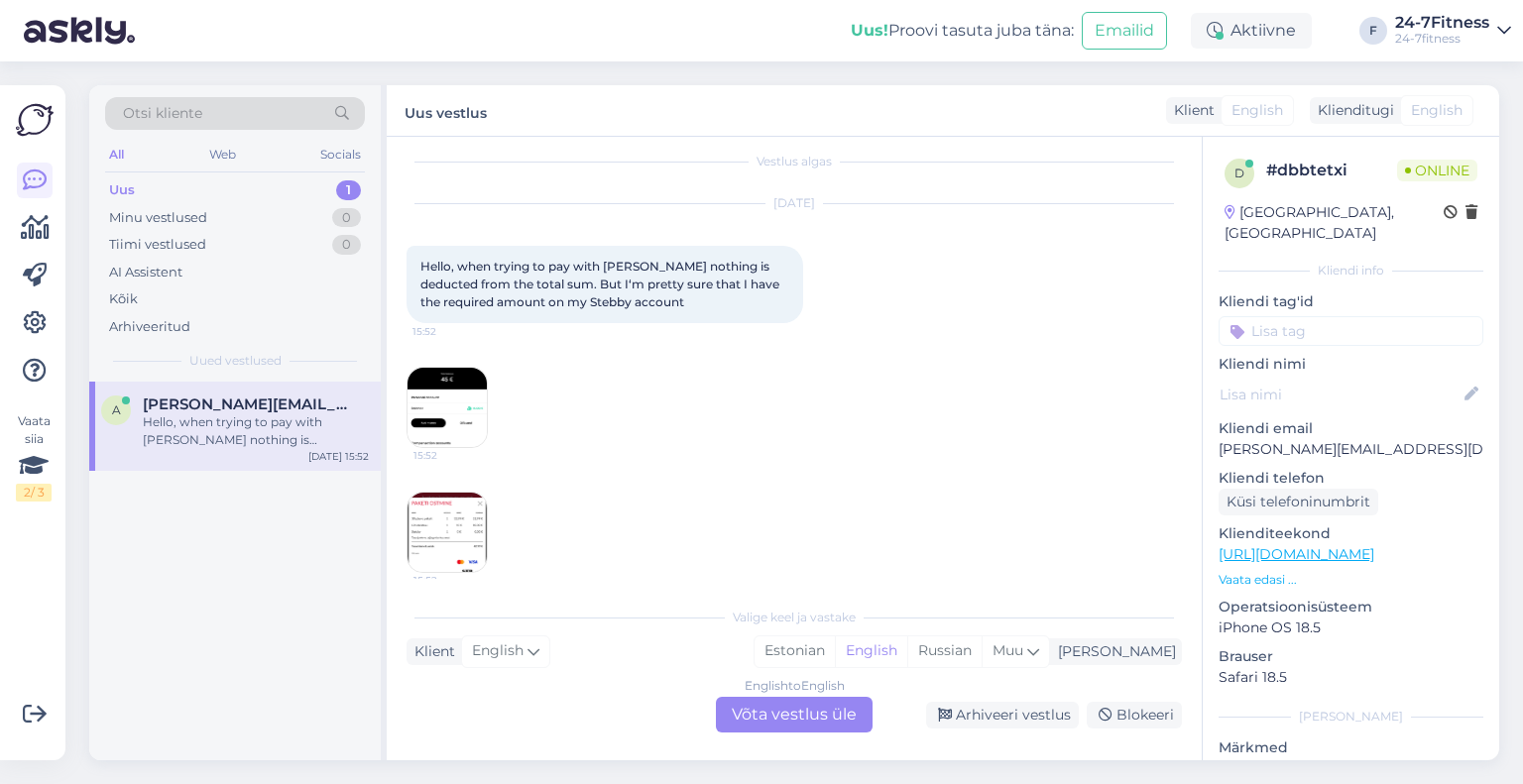 scroll, scrollTop: 31, scrollLeft: 0, axis: vertical 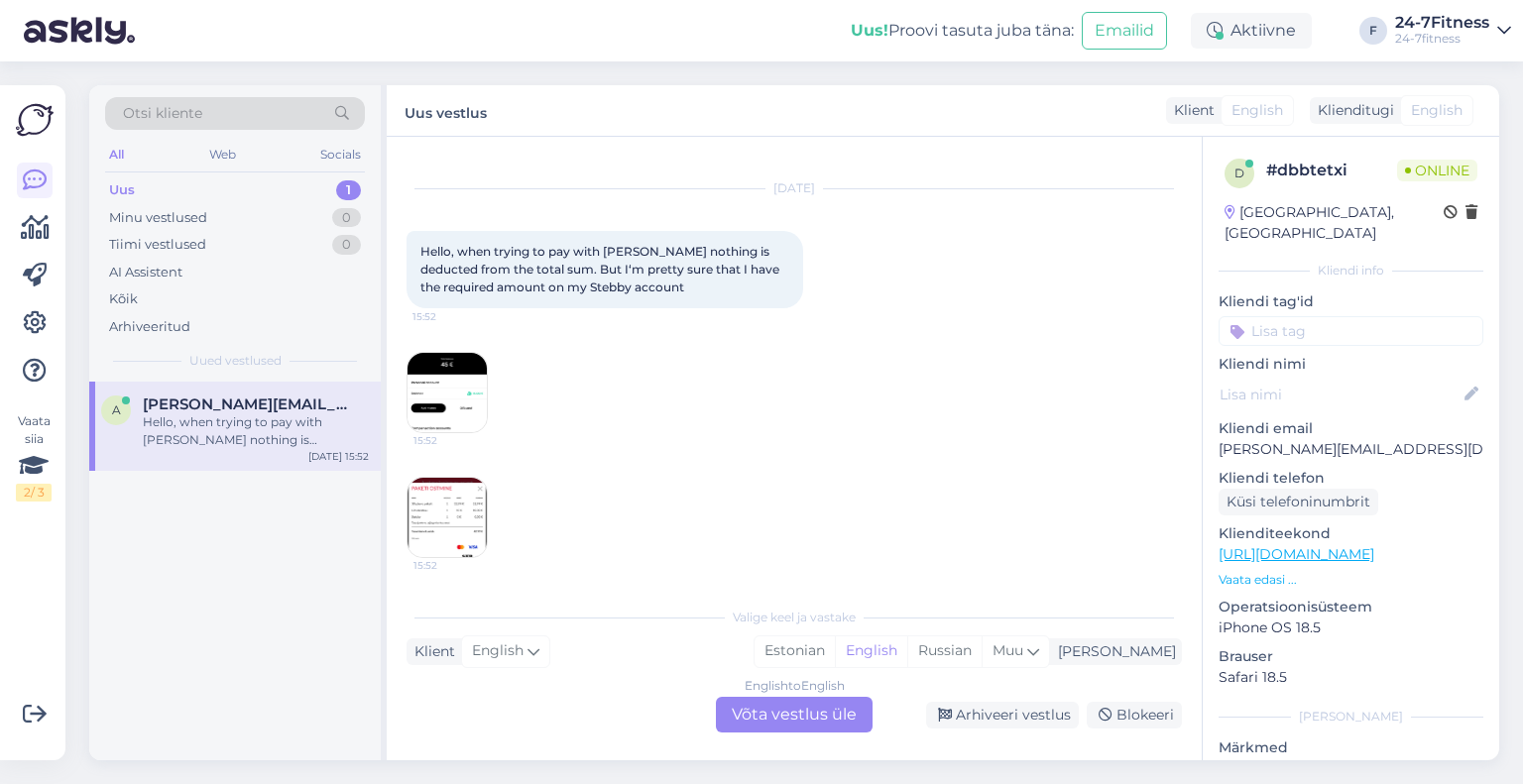 click at bounding box center [447, 392] 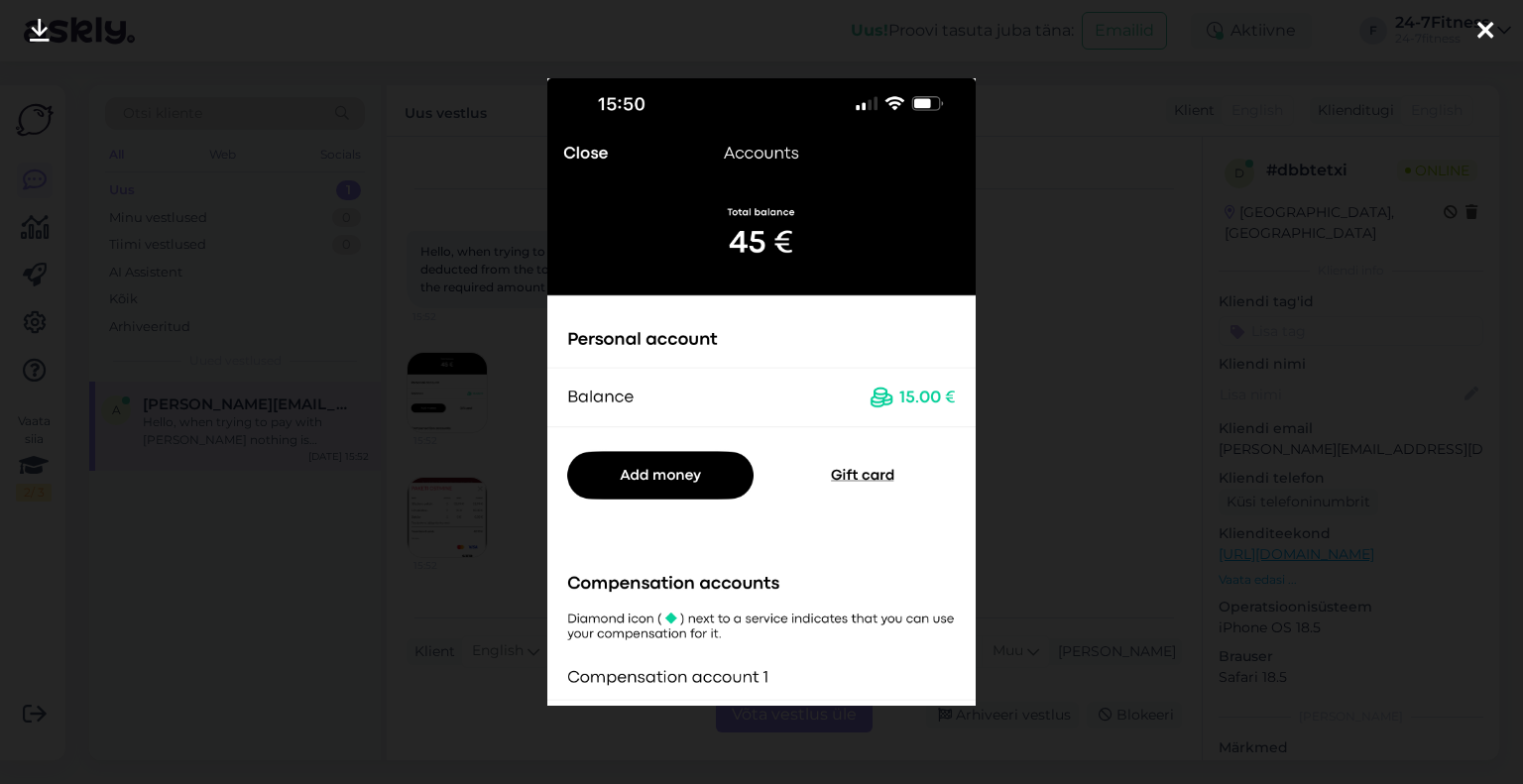 click at bounding box center [762, 392] 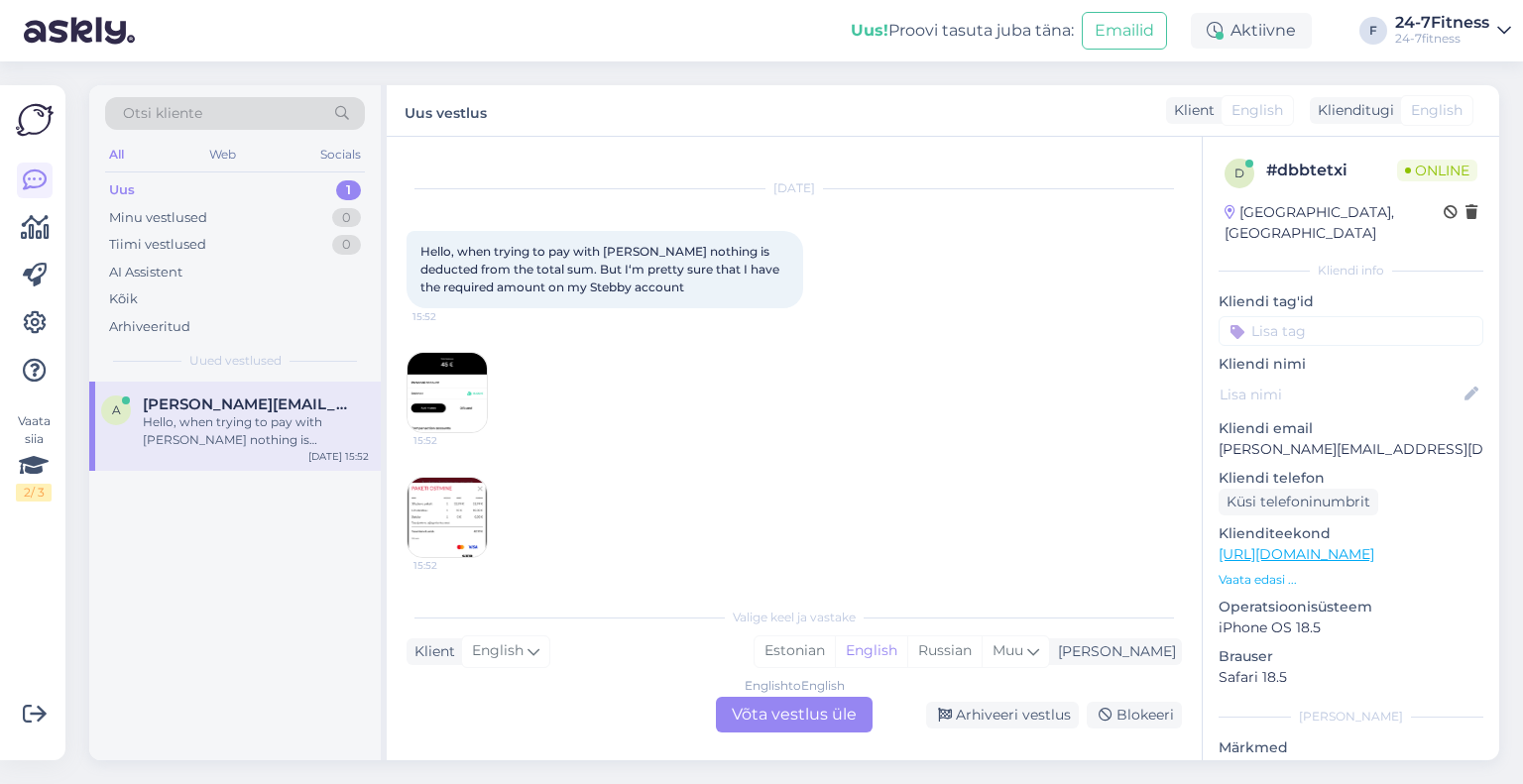 click at bounding box center [447, 517] 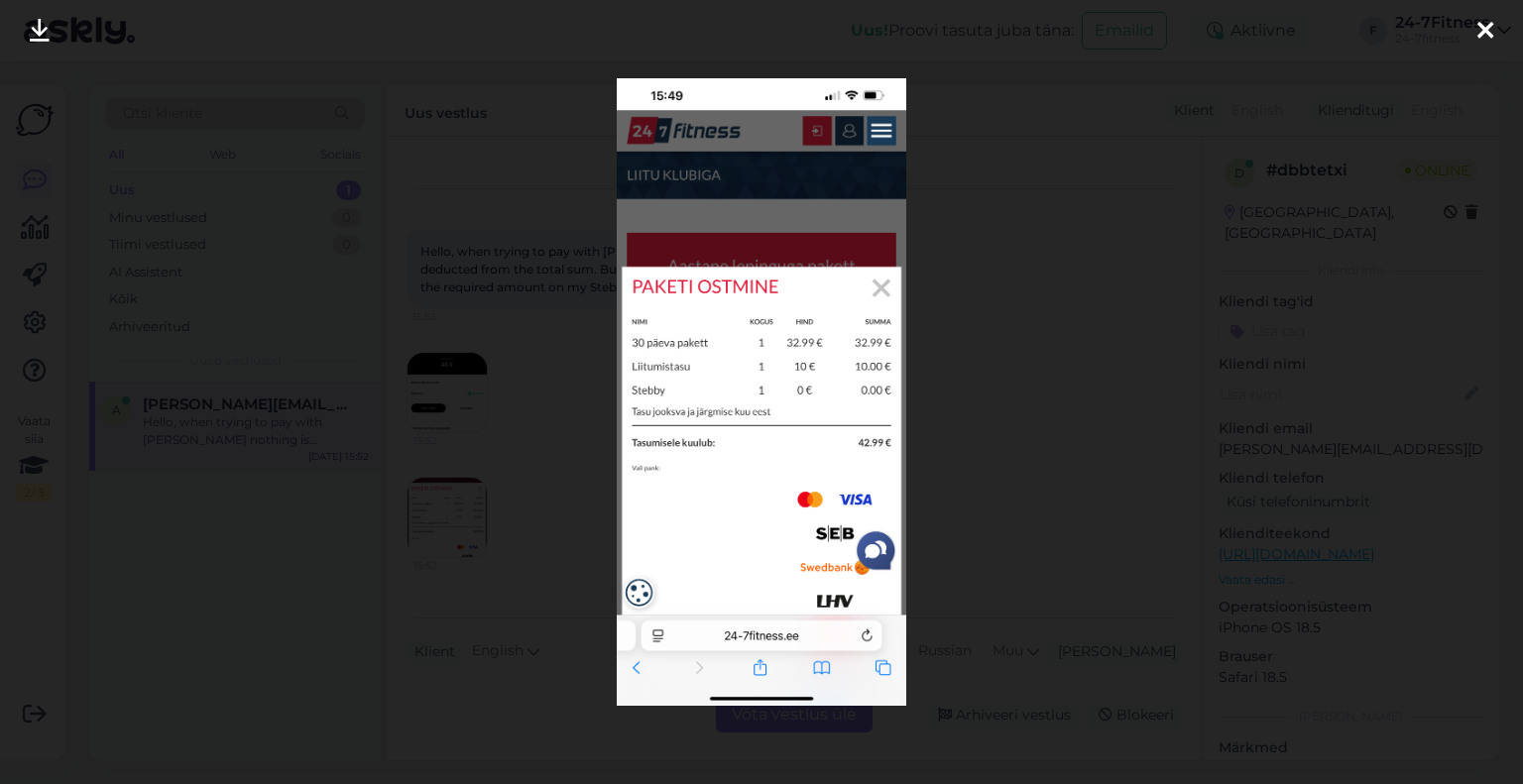 click at bounding box center [762, 392] 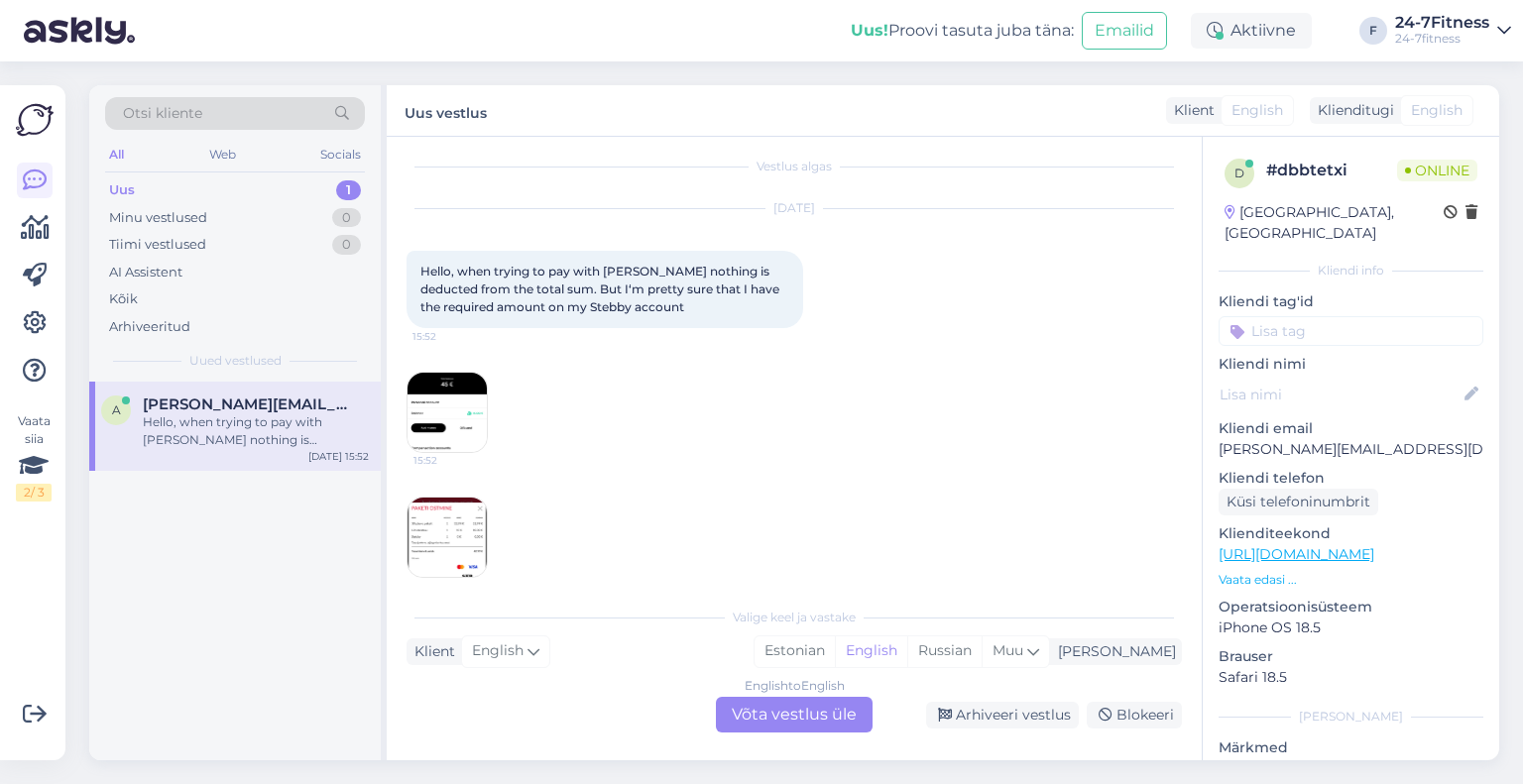 scroll, scrollTop: 0, scrollLeft: 0, axis: both 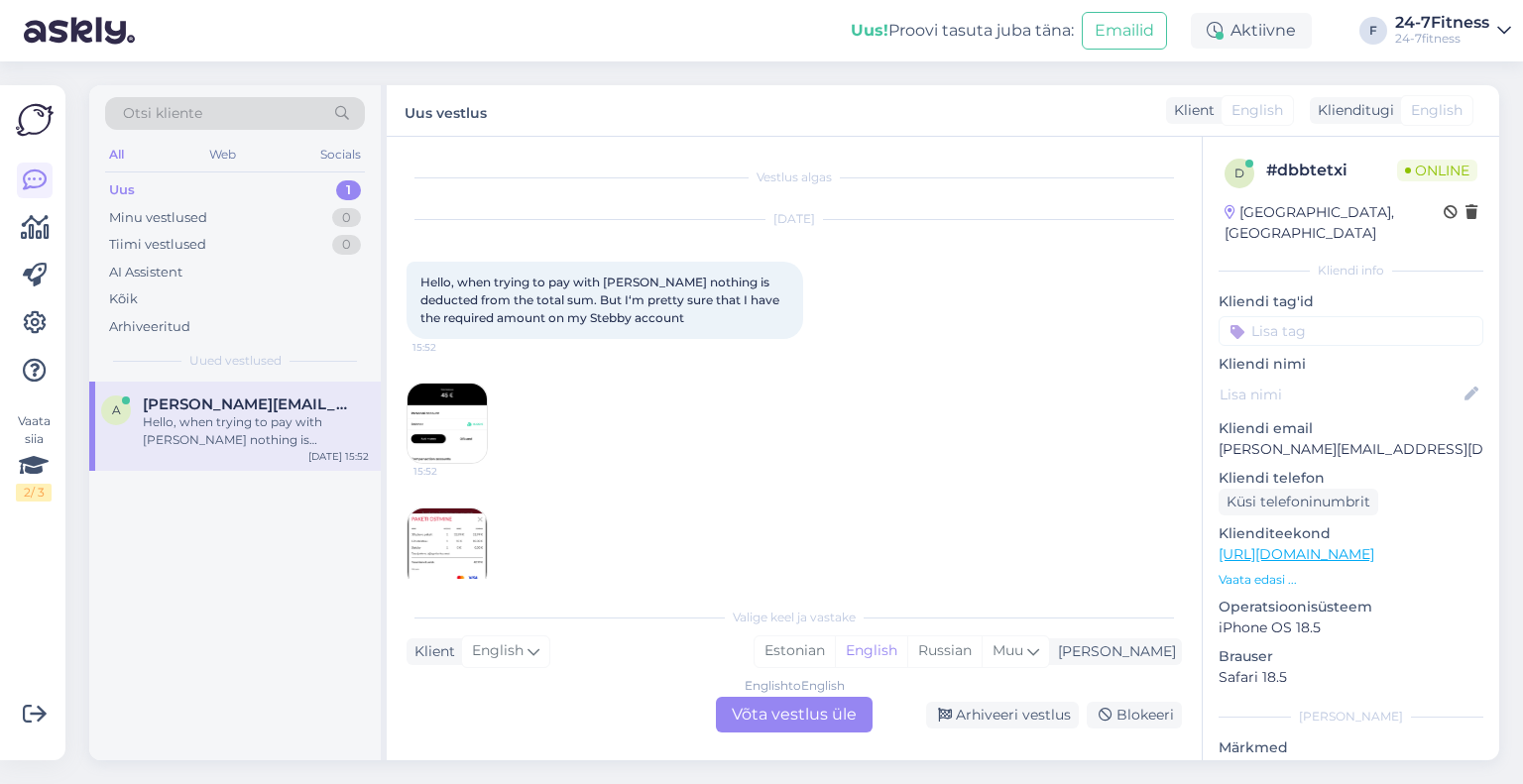 click at bounding box center (447, 423) 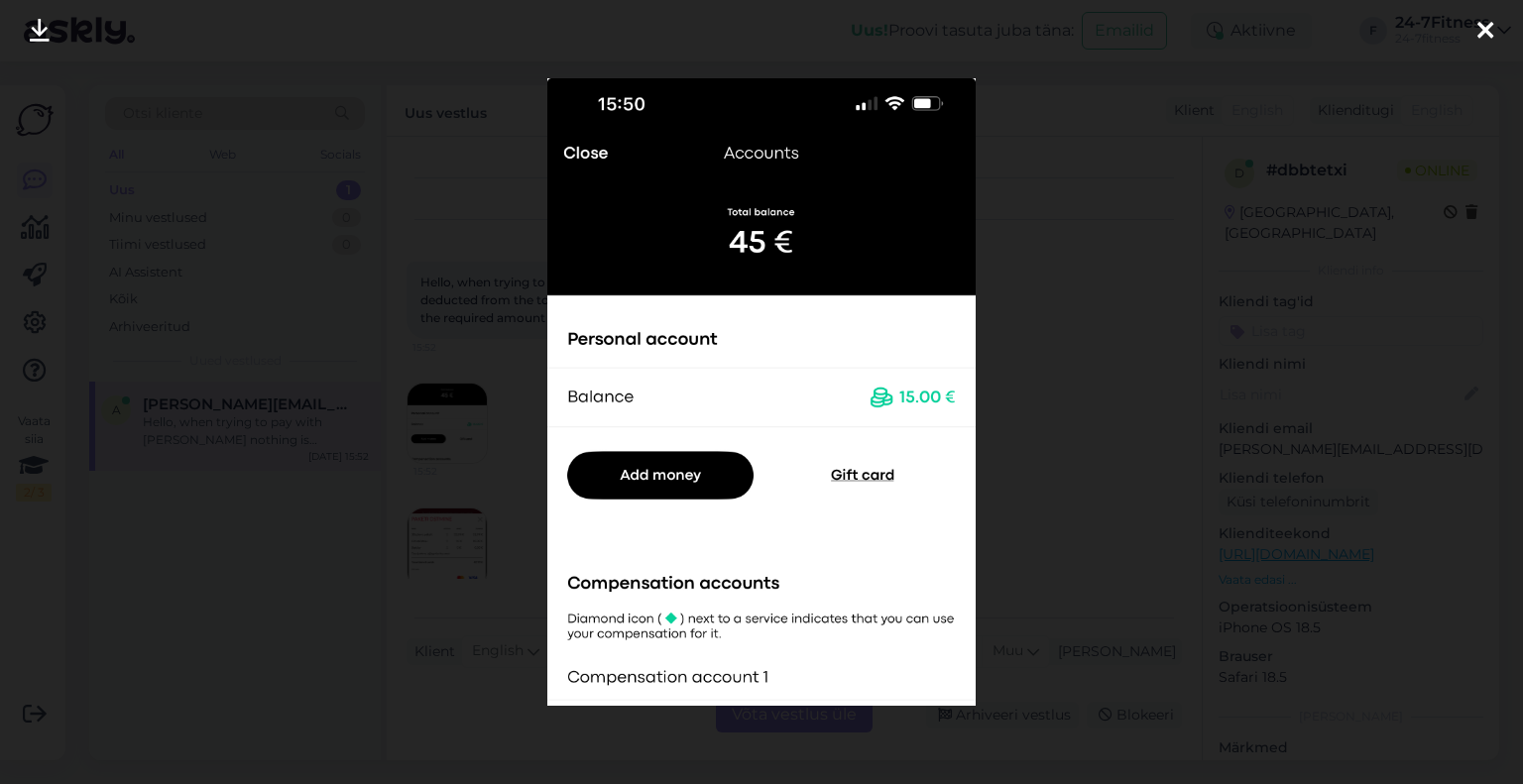 click at bounding box center (762, 392) 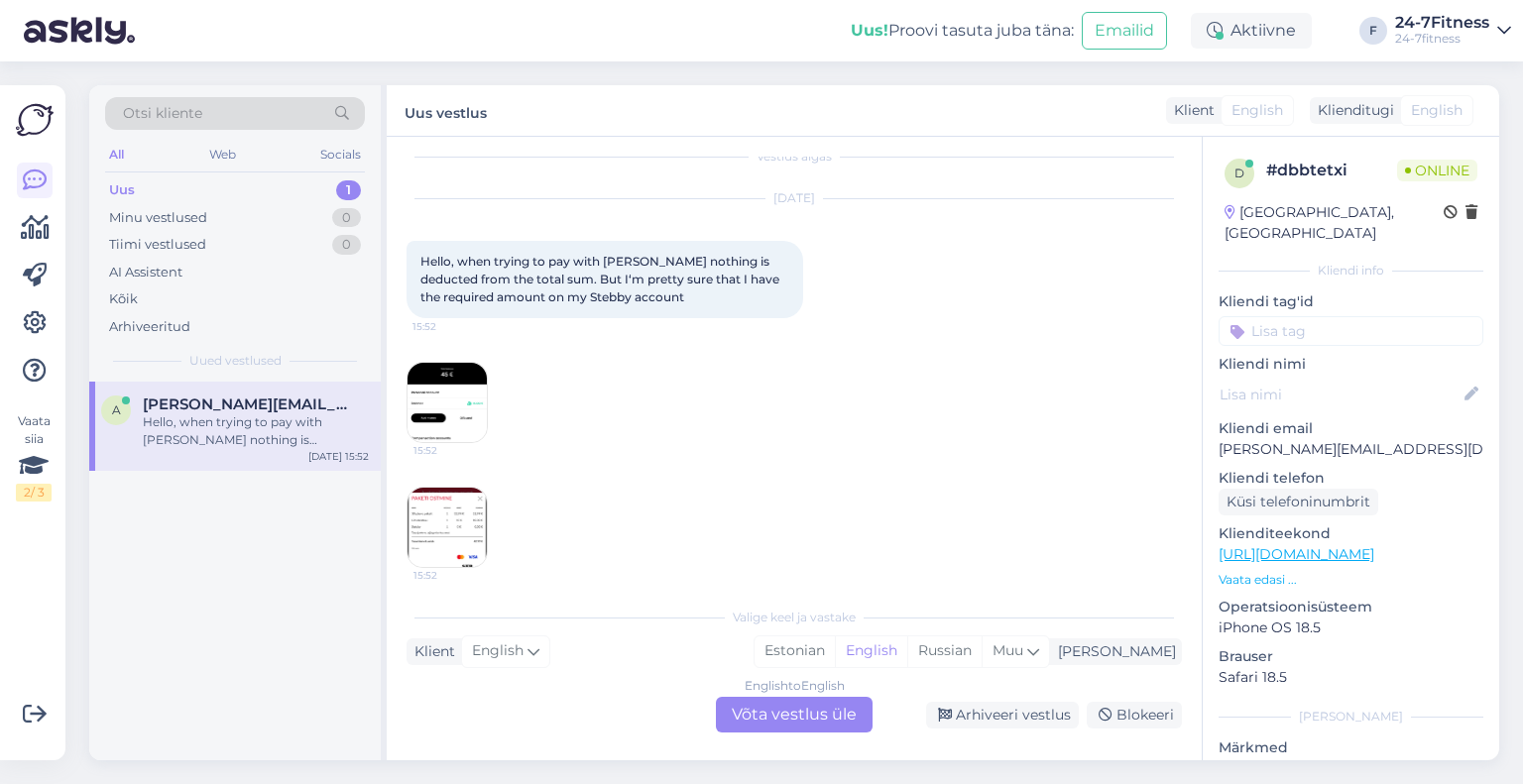 scroll, scrollTop: 31, scrollLeft: 0, axis: vertical 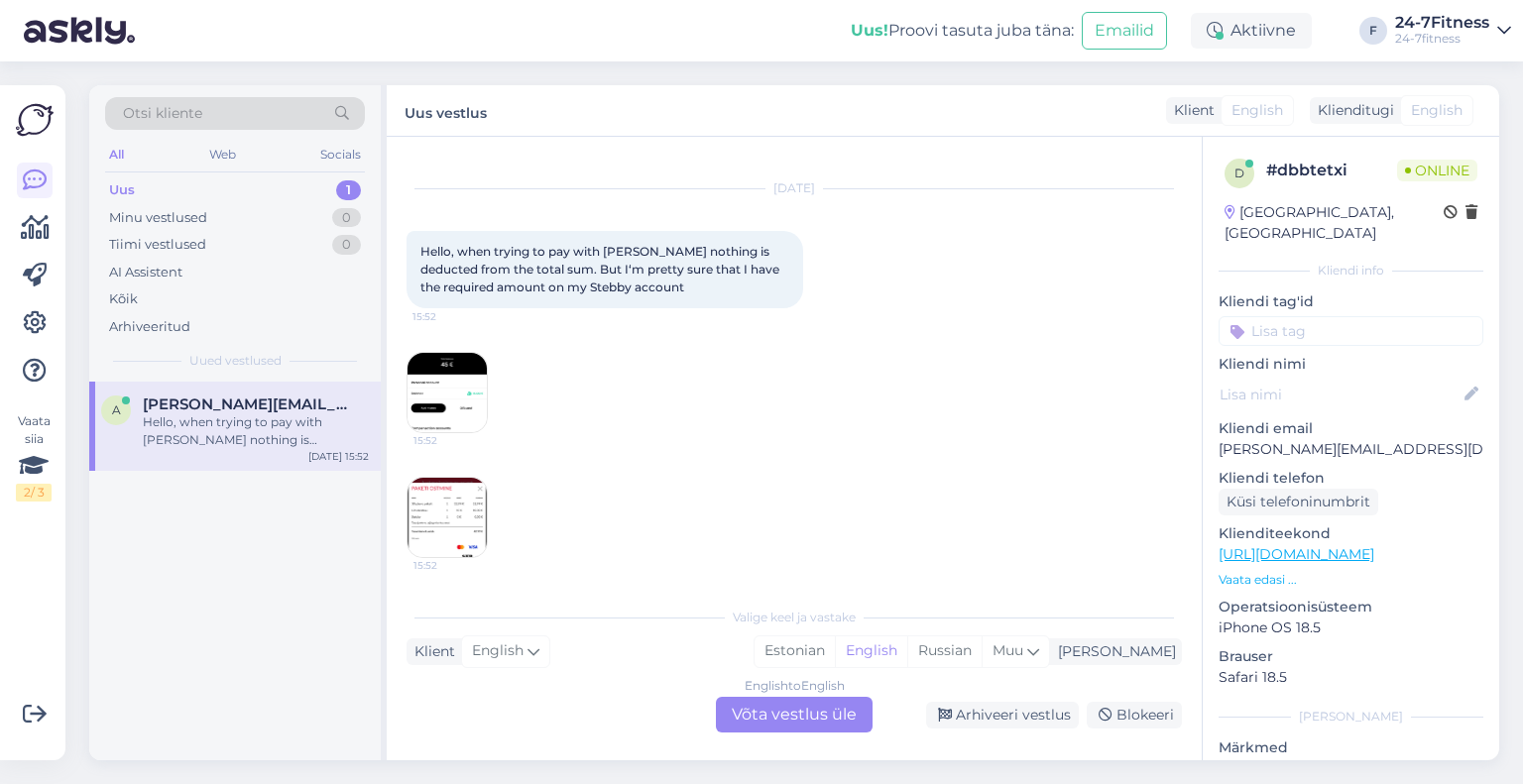 click on "English  to  English Võta vestlus üle" at bounding box center [794, 715] 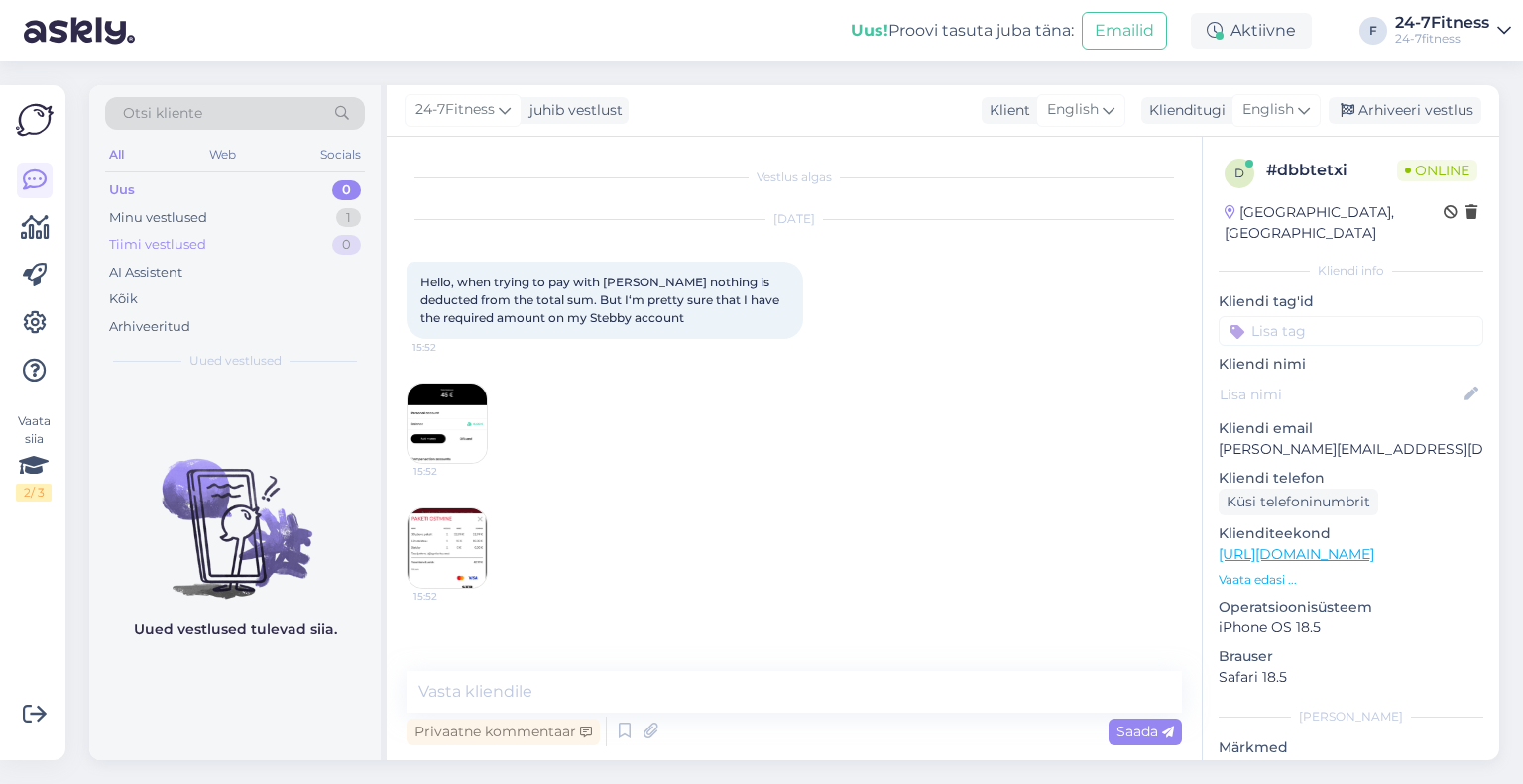 click on "Tiimi vestlused" at bounding box center [158, 245] 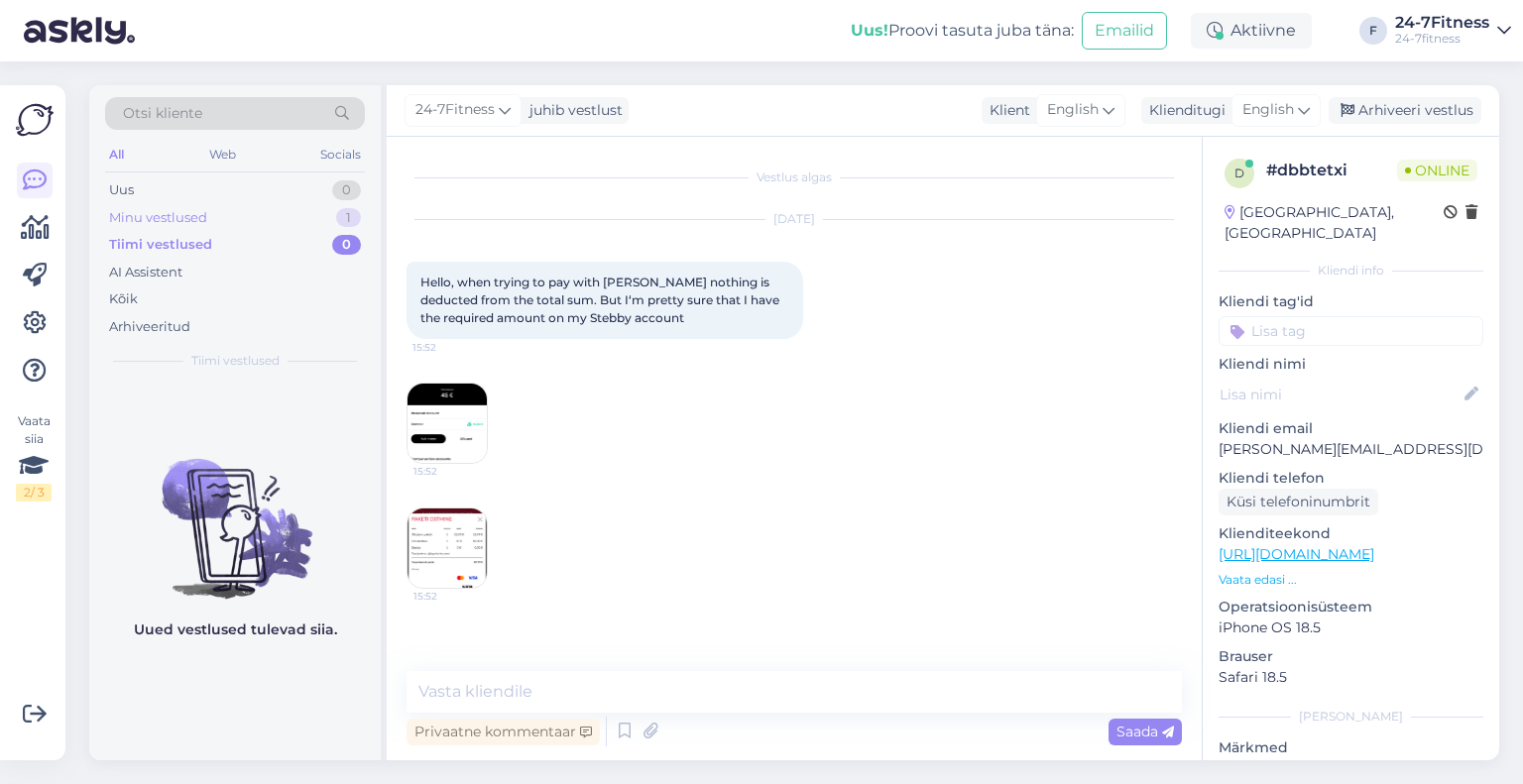 click on "Minu vestlused" at bounding box center (158, 218) 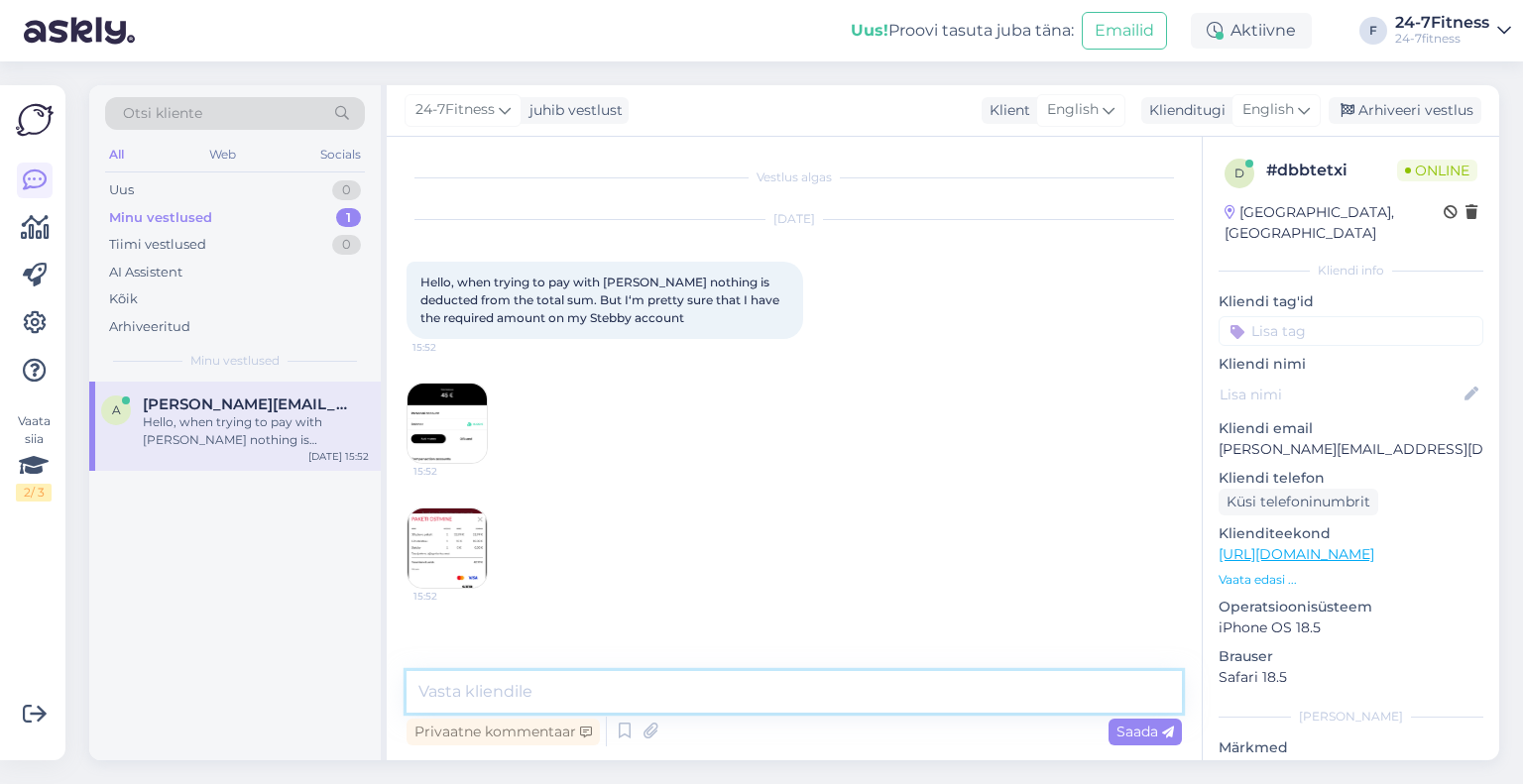 click at bounding box center [794, 692] 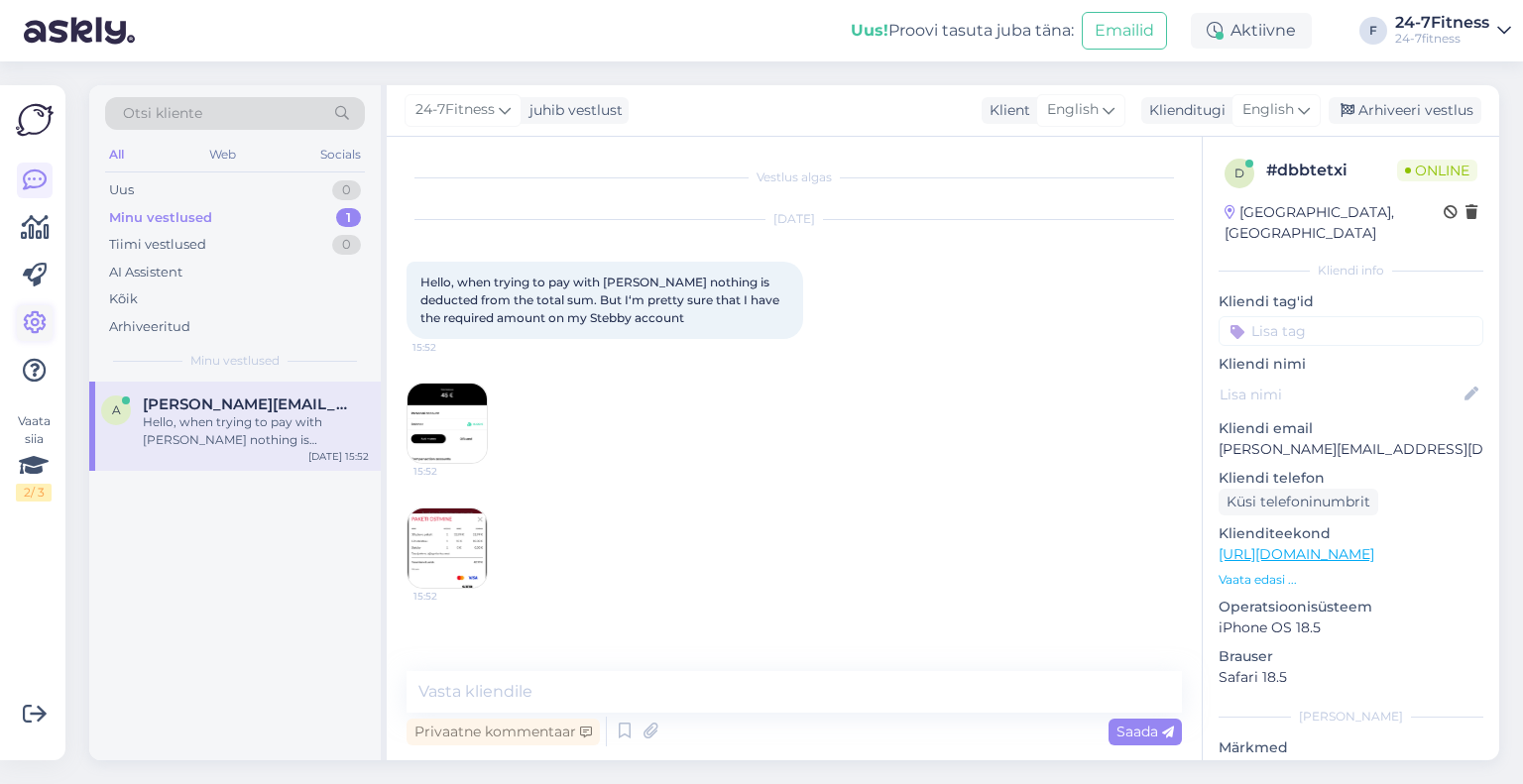 click at bounding box center [35, 323] 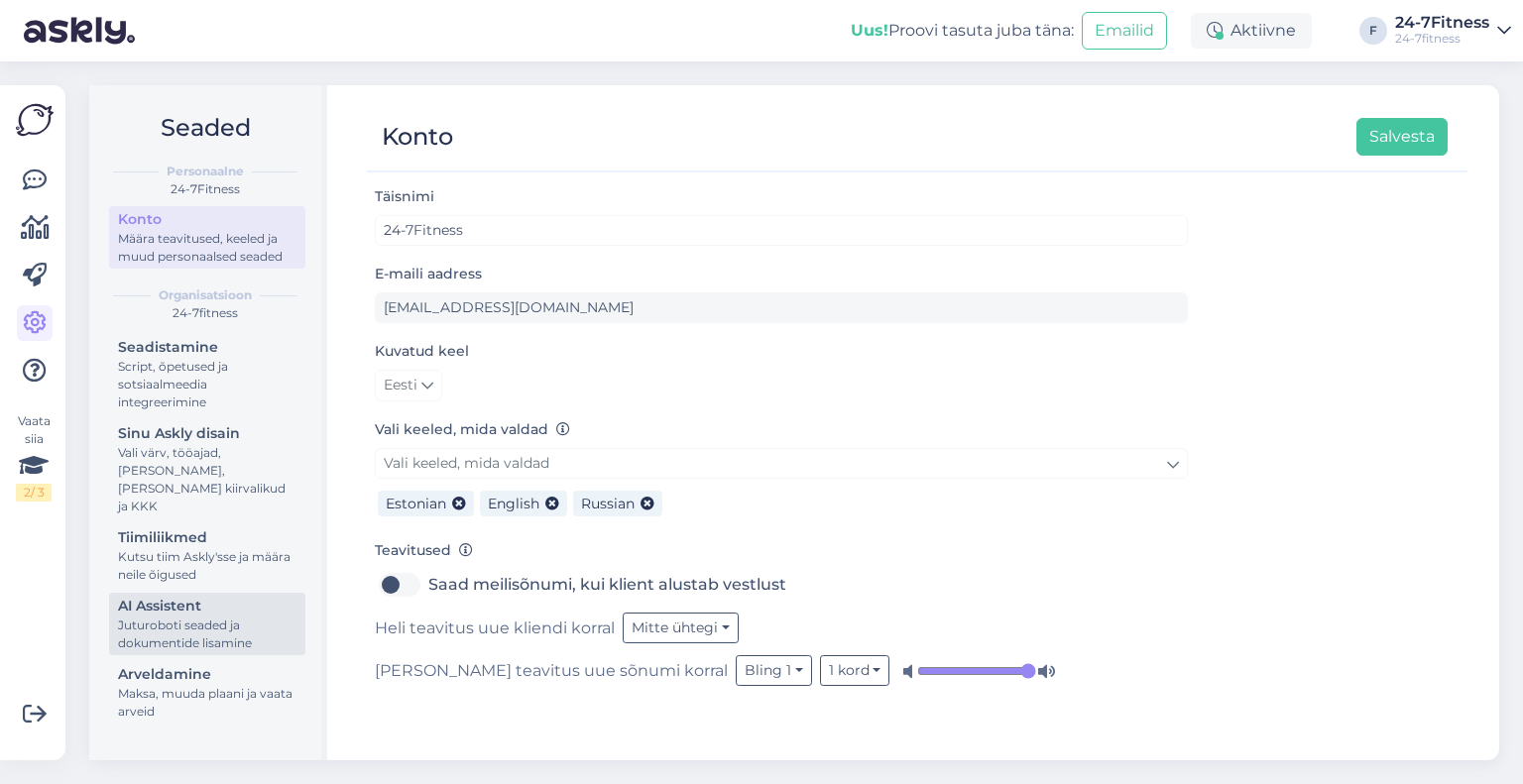 click on "Juturoboti seaded ja dokumentide lisamine" at bounding box center (207, 634) 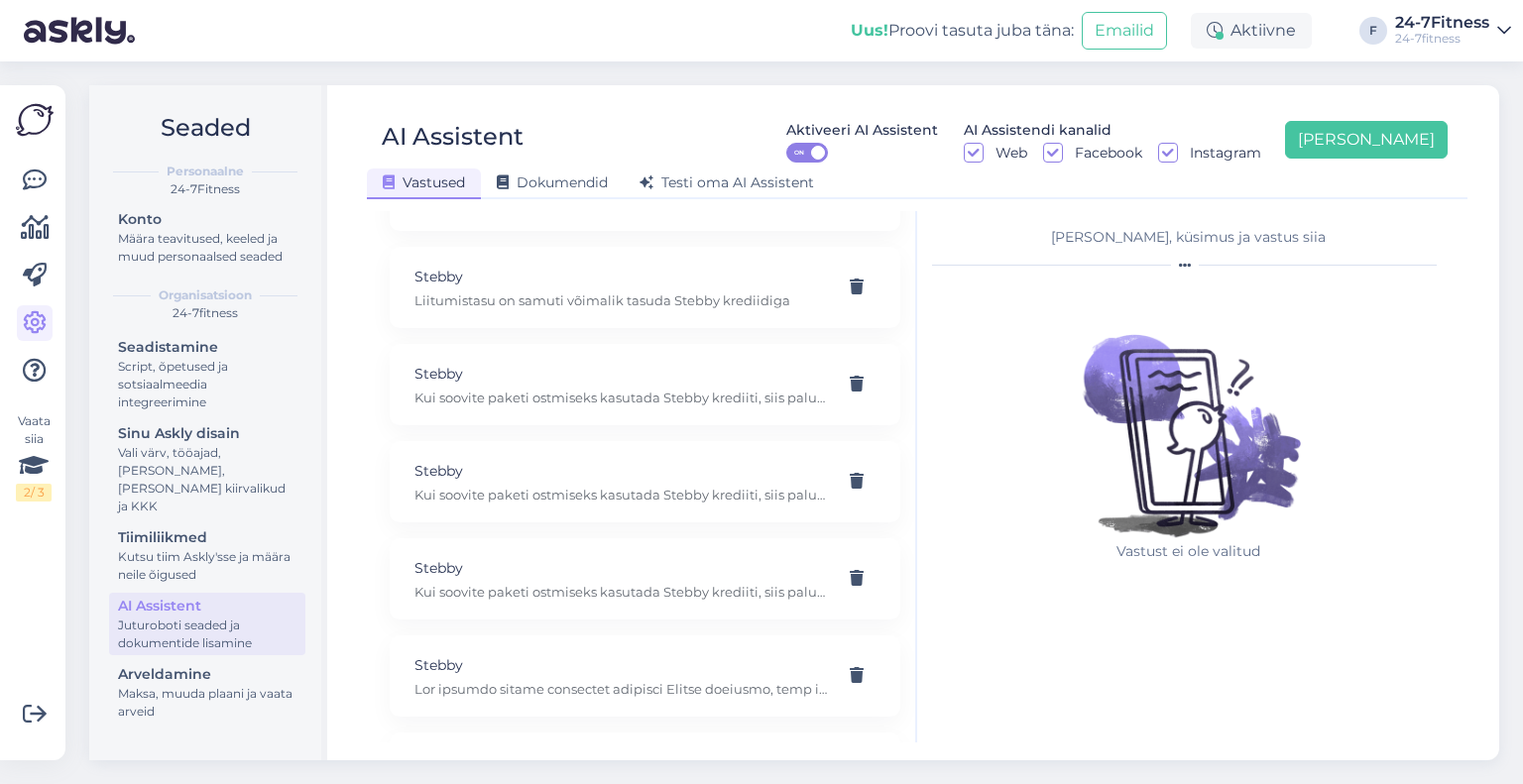 scroll, scrollTop: 13777, scrollLeft: 0, axis: vertical 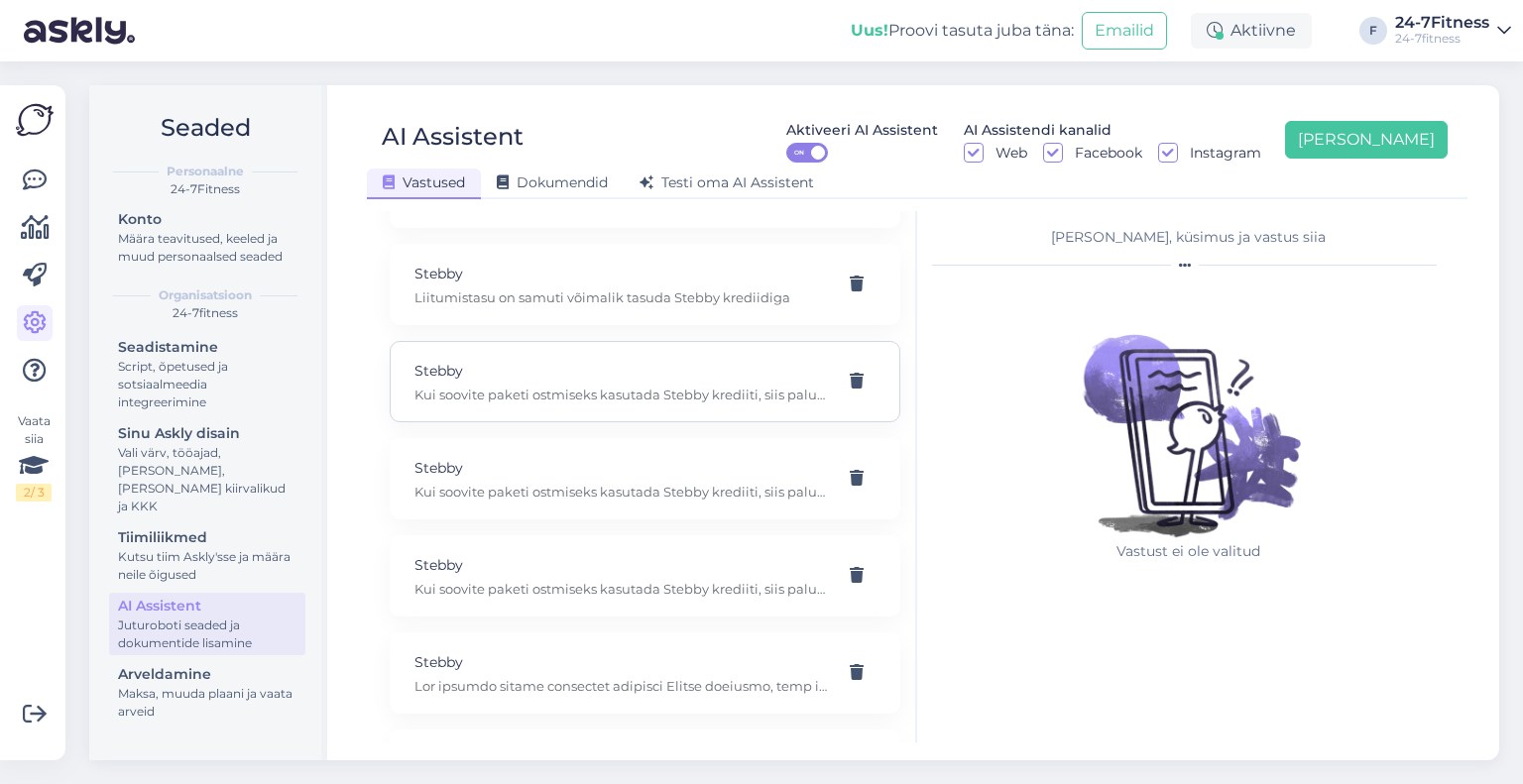 click on "Kui soovite paketi ostmiseks kasutada Stebby krediiti, siis palun logige sisse enda kasutajaga meie kodulehel [URL][DOMAIN_NAME], valige "Minu profiil" ja "Paketid". Valige pakett, vajutage "Osta" ja märkige linnukesega ''Soovin tasumiseks kasutada Stebbyt''. Seejärel avaneb Teile ostukorv ning kui vajutate "Mine maksma", võetakse automaatselt Teie Stebby kontolt paketitasu. Kui kogu paketitasu väärtust ei ole võimalik Stebby kontolt [PERSON_NAME], jääb ostukorvi alles puuduoleva paketitasu jääk, mille saate tasuda pangalingi vahendusel." at bounding box center [621, 394] 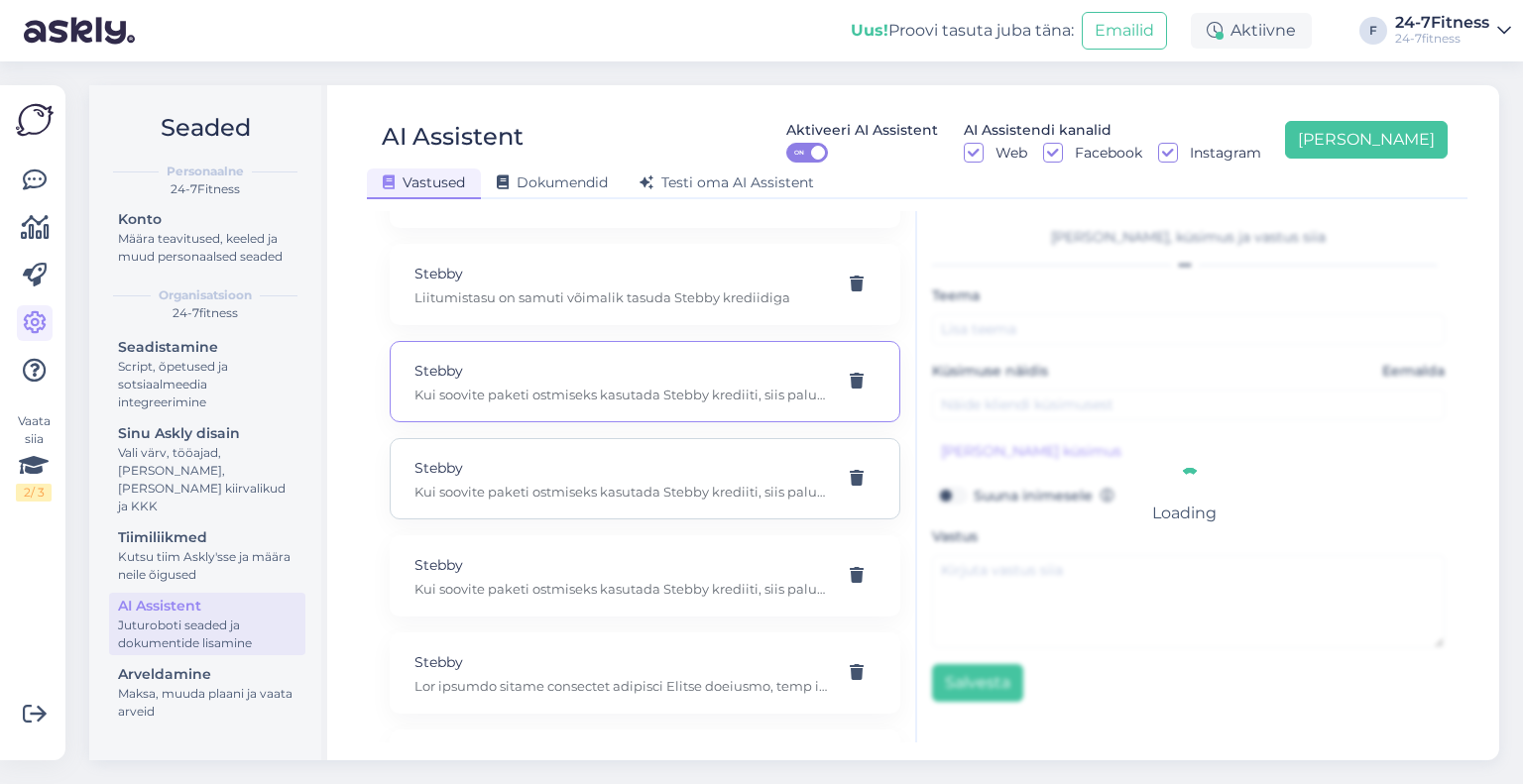 type on "Stebby" 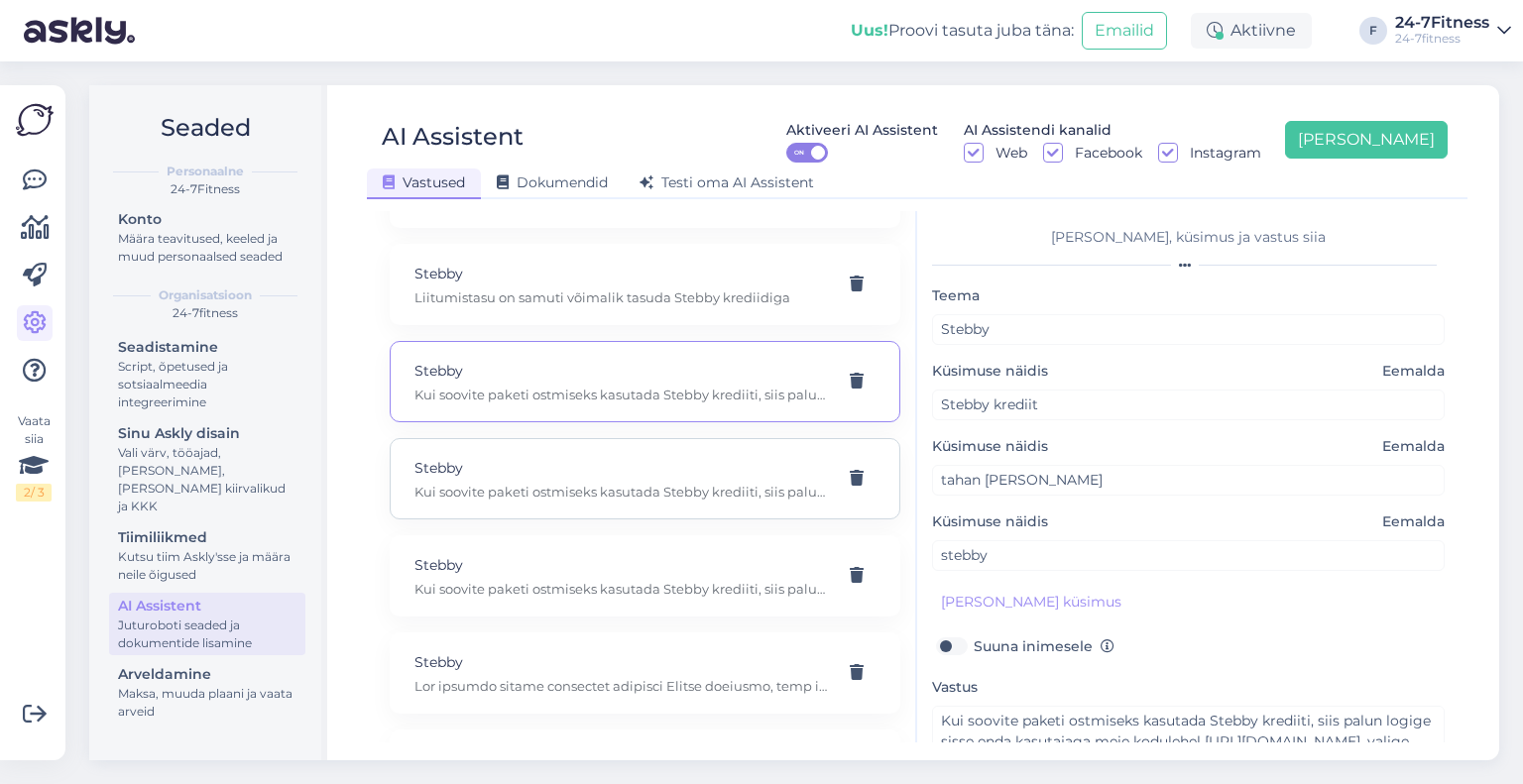 click on "Kui soovite paketi ostmiseks kasutada Stebby krediiti, siis palun logige sisse enda kasutajaga meie kodulehel [URL][DOMAIN_NAME], valige "Minu profiil" ja "Paketid". Valige pakett, vajutage "Osta" ja märkige linnukesega ''Soovin tasumiseks kasutada Stebbyt''. Seejärel avaneb Teile ostukorv ning kui vajutate "Mine maksma", võetakse automaatselt Teie Stebby kontolt paketitasu. Kui kogu paketitasu väärtust ei ole võimalik Stebby kontolt [PERSON_NAME], jääb ostukorvi alles puuduoleva paketitasu jääk, mille saate tasuda pangalingi vahendusel." at bounding box center [621, 492] 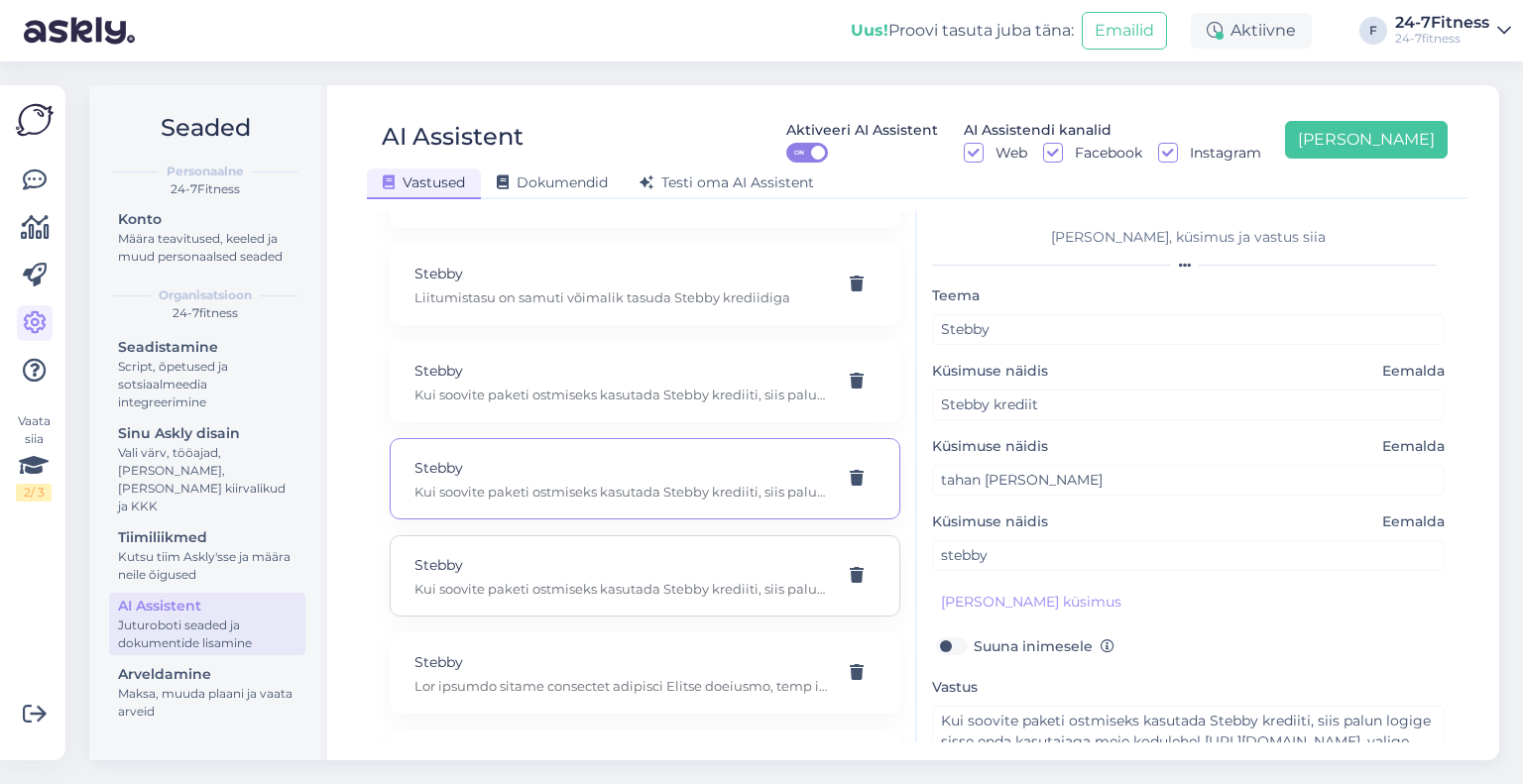 click on "Kui soovite paketi ostmiseks kasutada Stebby krediiti, siis palun logige sisse enda kasutajaga meie kodulehel [URL][DOMAIN_NAME], valige "Minu profiil" ja "Paketid". Valige pakett, vajutage "Osta" ja märkige linnukesega ''Soovin tasumiseks kasutada Stebbyt''. Seejärel avaneb Teile ostukorv ning kui vajutate "Mine maksma", võetakse automaatselt Teie Stebby kontolt paketitasu. Kui kogu paketitasu väärtust ei ole võimalik Stebby kontolt [PERSON_NAME], jääb ostukorvi alles puuduoleva paketitasu jääk, mille saate tasuda pangalingi vahendusel." at bounding box center [621, 589] 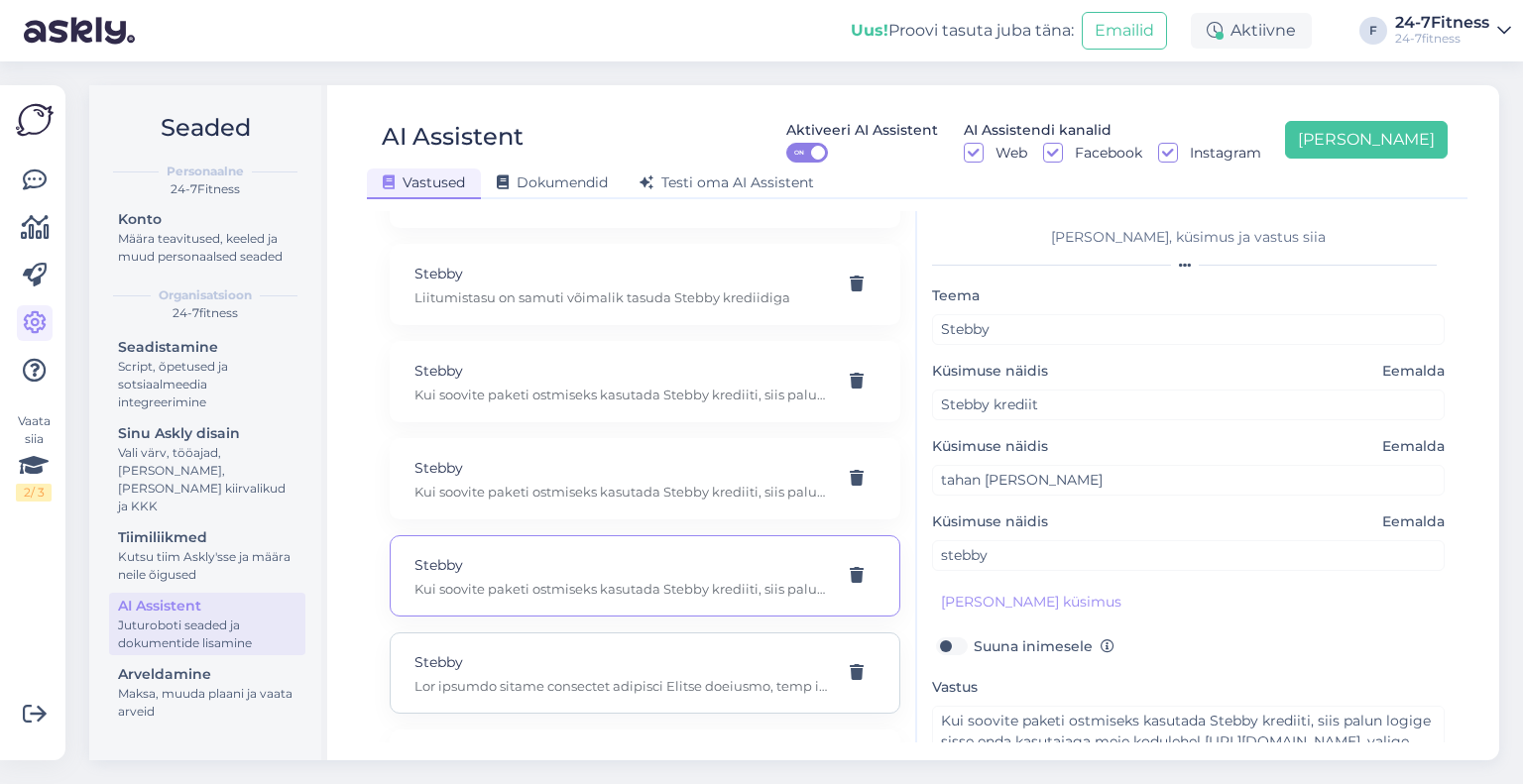click on "Stebby" at bounding box center (621, 662) 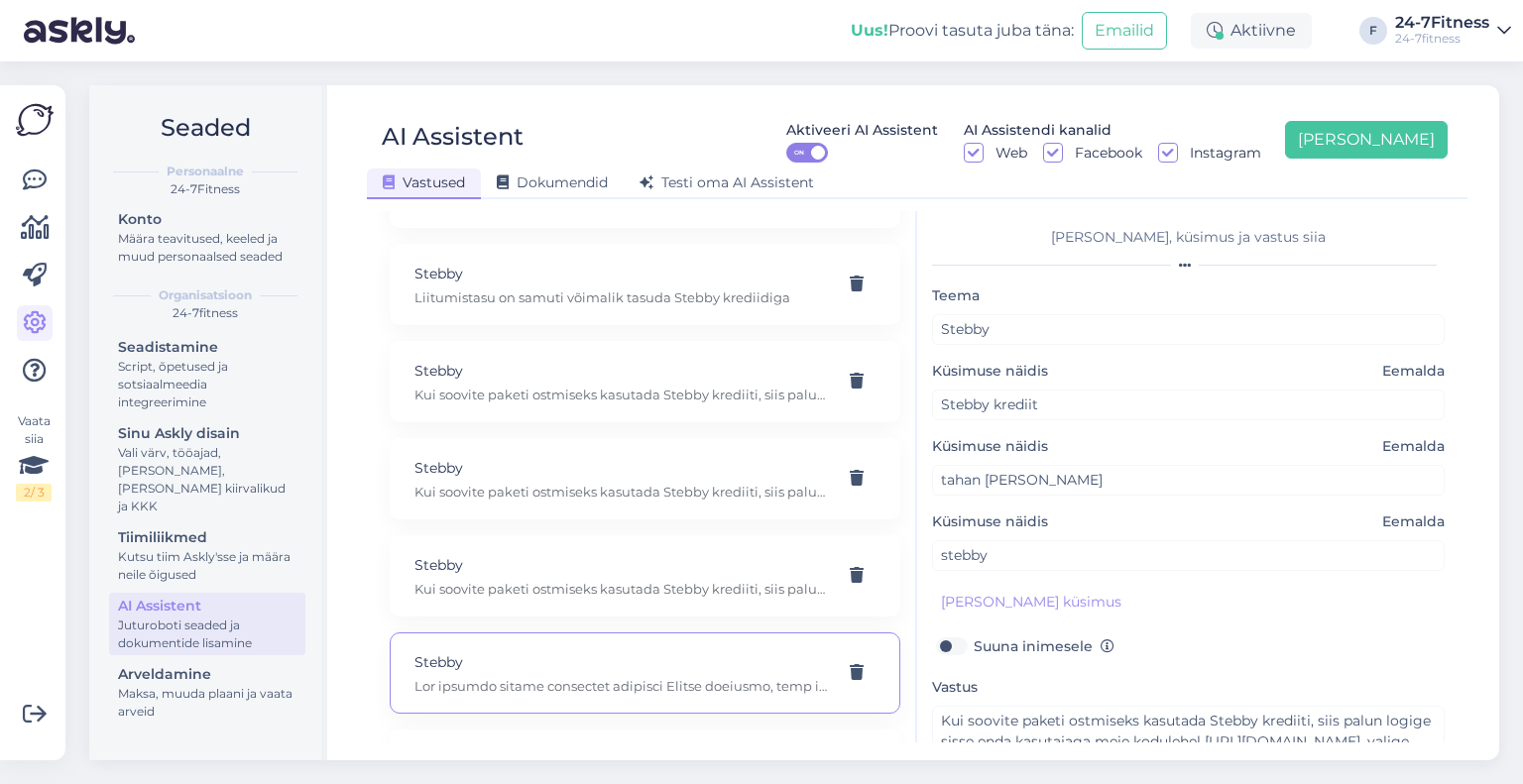 type on "soovin kasutada oma Stebby kontol olevat raha, et tasuda paketti eest siis [PERSON_NAME] ikkagi näitab et pean ise maksma kogu arve?" 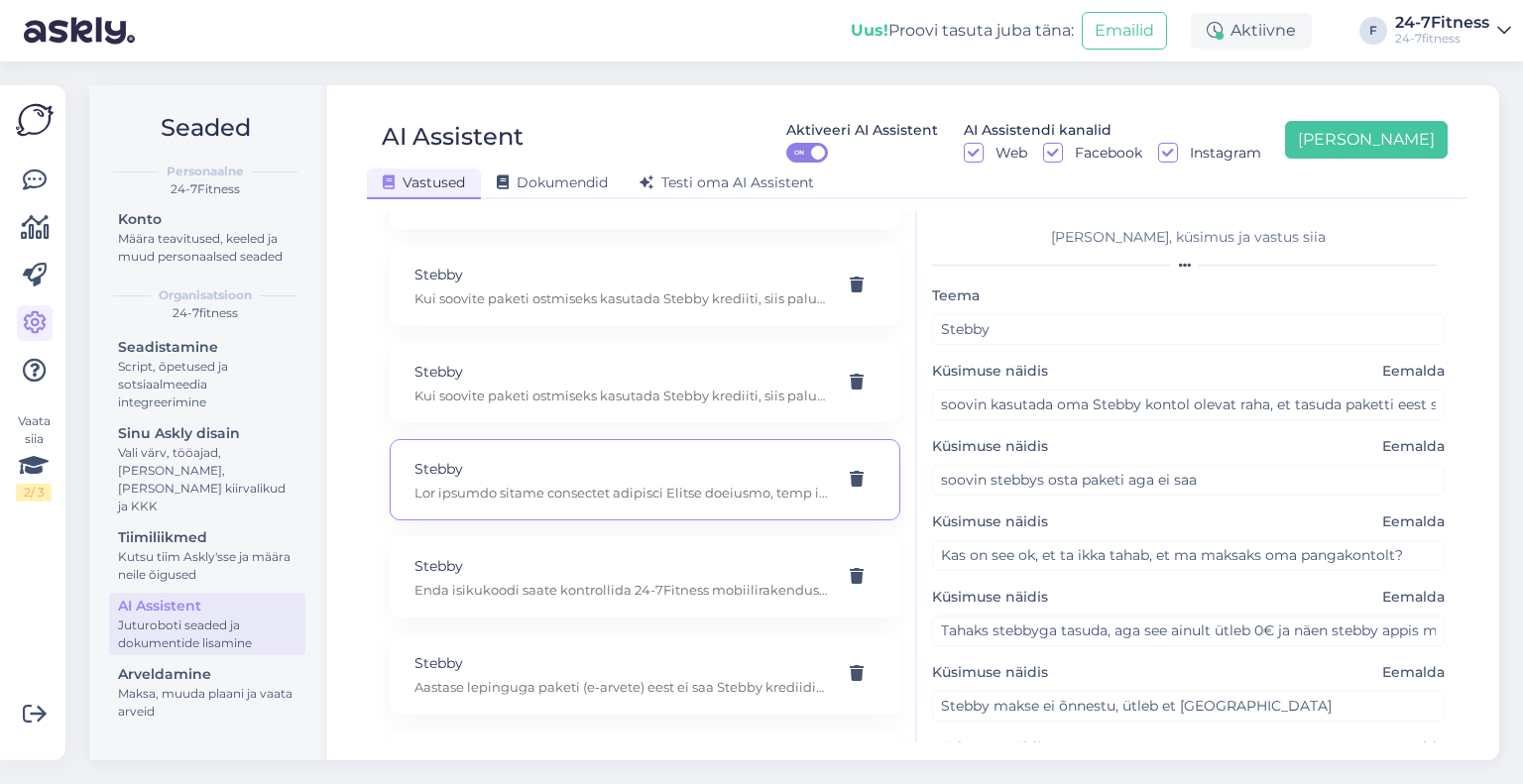 scroll, scrollTop: 13975, scrollLeft: 0, axis: vertical 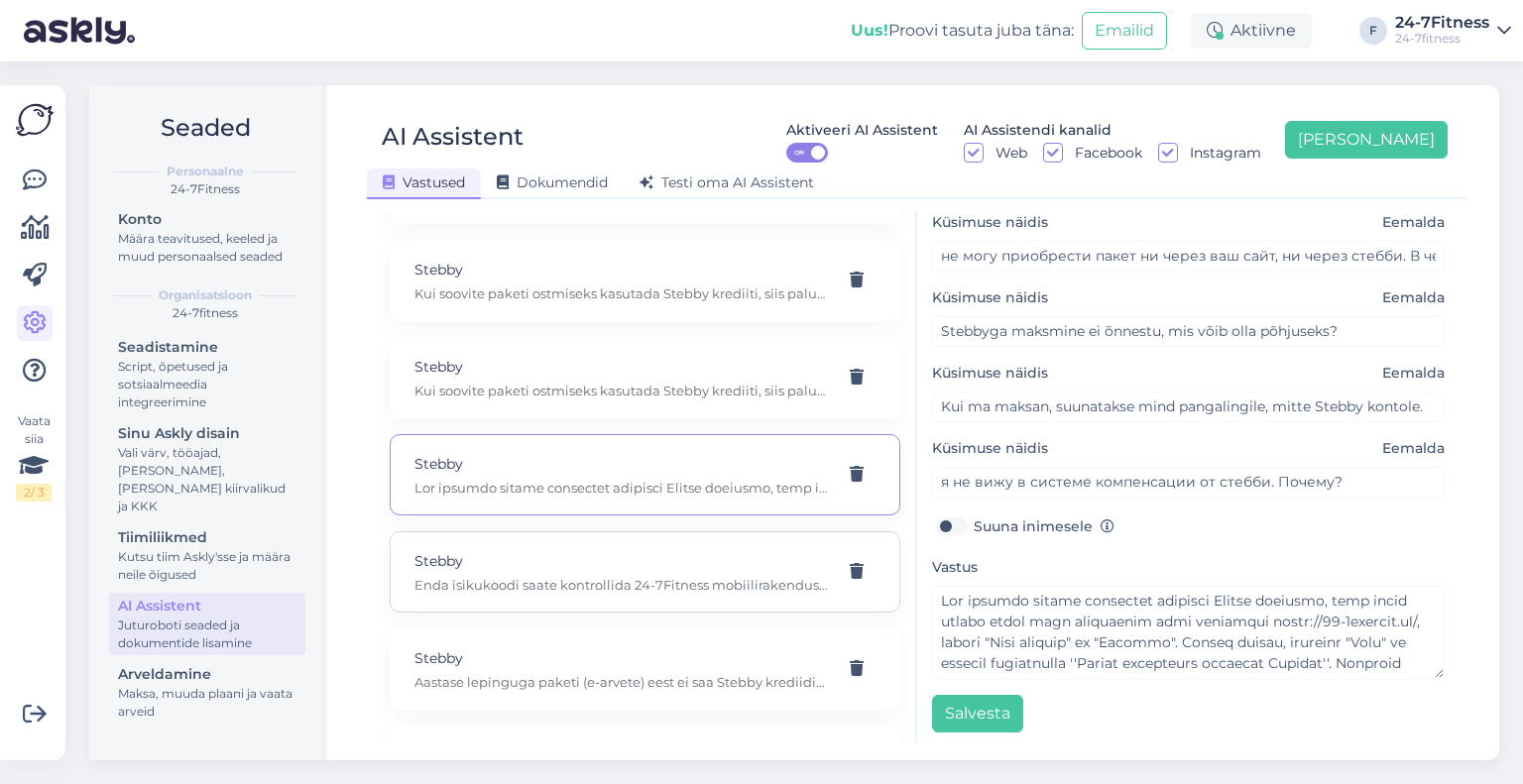 click on "Stebby" at bounding box center [621, 561] 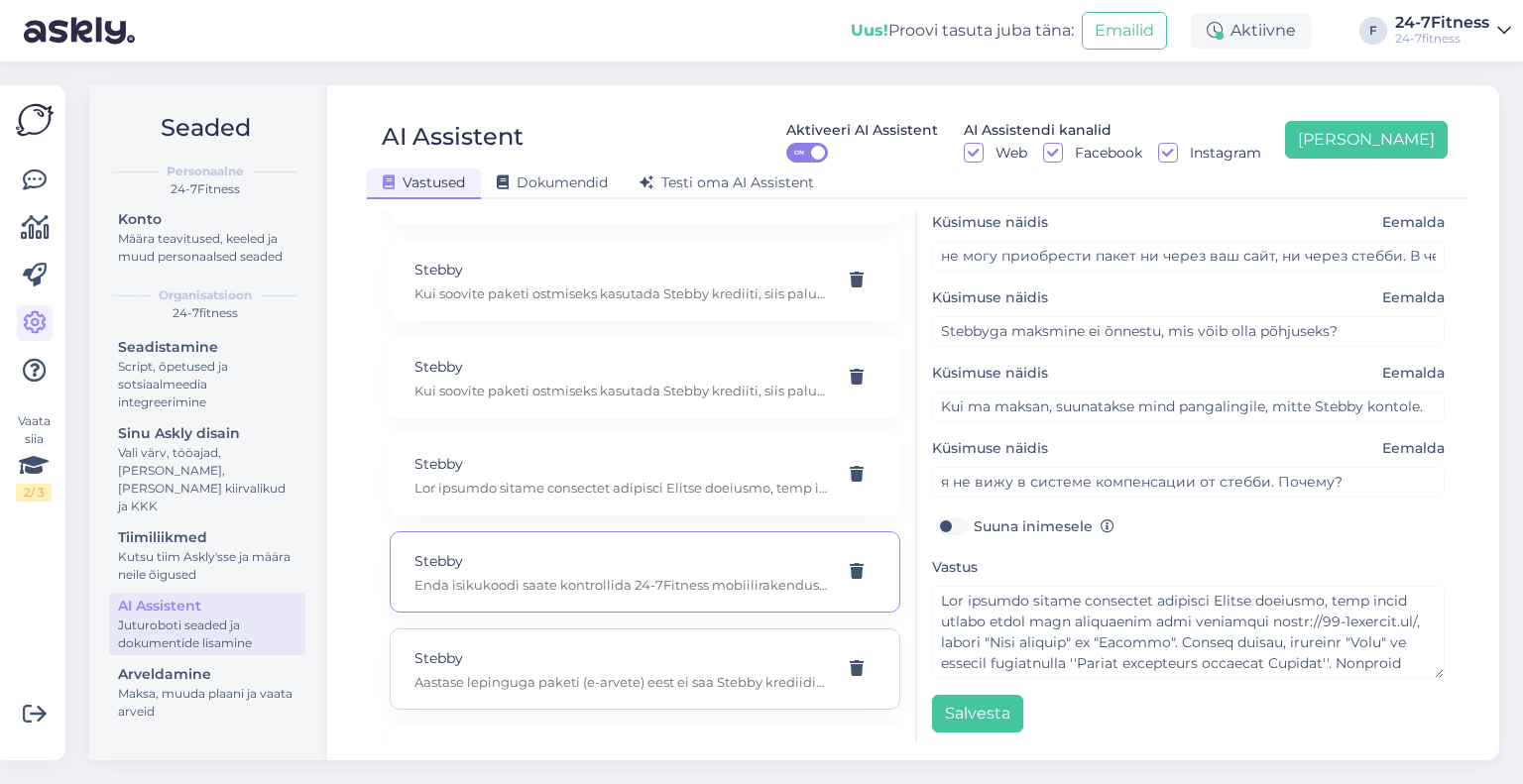 type on "Kuidas saan lisada isikukoodi?" 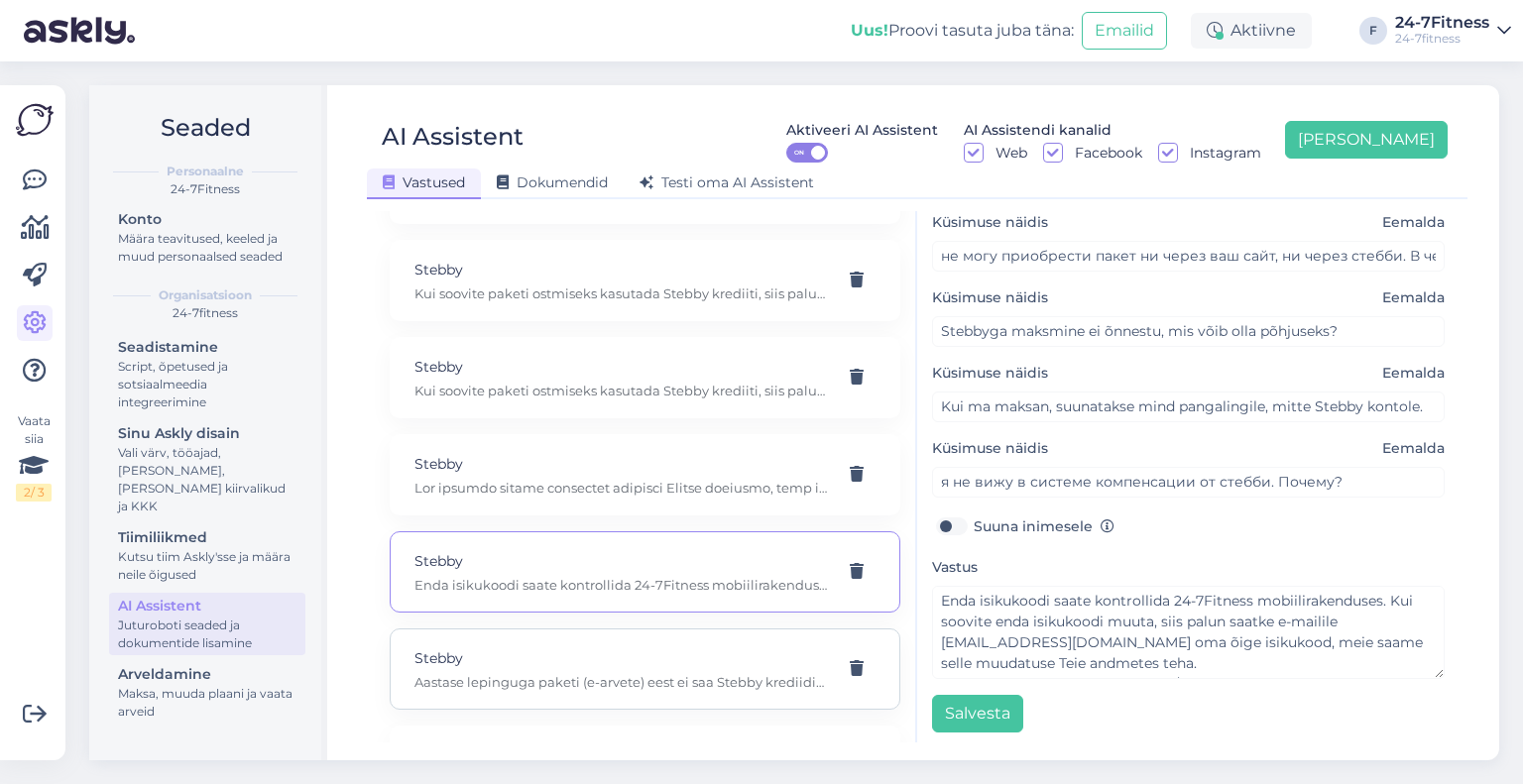 scroll, scrollTop: 48, scrollLeft: 0, axis: vertical 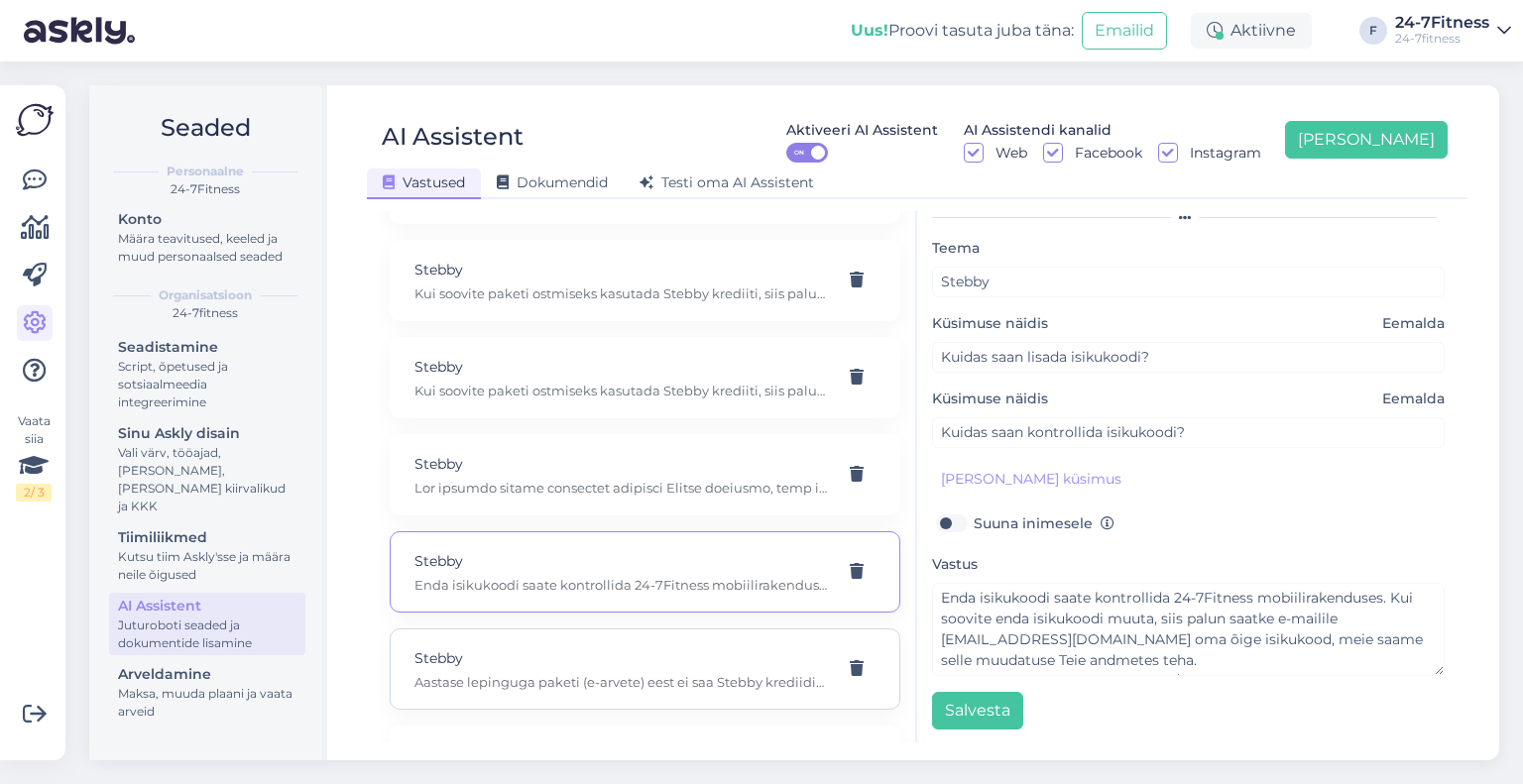 click on "Stebby" at bounding box center (621, 658) 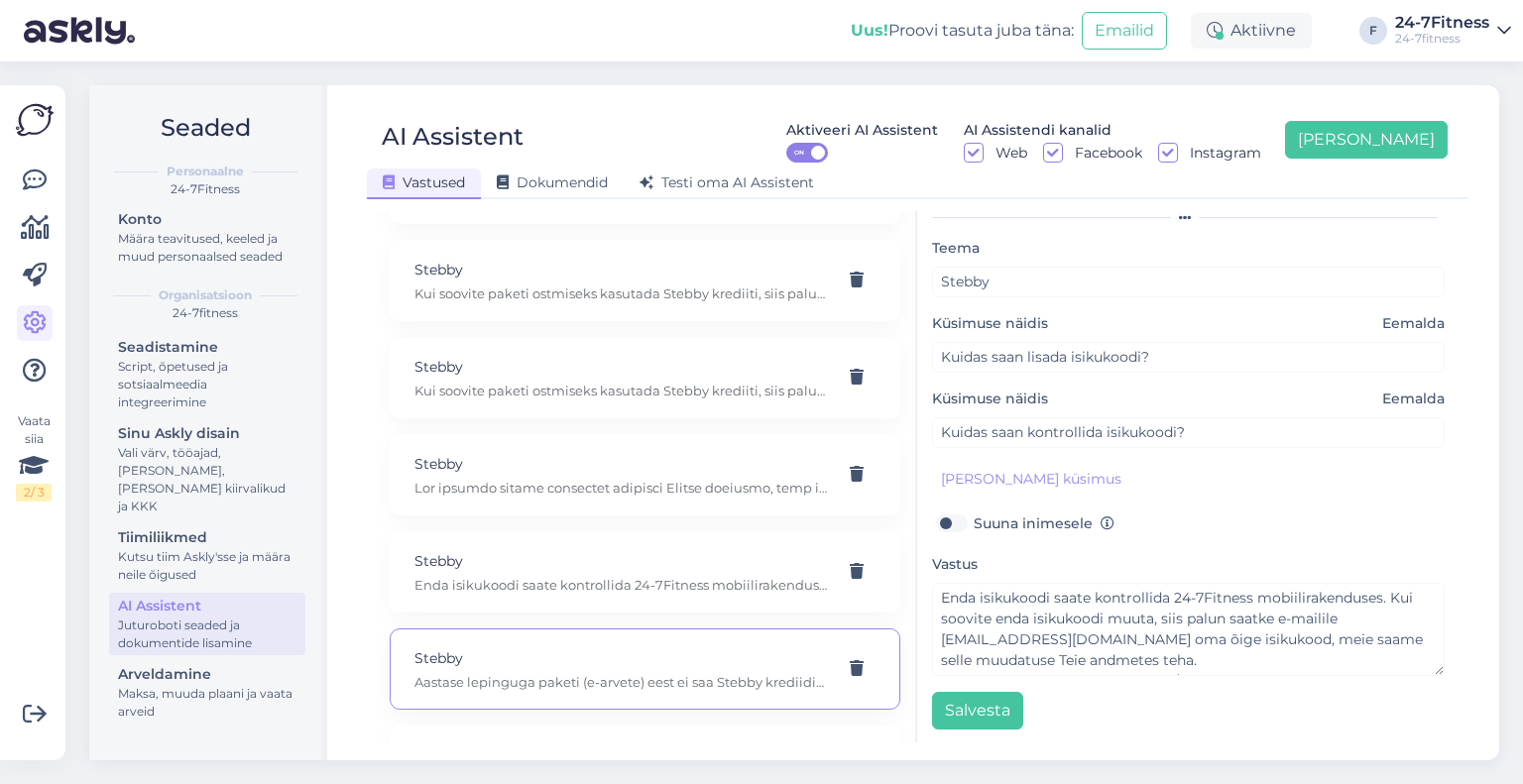 type on "Mul aastane lepinguga pakett, kas saan igakuiseid makseid [PERSON_NAME] Stebby?" 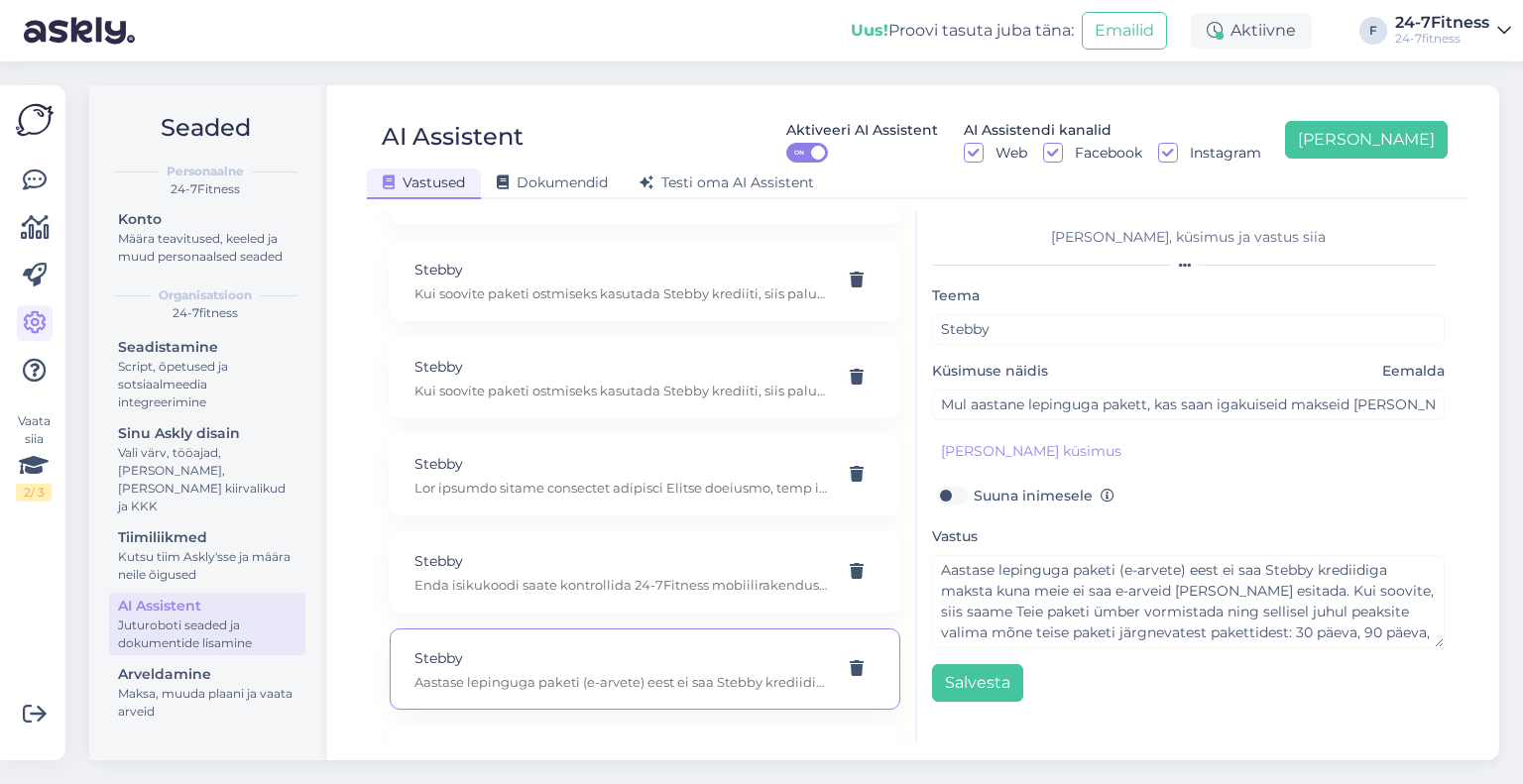 scroll, scrollTop: 0, scrollLeft: 0, axis: both 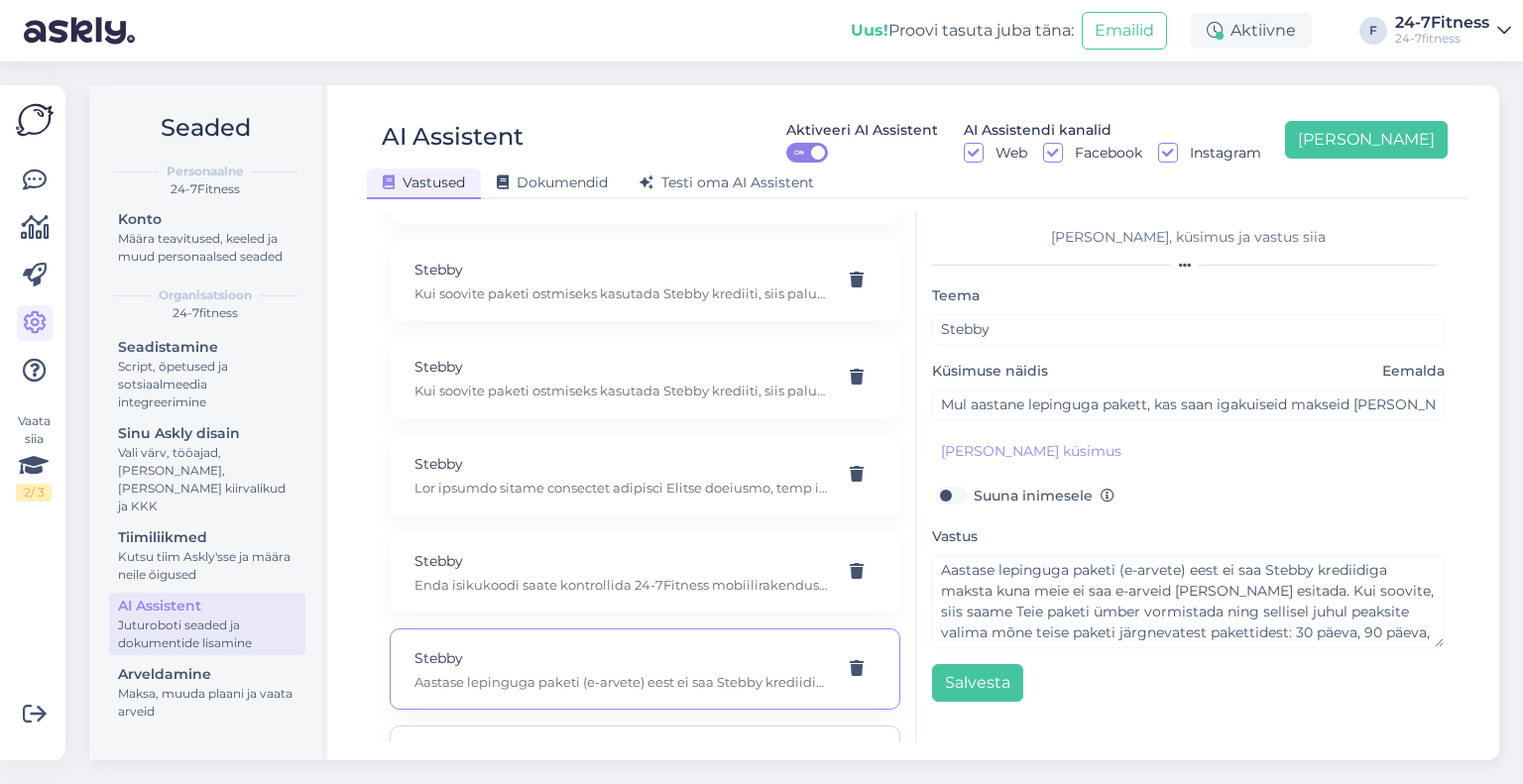 click on "Stebby" at bounding box center [621, 755] 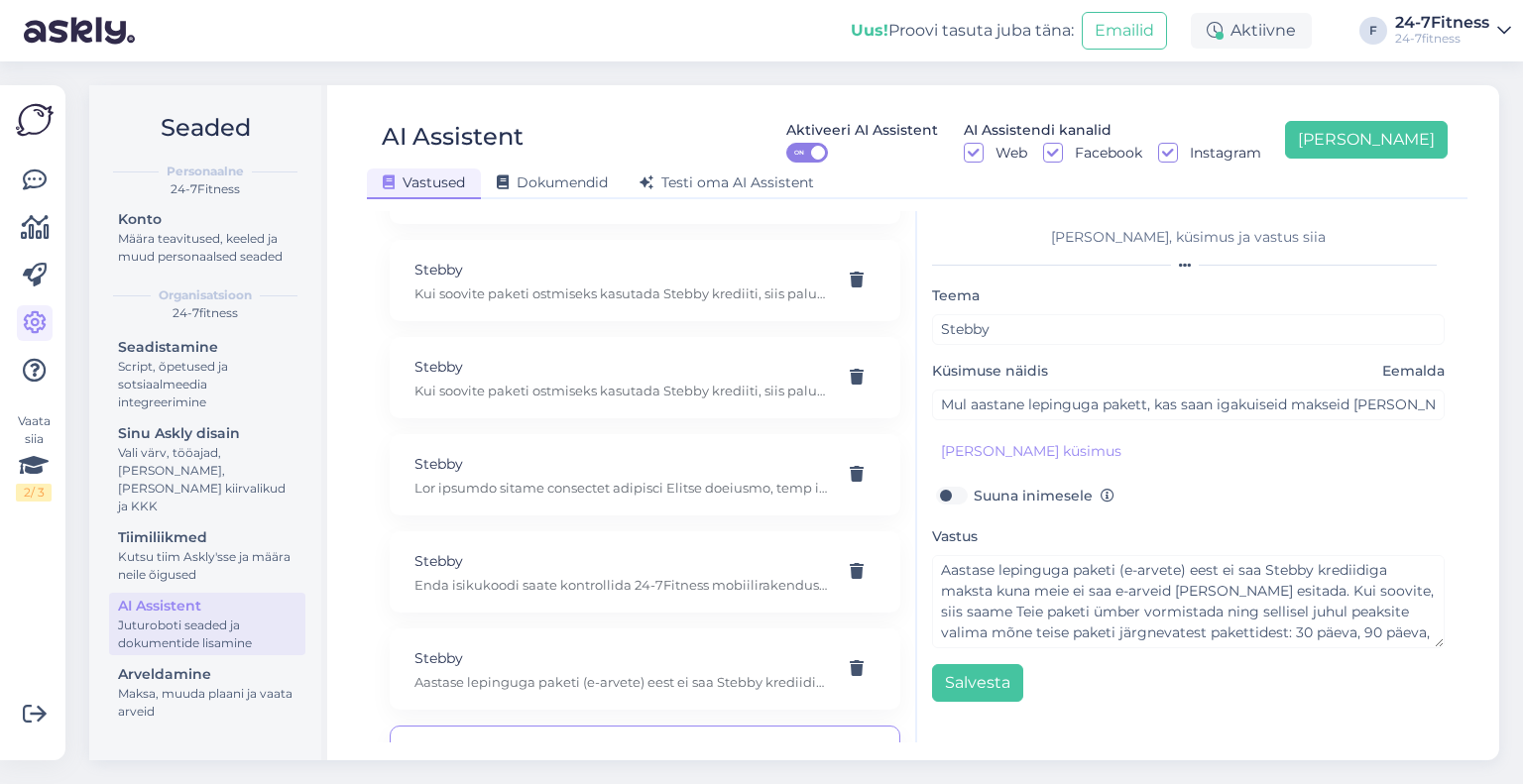 type on "Kuidas ma stebbyga pileti saan osta" 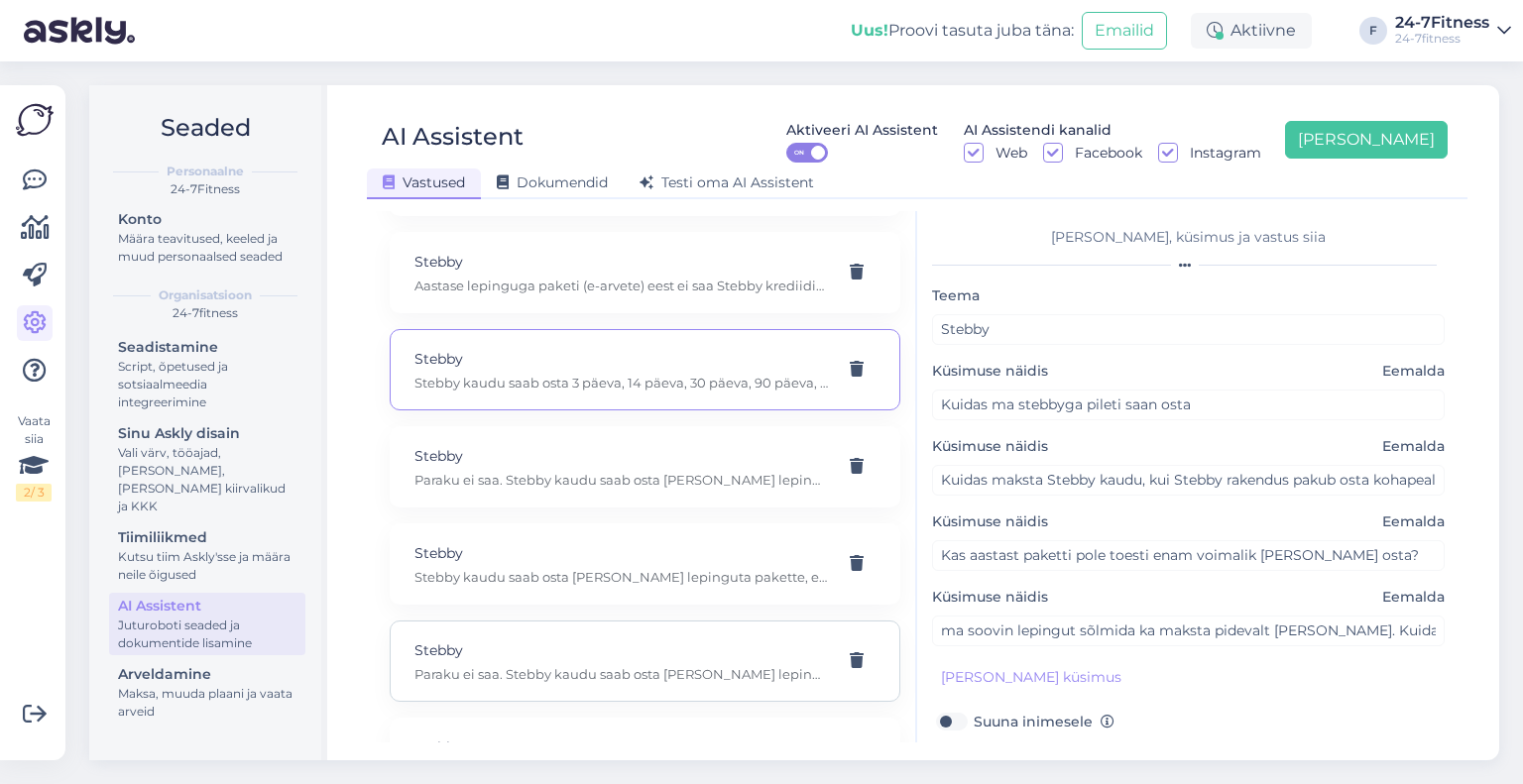scroll, scrollTop: 14471, scrollLeft: 0, axis: vertical 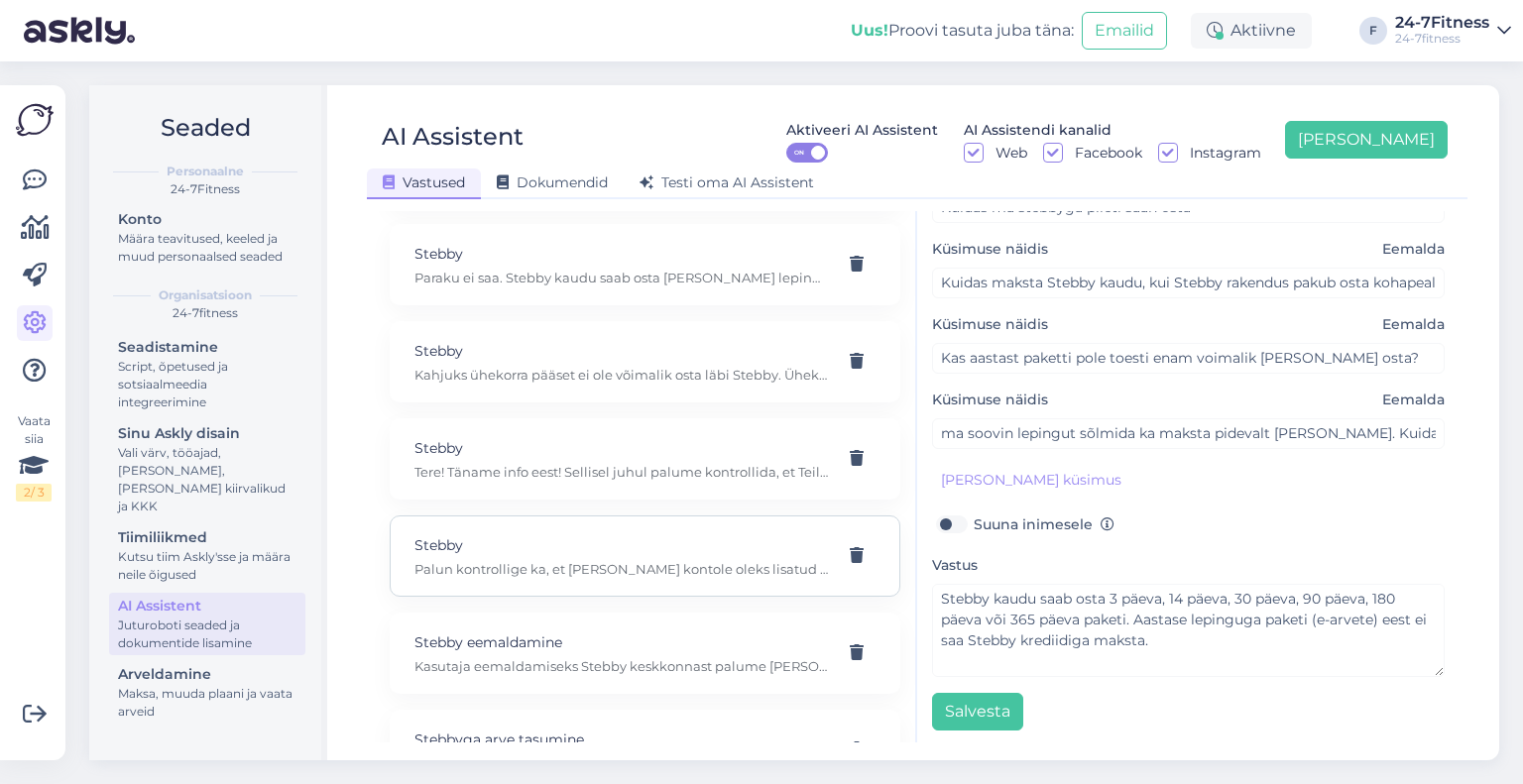 click on "Stebby" at bounding box center [621, 545] 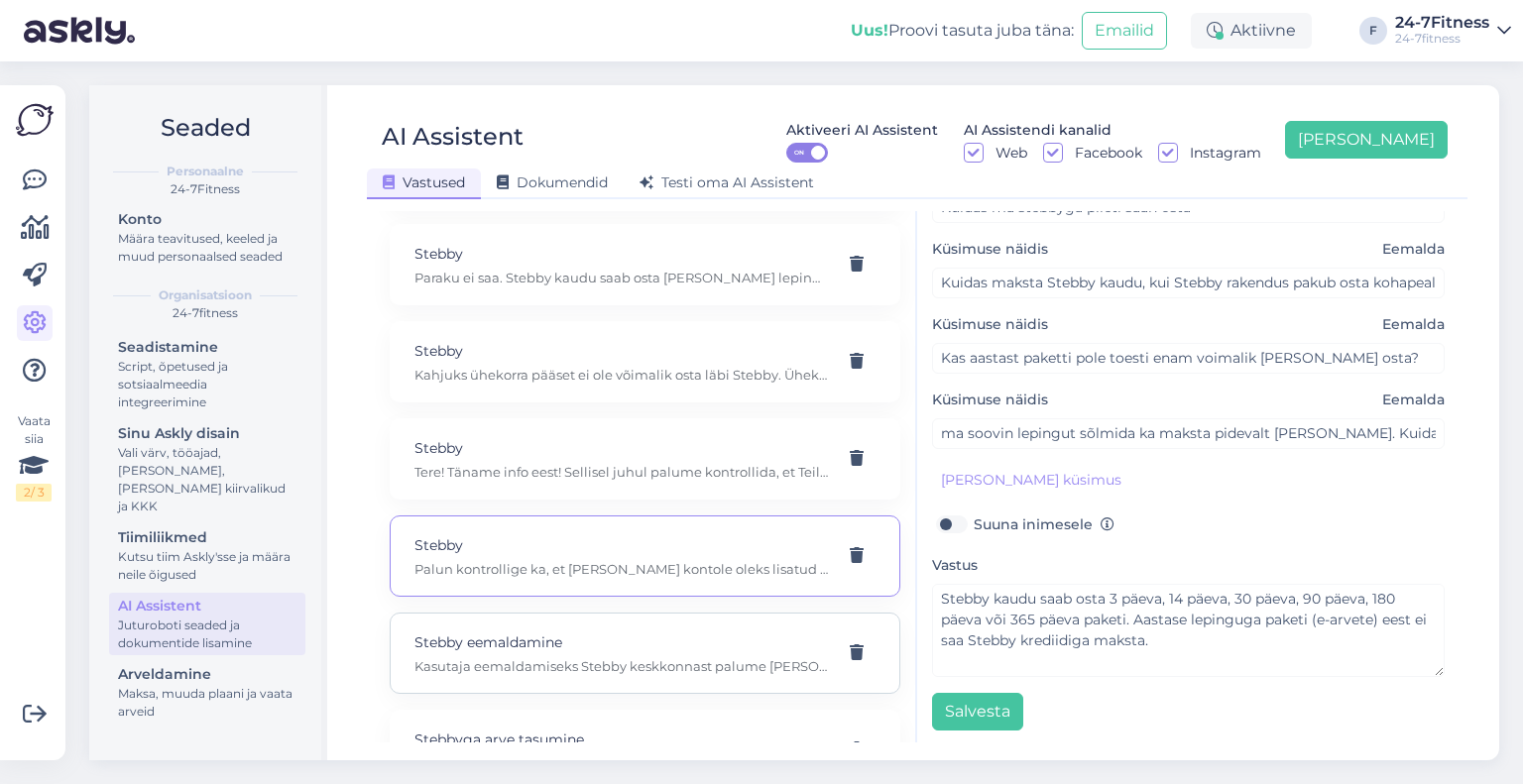 type on "Ei lase Stebby kaudu osta" 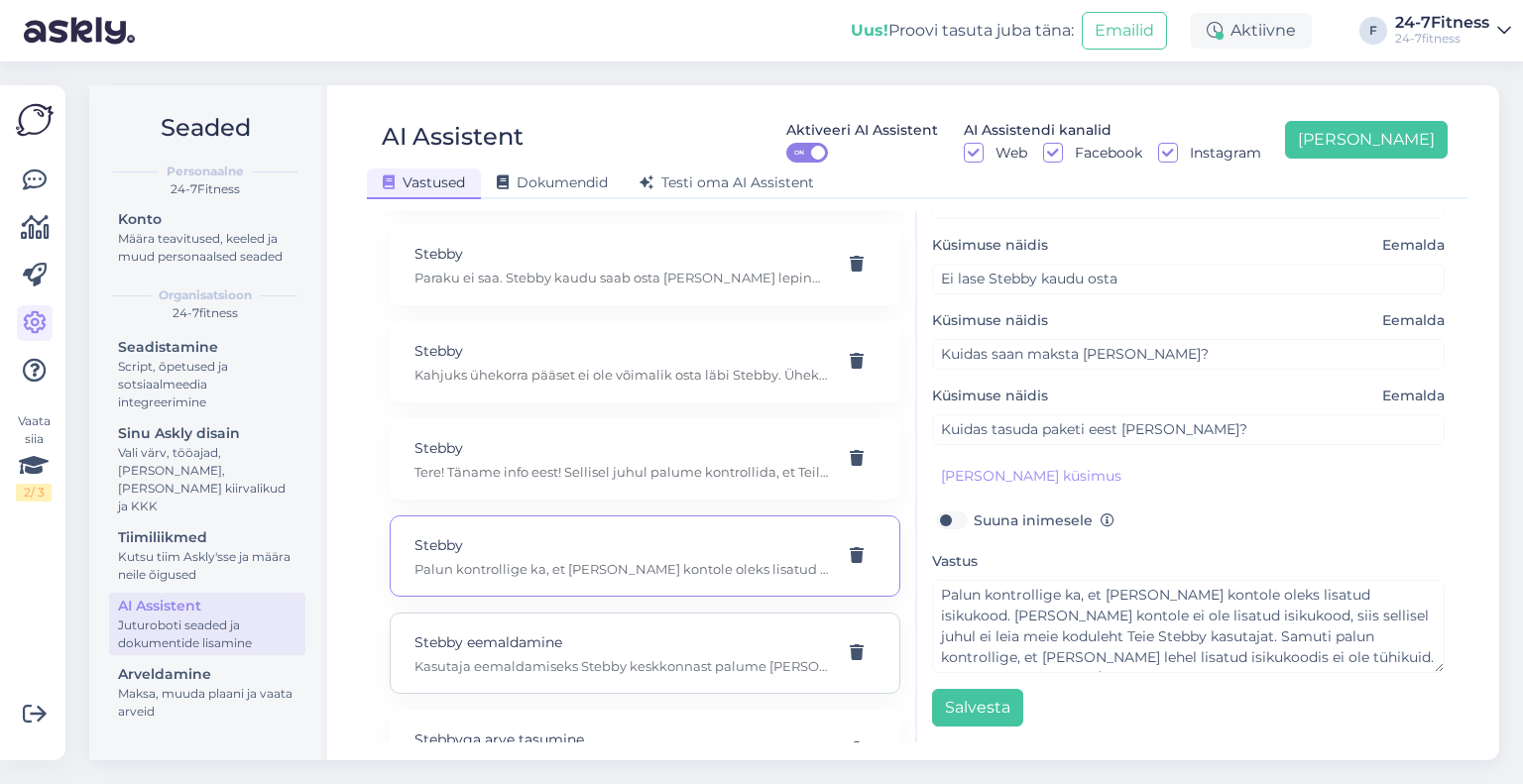 scroll, scrollTop: 122, scrollLeft: 0, axis: vertical 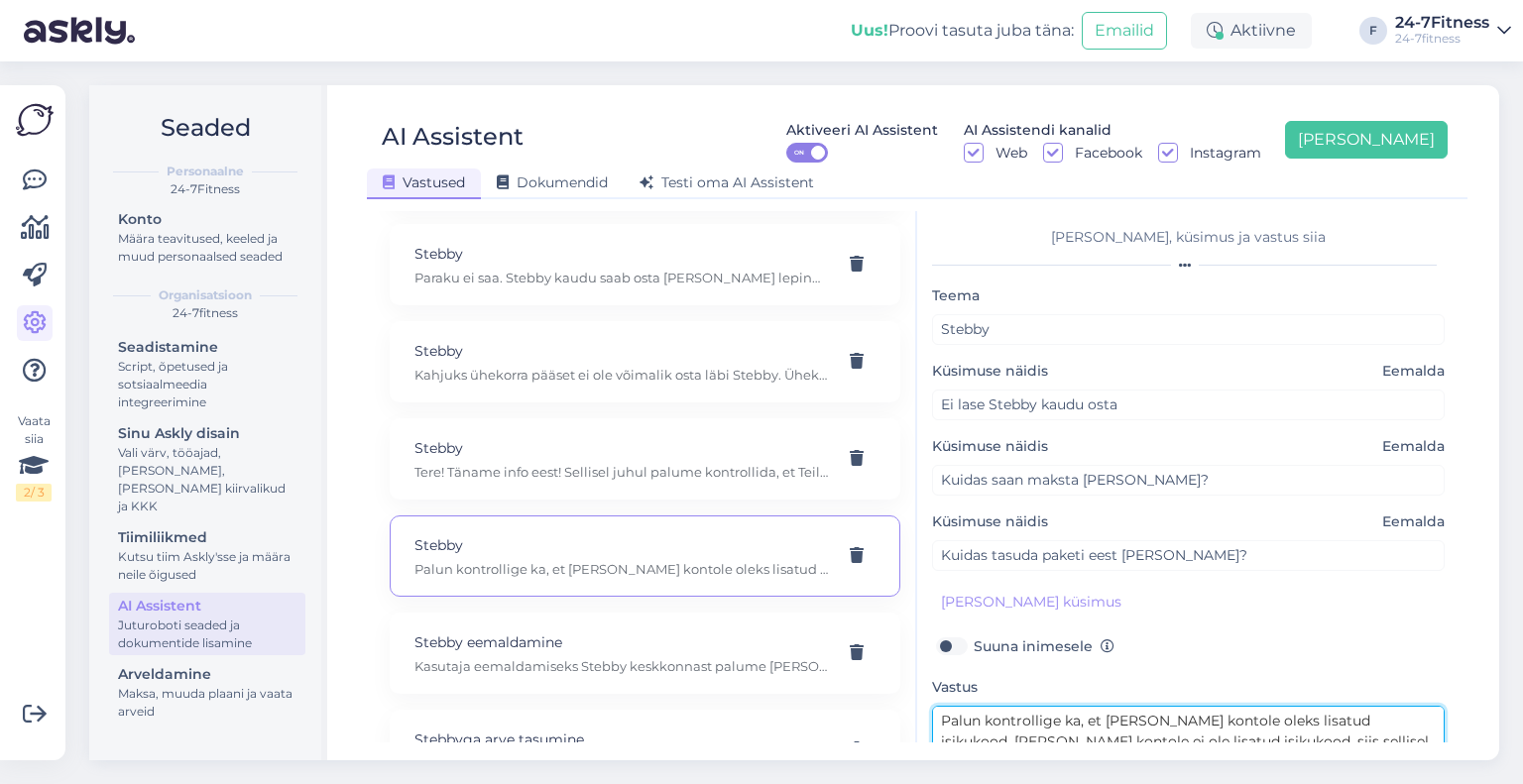 drag, startPoint x: 944, startPoint y: 595, endPoint x: 1321, endPoint y: 617, distance: 377.6414 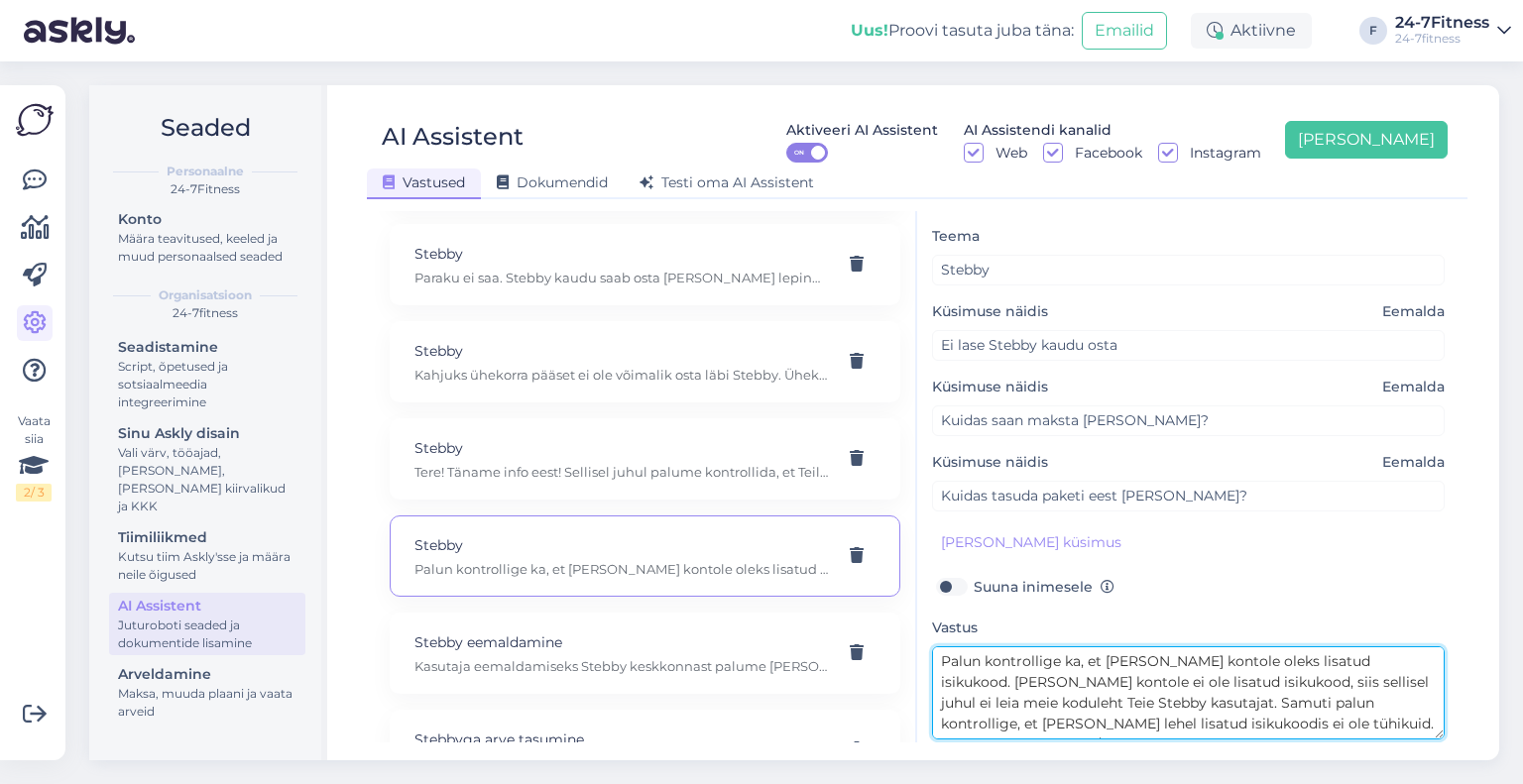 scroll, scrollTop: 122, scrollLeft: 0, axis: vertical 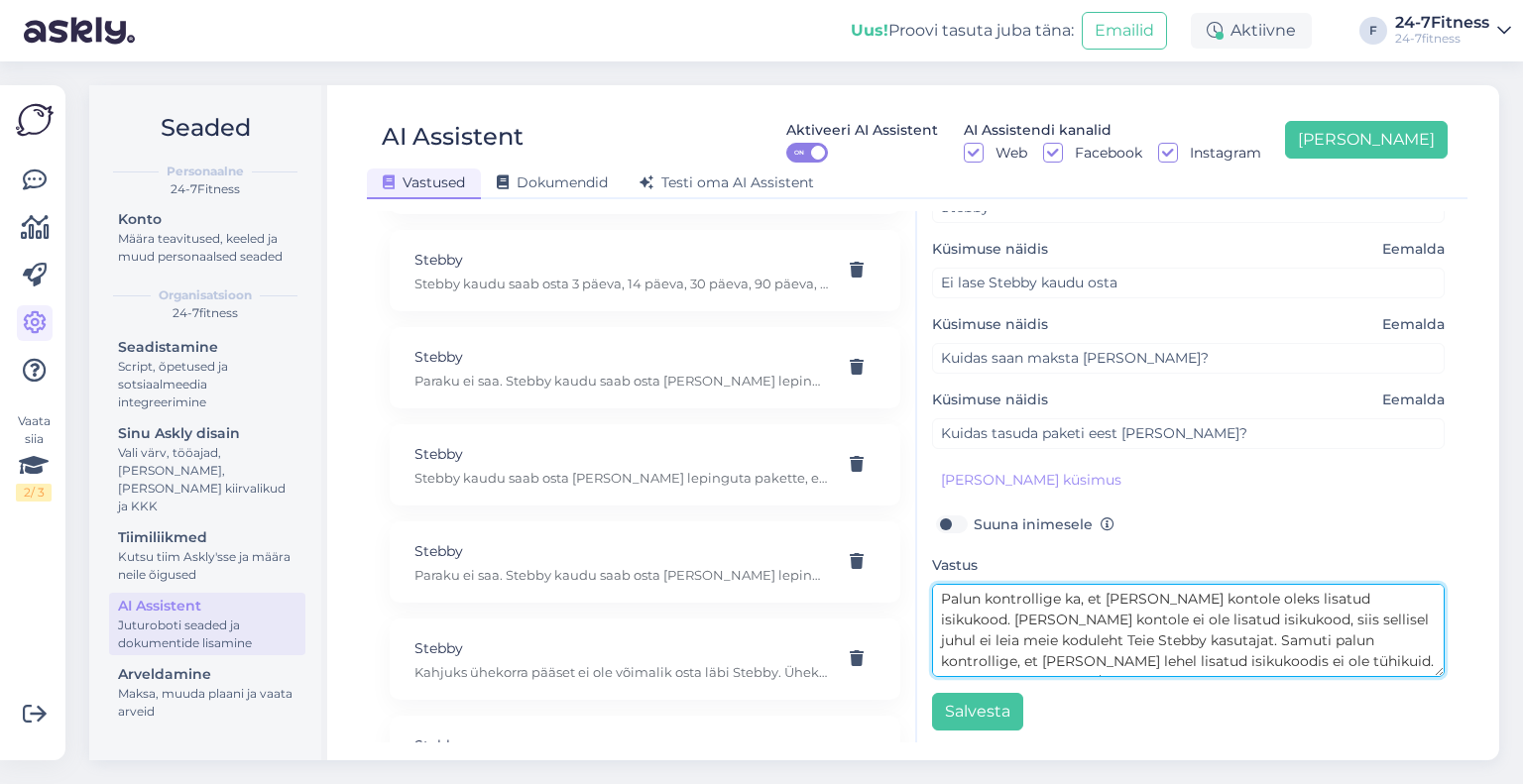 drag, startPoint x: 1135, startPoint y: 660, endPoint x: 799, endPoint y: 543, distance: 355.78786 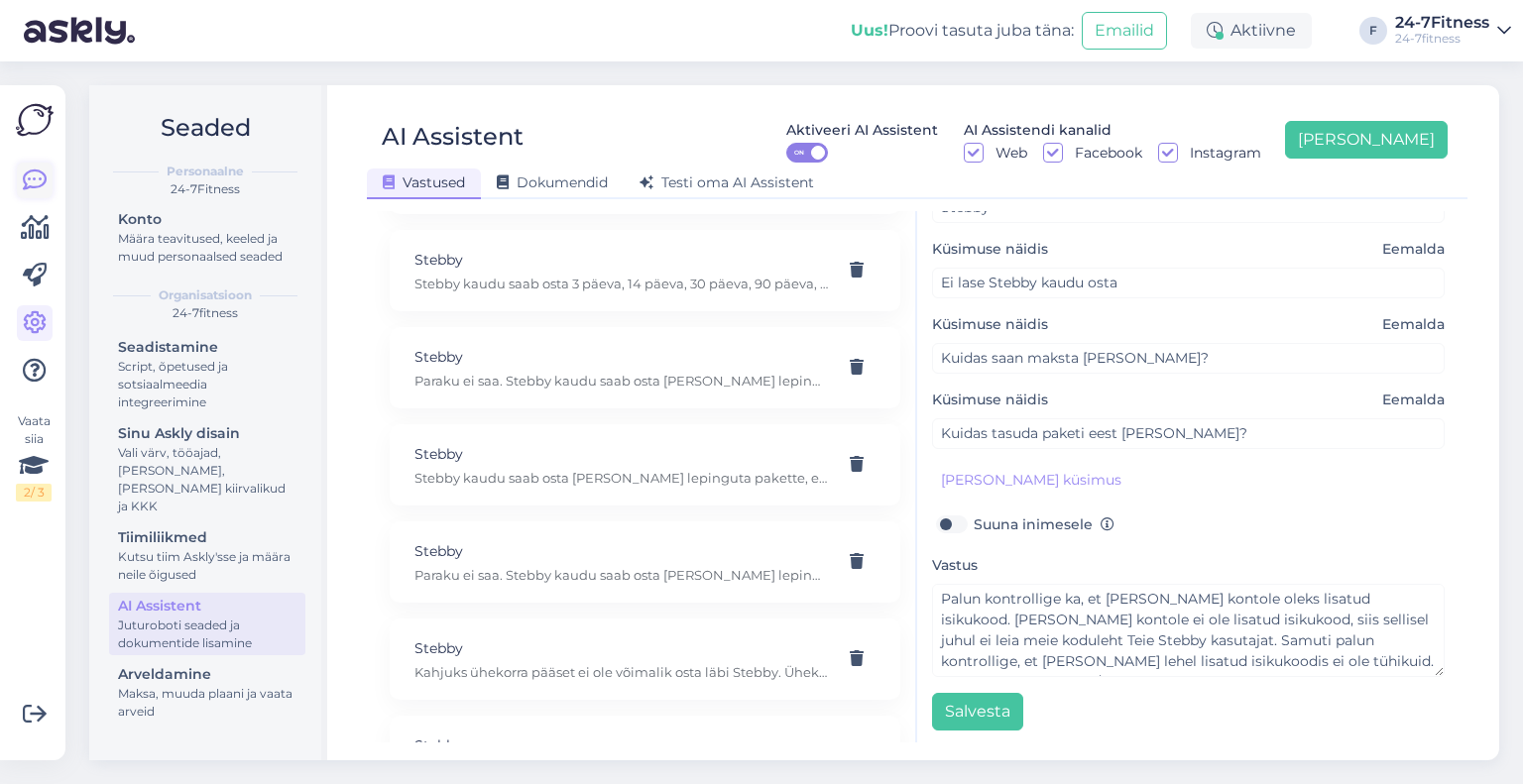 click at bounding box center (35, 180) 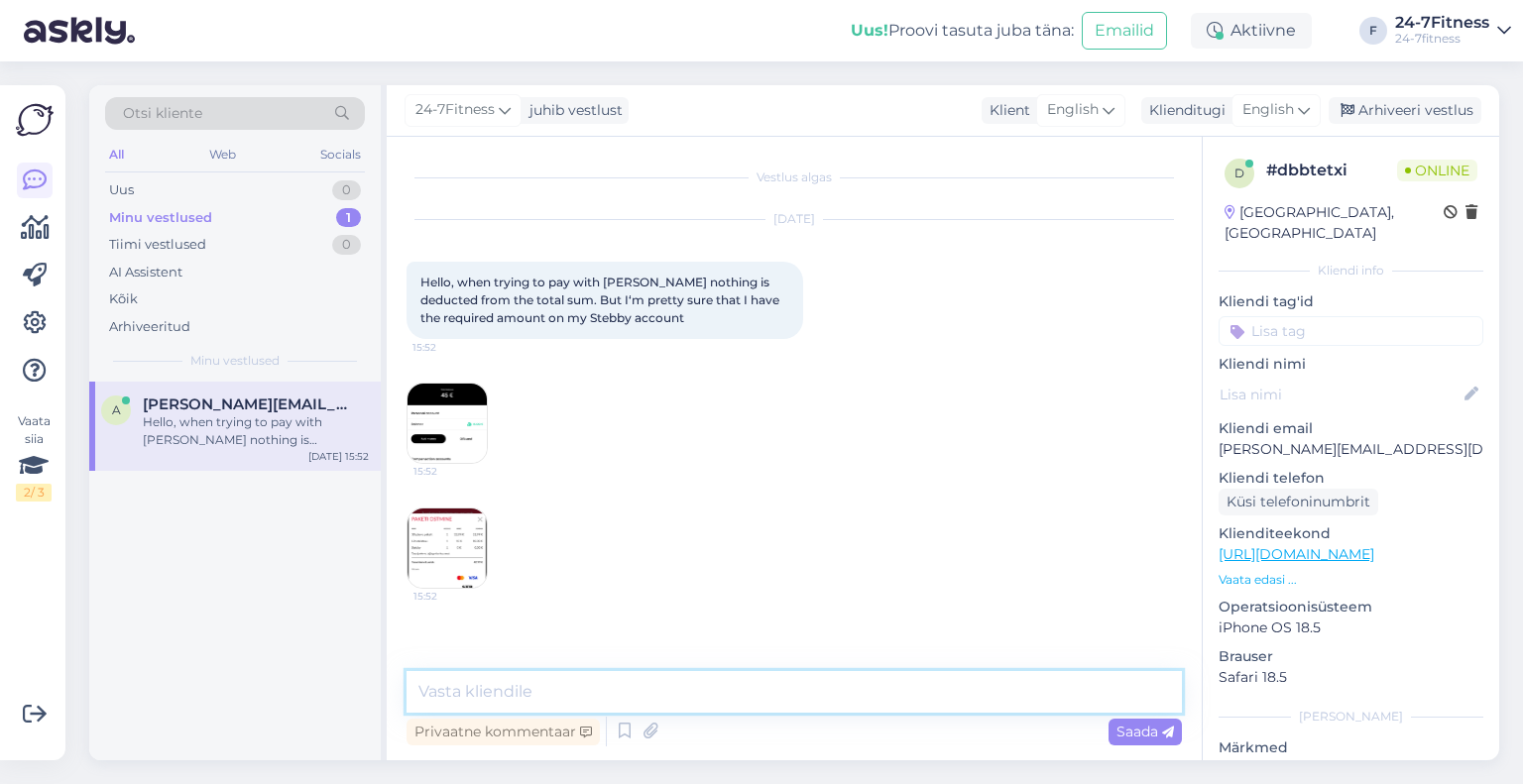 click at bounding box center (794, 692) 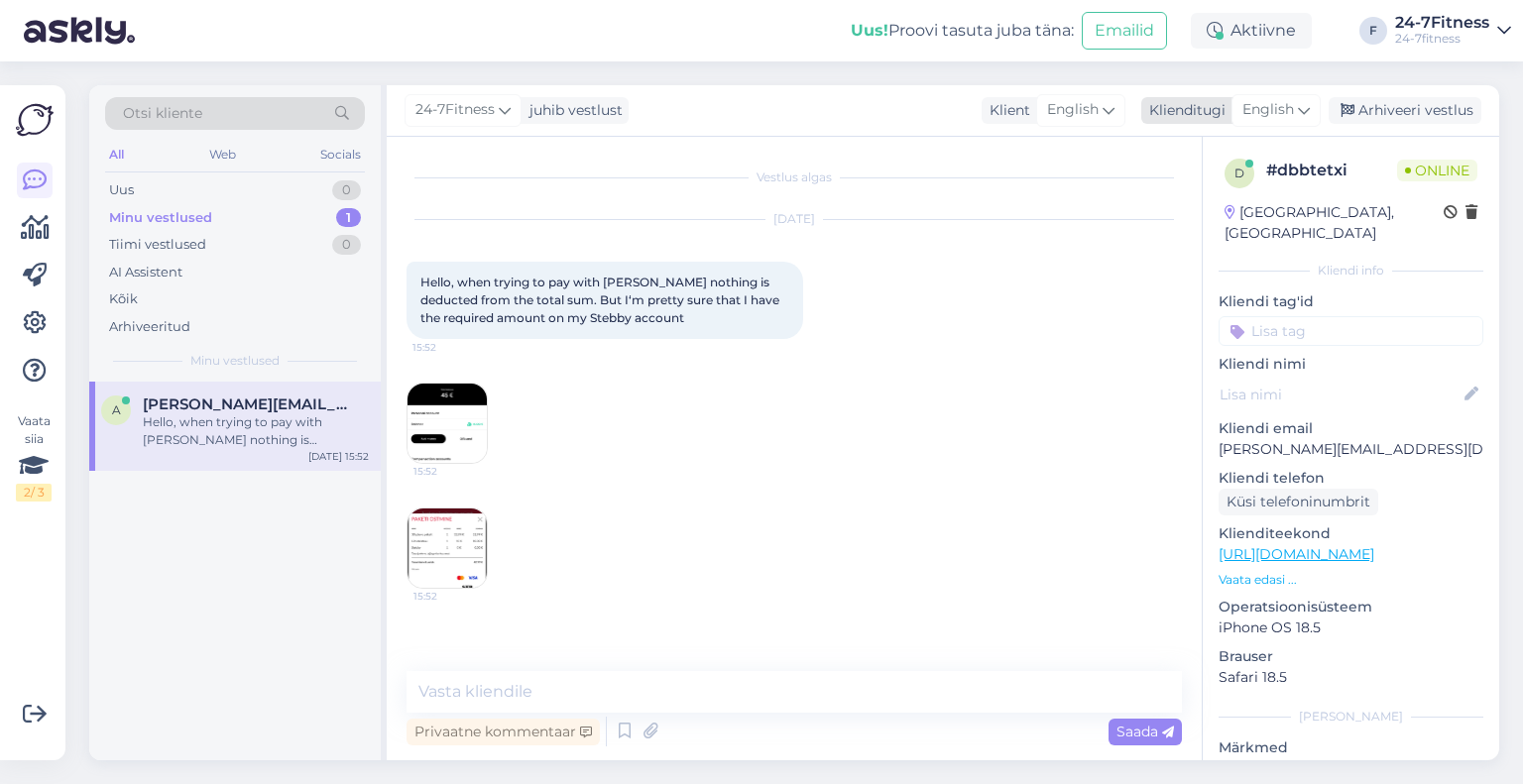 click on "English" at bounding box center [1276, 110] 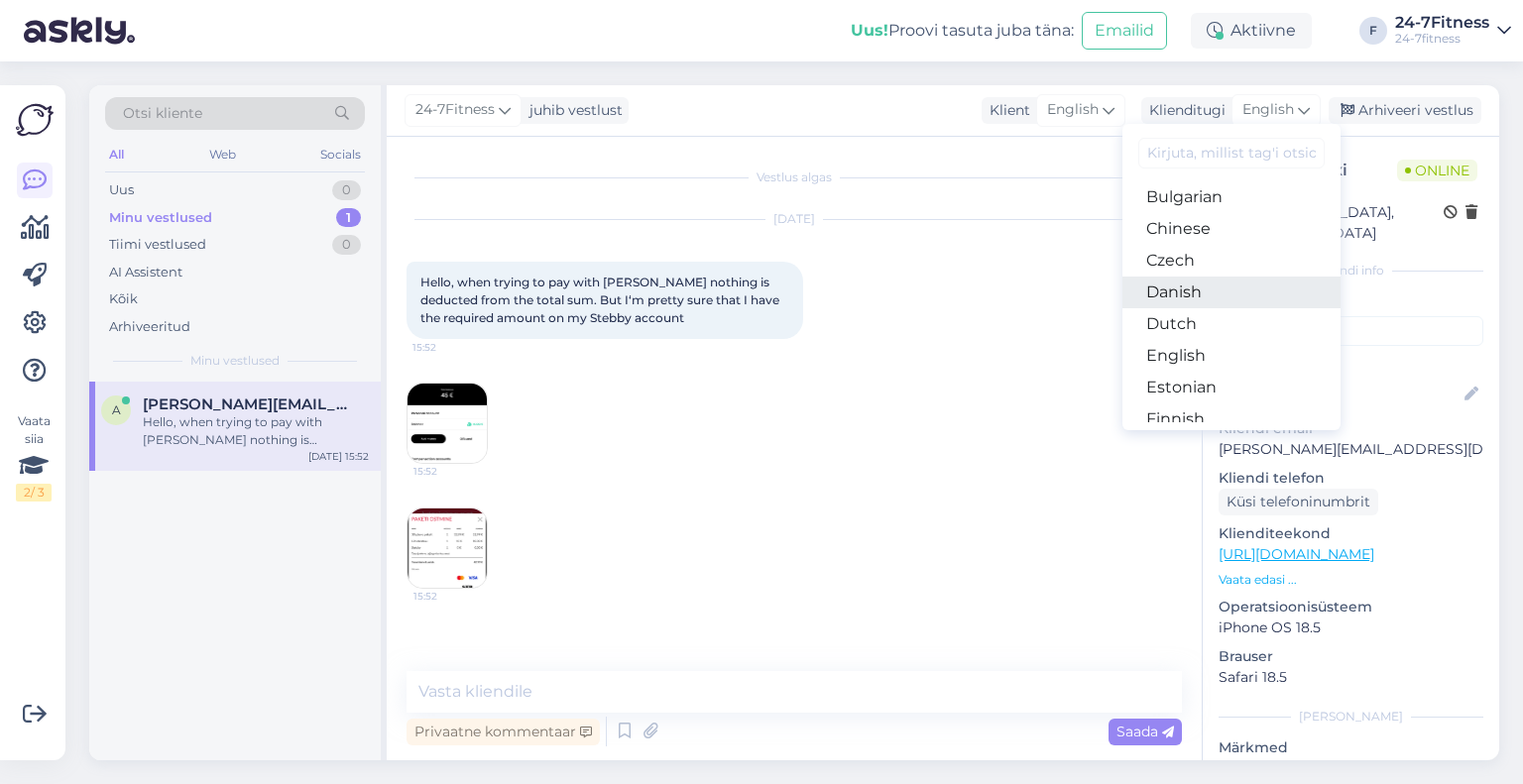 scroll, scrollTop: 99, scrollLeft: 0, axis: vertical 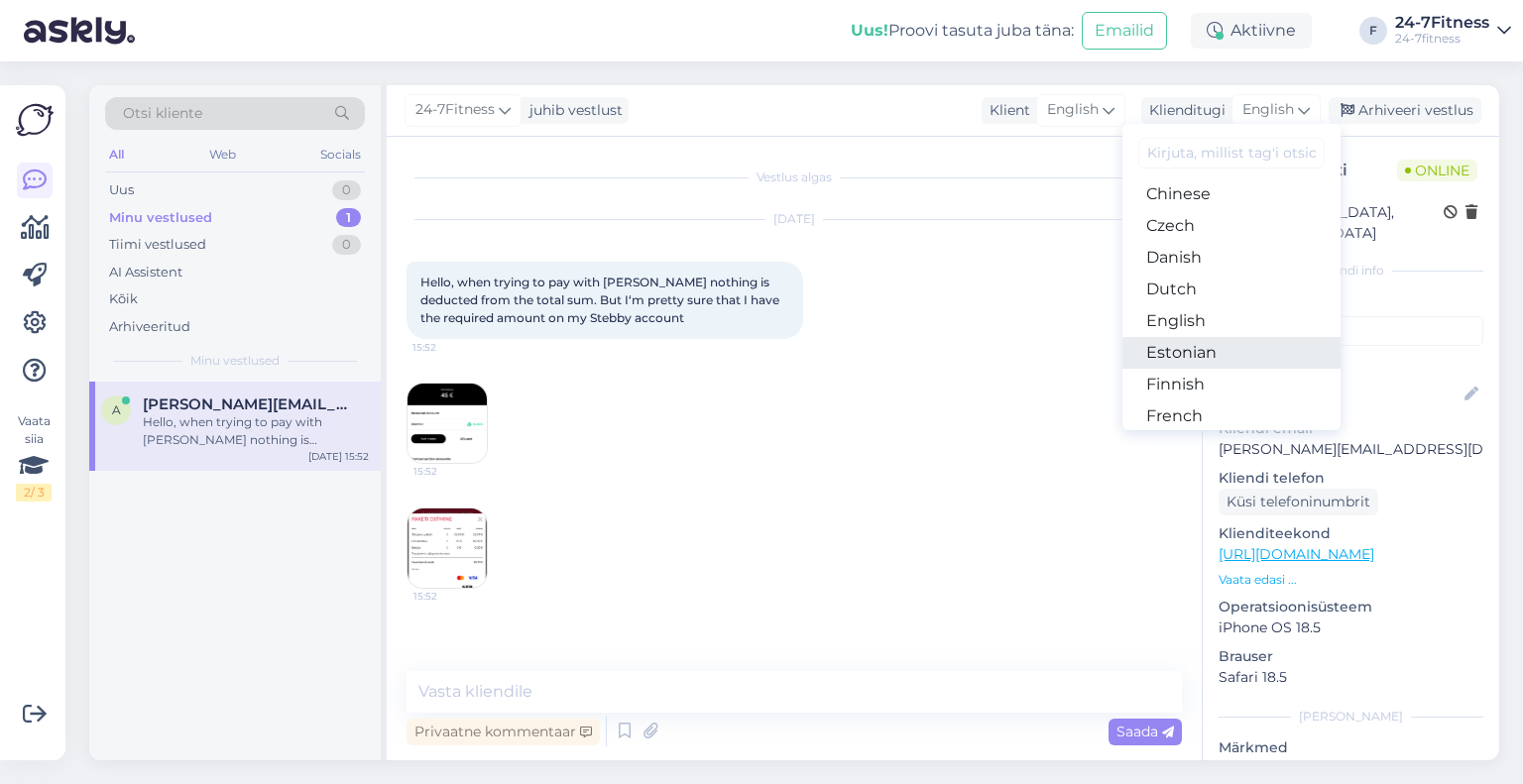 click on "Estonian" at bounding box center [1231, 353] 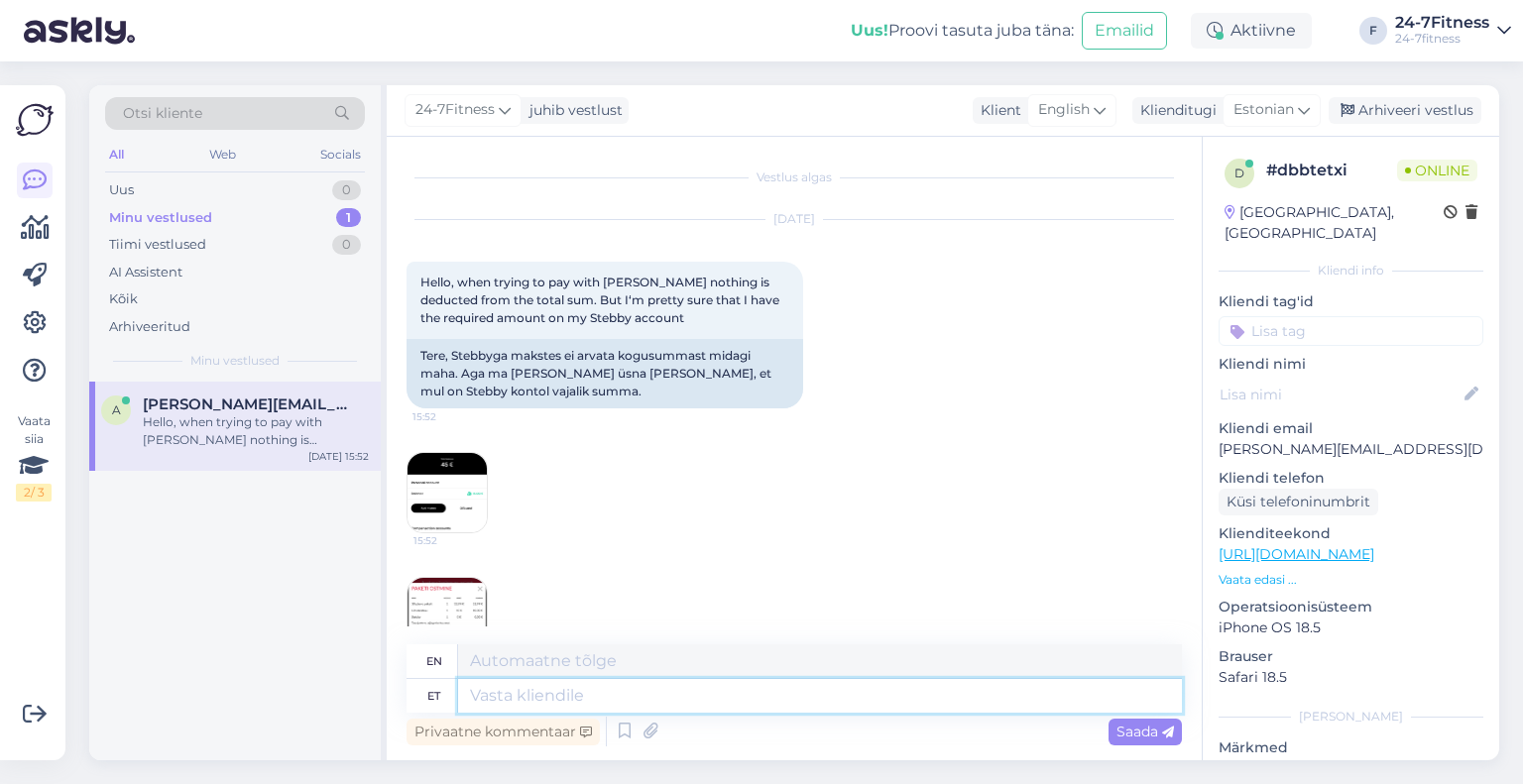 click at bounding box center [820, 696] 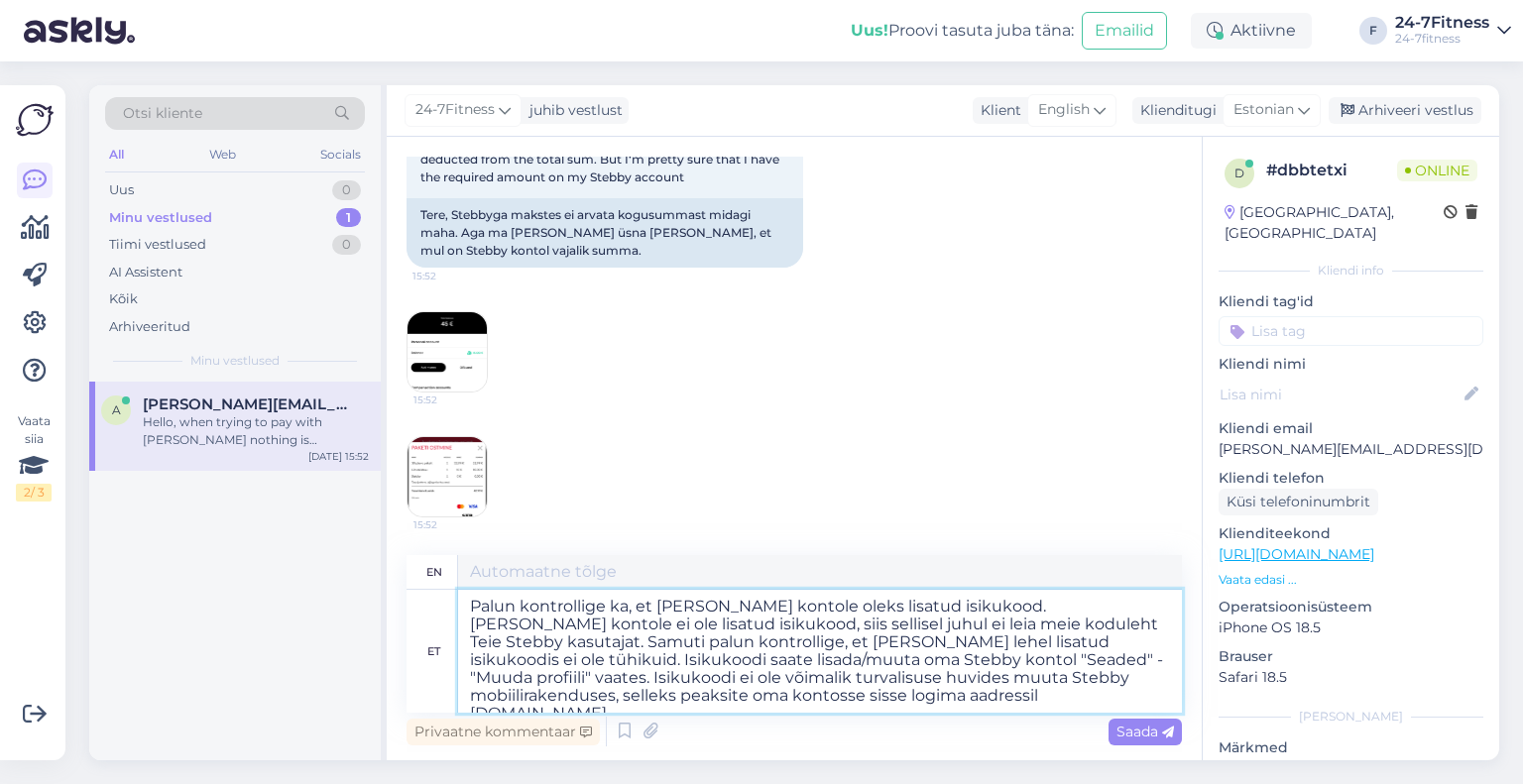 scroll, scrollTop: 71, scrollLeft: 0, axis: vertical 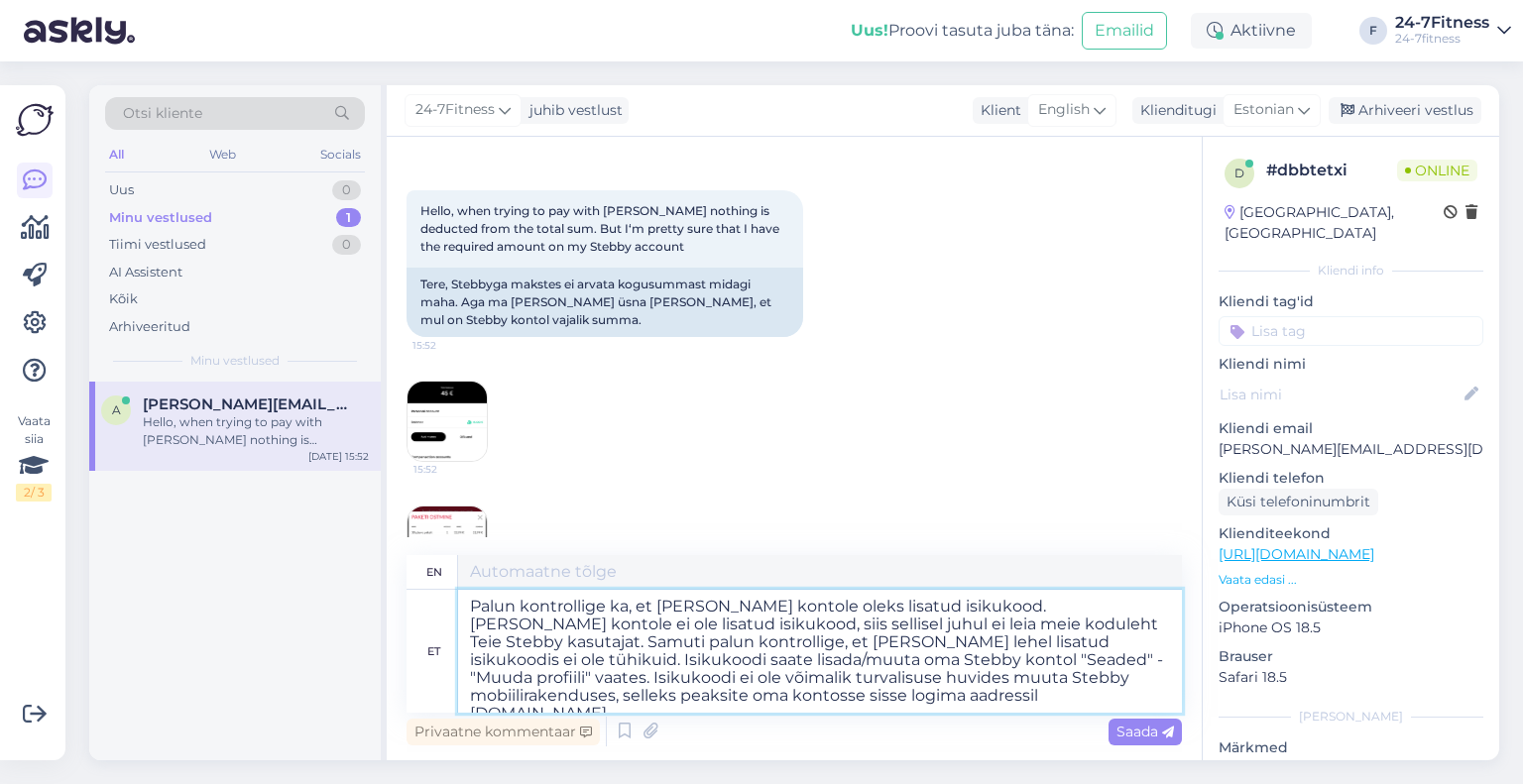 type on "Please also check that your Stebby account has a personal identification code. If your Stebby account does not have a personal identification code, then our website will not be able to find your Stebby user. Please also check that there are no spaces in the personal identification code added to your Stebby page. You can add/change your personal identification code in your Stebby account in the "Settings" - "Edit profile" view. For security reasons, it is not possible to change your personal identification code in the Stebby mobile application, for this you should log in to your account at [DOMAIN_NAME]." 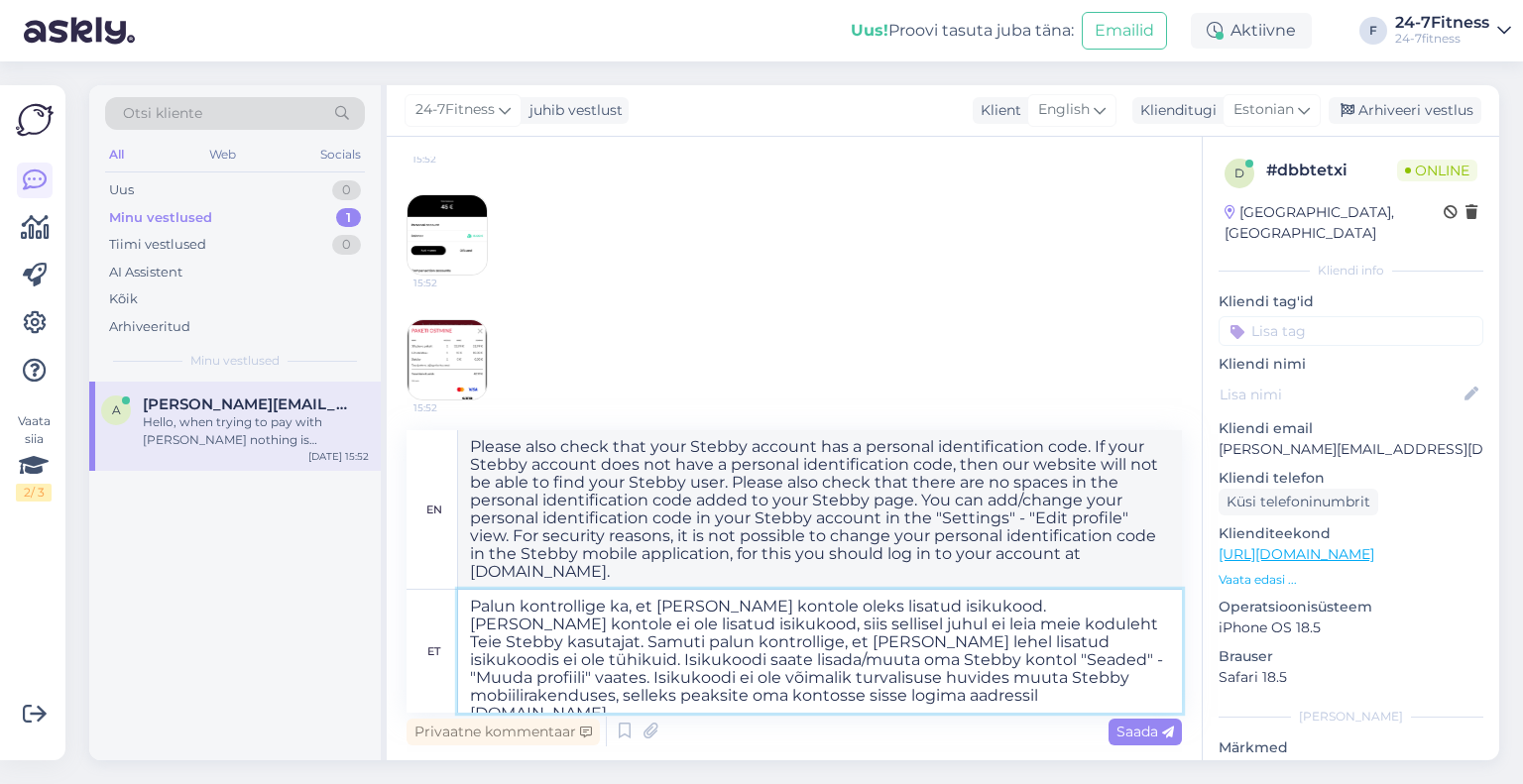 scroll, scrollTop: 266, scrollLeft: 0, axis: vertical 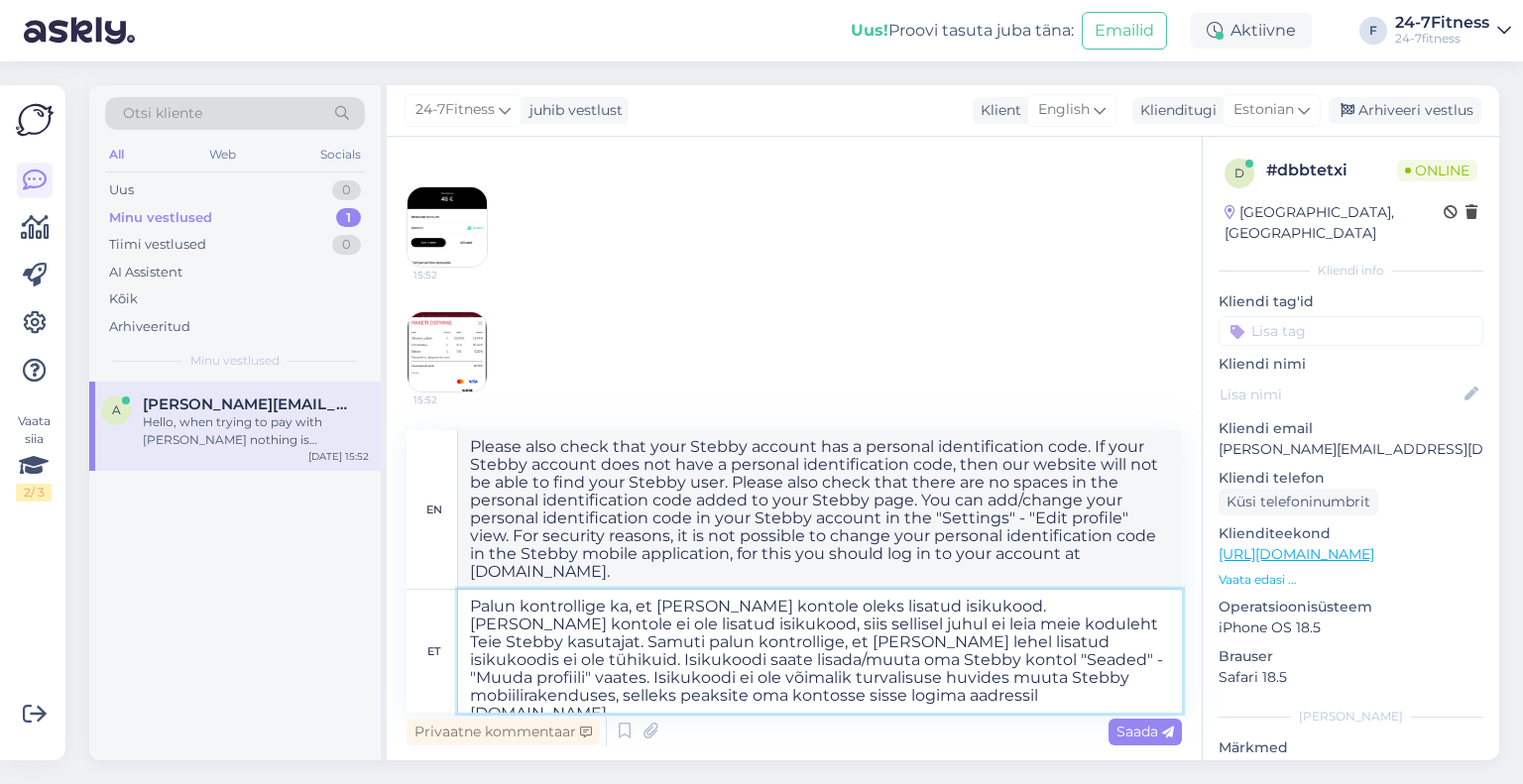 click on "Palun kontrollige ka, et [PERSON_NAME] kontole oleks lisatud isikukood. [PERSON_NAME] kontole ei ole lisatud isikukood, siis sellisel juhul ei leia meie koduleht Teie Stebby kasutajat. Samuti palun kontrollige, et [PERSON_NAME] lehel lisatud isikukoodis ei ole tühikuid. Isikukoodi saate lisada/muuta oma Stebby kontol "Seaded" - "Muuda profiili" vaates. Isikukoodi ei ole võimalik turvalisuse huvides muuta Stebby mobiilirakenduses, selleks peaksite oma kontosse sisse logima aadressil [DOMAIN_NAME]." at bounding box center [820, 651] 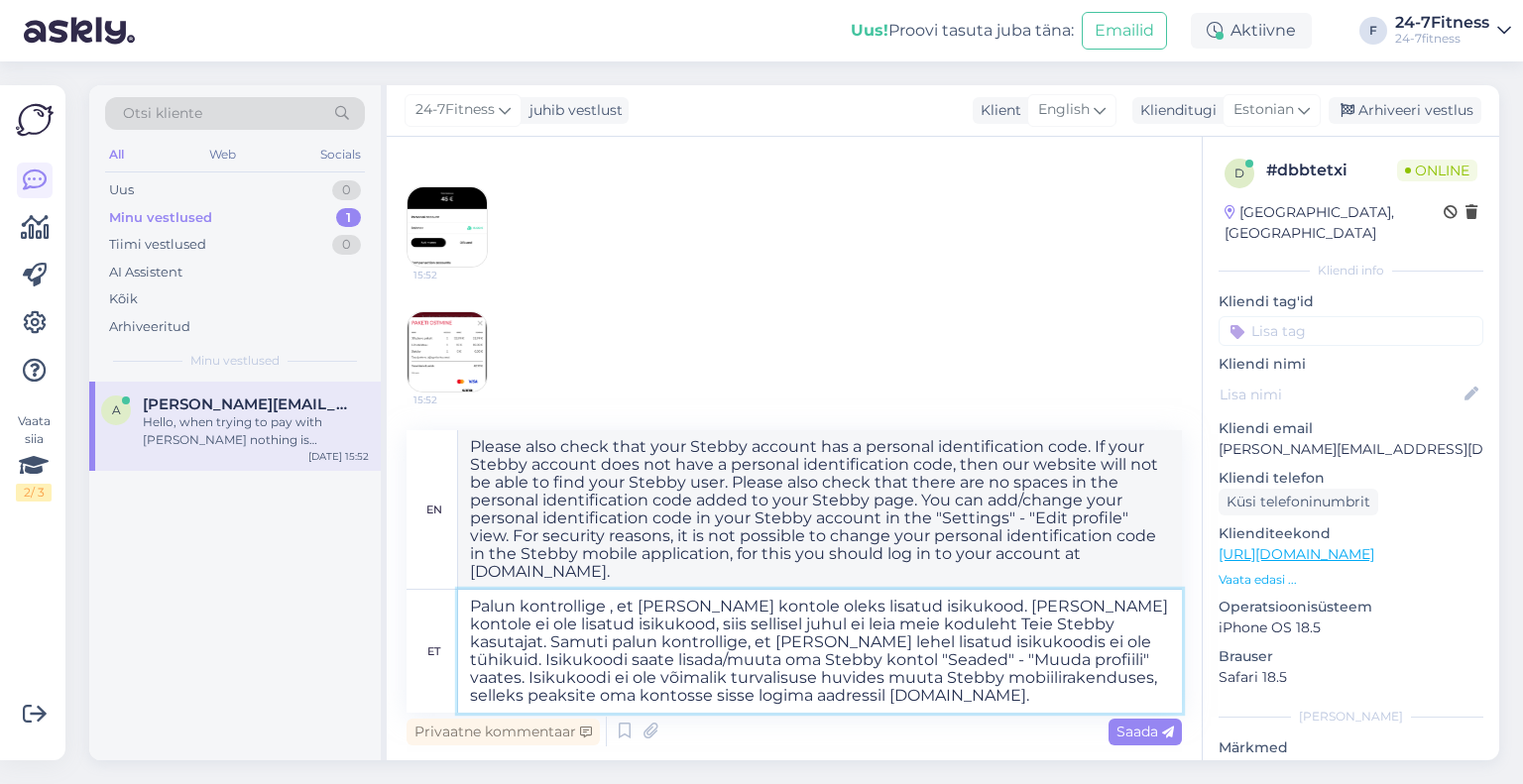 type on "Palun kontrollige, et [PERSON_NAME] kontole oleks lisatud isikukood. [PERSON_NAME] kontole ei ole lisatud isikukood, siis sellisel juhul ei leia meie koduleht Teie Stebby kasutajat. Samuti palun kontrollige, et [PERSON_NAME] lehel lisatud isikukoodis ei ole tühikuid. Isikukoodi saate lisada/muuta oma Stebby kontol "Seaded" - "Muuda profiili" vaates. Isikukoodi ei ole võimalik turvalisuse huvides muuta Stebby mobiilirakenduses, selleks peaksite oma kontosse sisse logima aadressil [DOMAIN_NAME]." 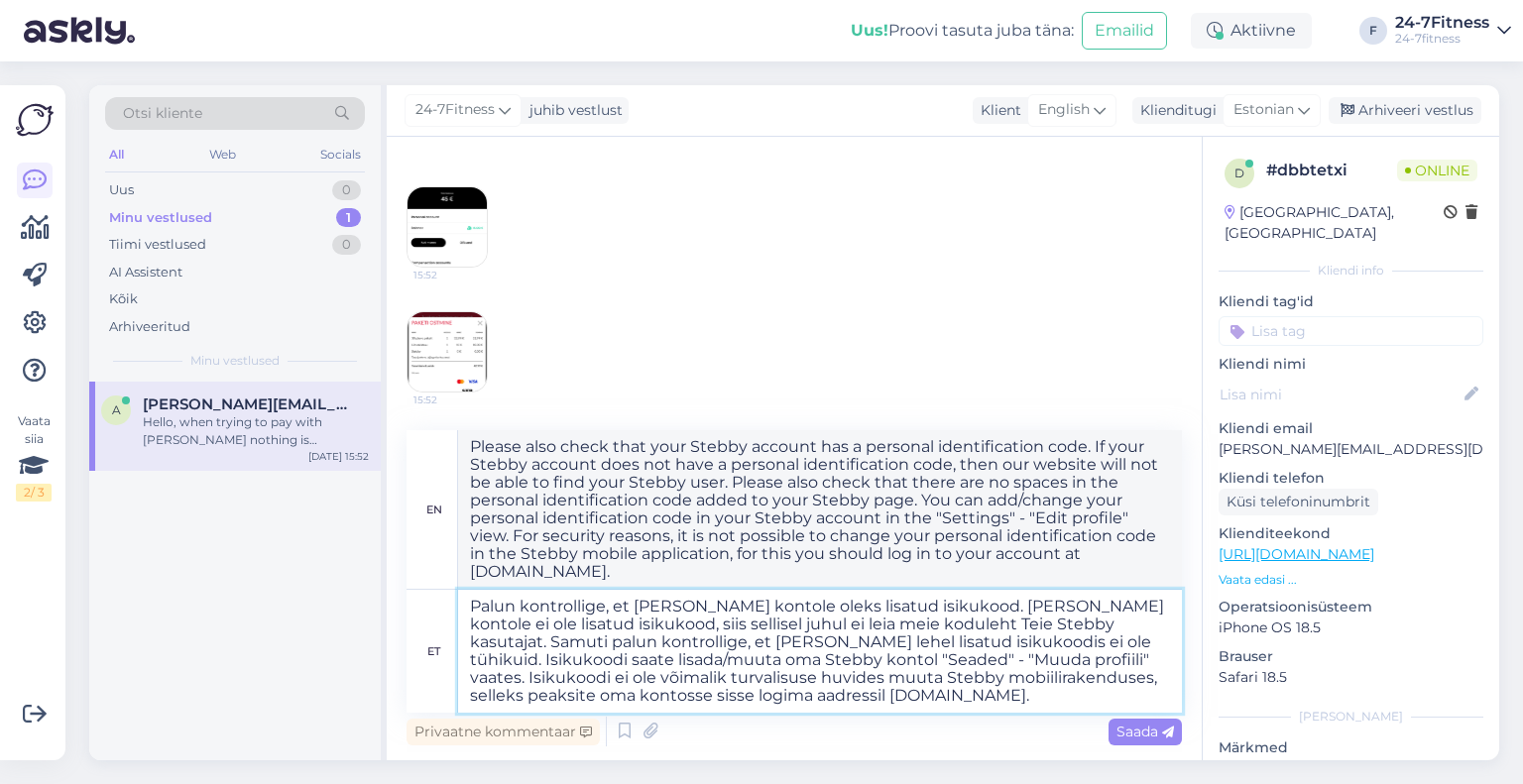 type on "Please check that your Stebby account has a personal identification code. If your Stebby account does not have a personal identification code, then our website will not be able to find your Stebby user. Please also check that there are no spaces in the personal identification code added to your Stebby page. You can add/change your personal identification code in your Stebby account in the "Settings" - "Edit profile" view. For security reasons, it is not possible to change your personal identification code in the Stebby mobile application, for this you should log in to your account at [DOMAIN_NAME]." 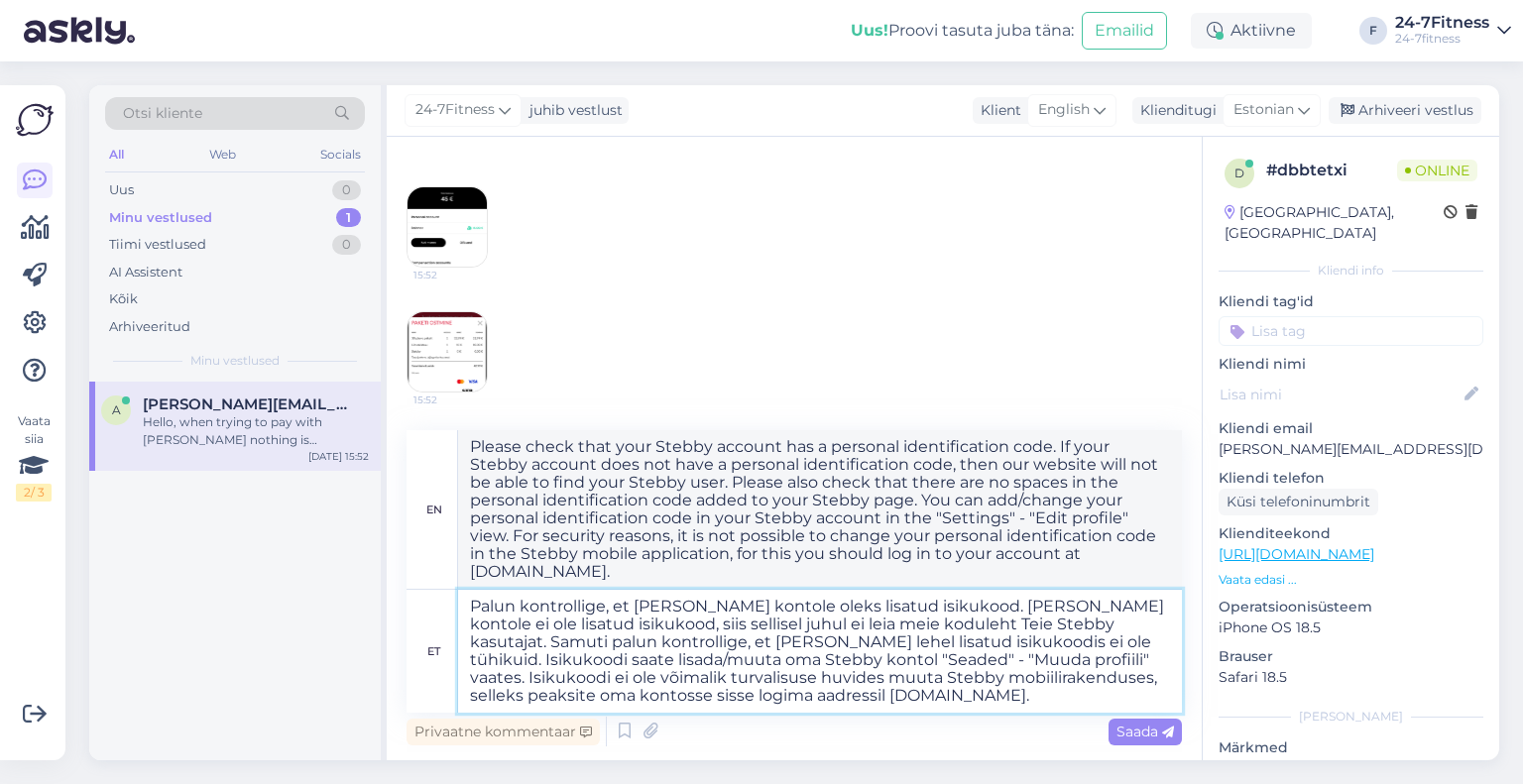 click on "Palun kontrollige, et [PERSON_NAME] kontole oleks lisatud isikukood. [PERSON_NAME] kontole ei ole lisatud isikukood, siis sellisel juhul ei leia meie koduleht Teie Stebby kasutajat. Samuti palun kontrollige, et [PERSON_NAME] lehel lisatud isikukoodis ei ole tühikuid. Isikukoodi saate lisada/muuta oma Stebby kontol "Seaded" - "Muuda profiili" vaates. Isikukoodi ei ole võimalik turvalisuse huvides muuta Stebby mobiilirakenduses, selleks peaksite oma kontosse sisse logima aadressil [DOMAIN_NAME]." at bounding box center [820, 651] 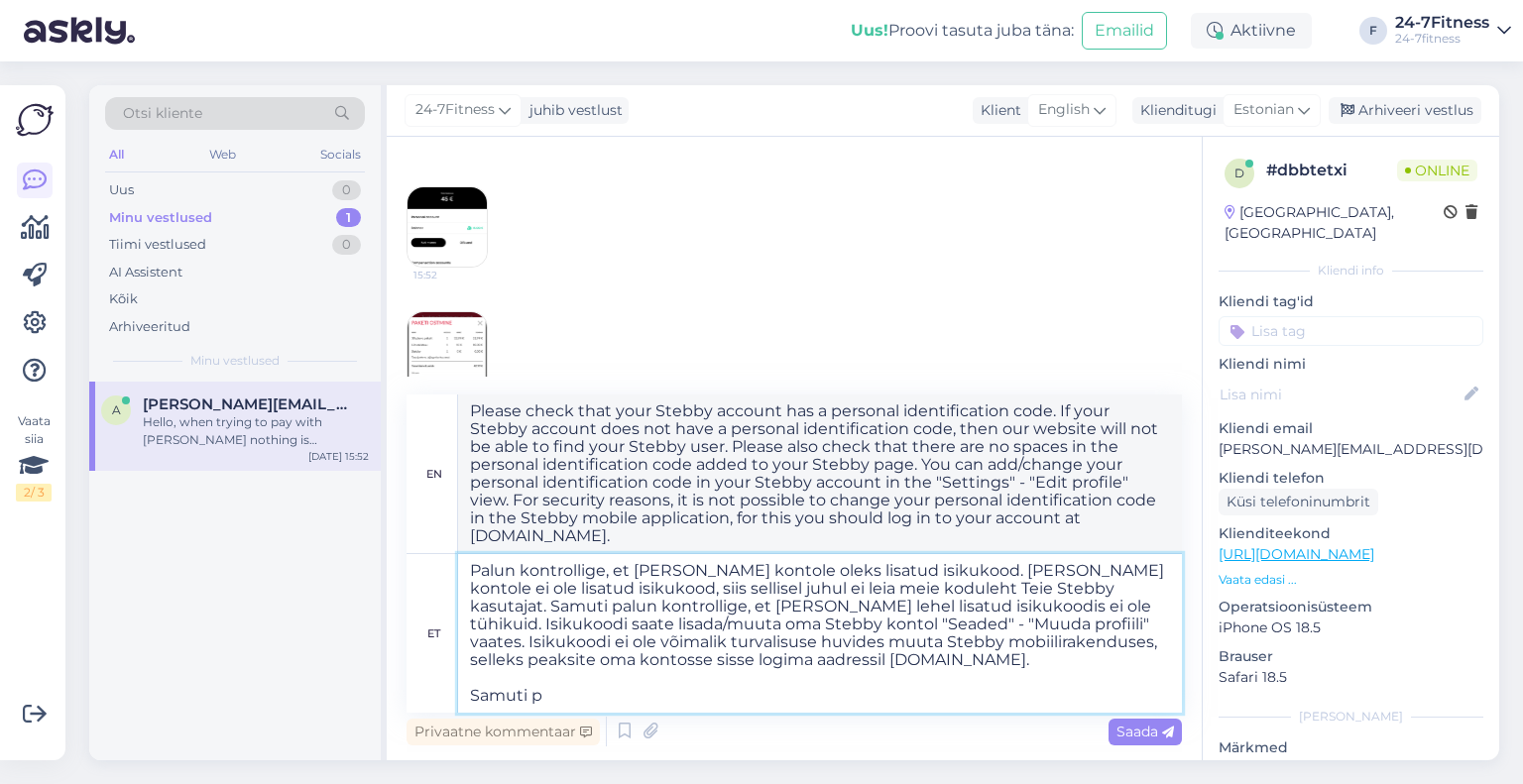 type on "Palun kontrollige, et [PERSON_NAME] kontole oleks lisatud isikukood. [PERSON_NAME] kontole ei ole lisatud isikukood, siis sellisel juhul ei leia meie koduleht Teie Stebby kasutajat. Samuti palun kontrollige, et [PERSON_NAME] lehel lisatud isikukoodis ei ole tühikuid. Isikukoodi saate lisada/muuta oma Stebby kontol "Seaded" - "Muuda profiili" vaates. Isikukoodi ei ole võimalik turvalisuse huvides muuta Stebby mobiilirakenduses, selleks peaksite oma kontosse sisse logima aadressil [DOMAIN_NAME].
Samuti pa" 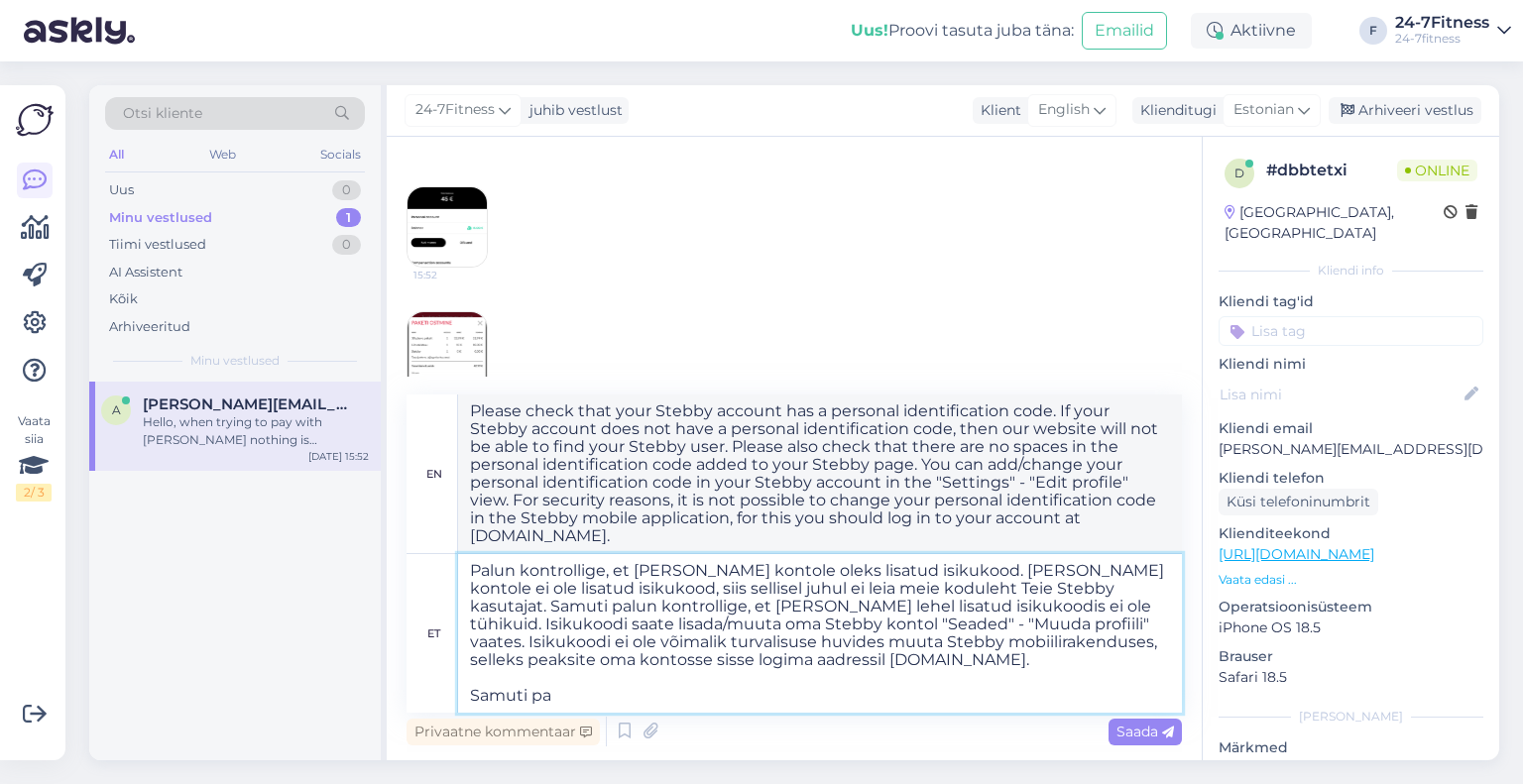 type on "Please check that your Stebby account has a personal identification code. If your Stebby account does not have a personal identification code, then our website will not be able to find your Stebby user. Please also check that there are no spaces in the personal identification code added to your Stebby page. You can add/change your personal identification code in your Stebby account in the "Settings" - "Edit profile" view. For security reasons, it is not possible to change your personal identification code in the Stebby mobile application, for this you should log in to your account at [DOMAIN_NAME].
Also" 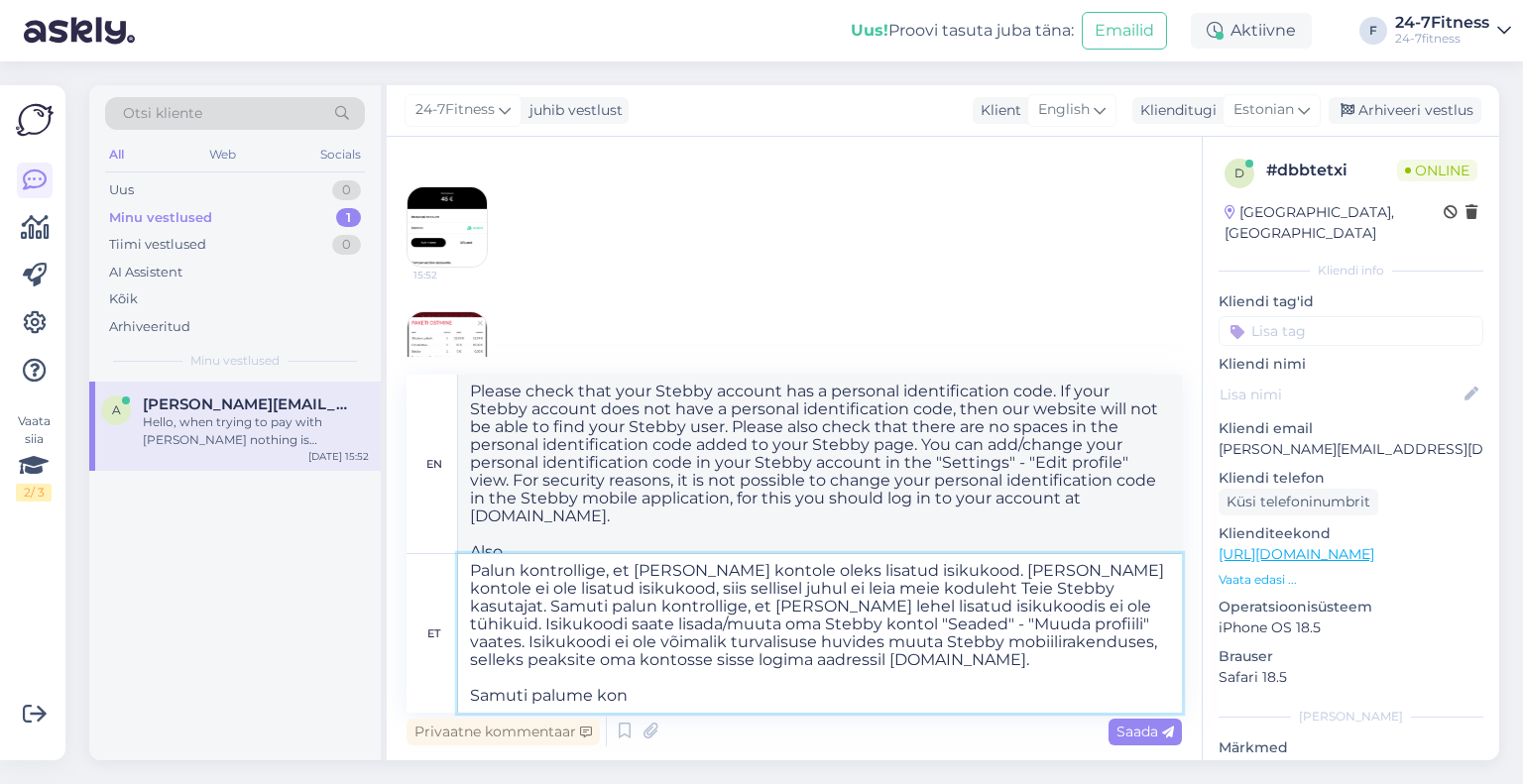 type on "Palun kontrollige, et [PERSON_NAME] kontole oleks lisatud isikukood. [PERSON_NAME] kontole ei ole lisatud isikukood, siis sellisel juhul ei leia meie koduleht Teie Stebby kasutajat. Samuti palun kontrollige, et [PERSON_NAME] lehel lisatud isikukoodis ei ole tühikuid. Isikukoodi saate lisada/muuta oma Stebby kontol "Seaded" - "Muuda profiili" vaates. Isikukoodi ei ole võimalik turvalisuse huvides muuta Stebby mobiilirakenduses, selleks peaksite oma kontosse sisse logima aadressil [DOMAIN_NAME].
Samuti palume kont" 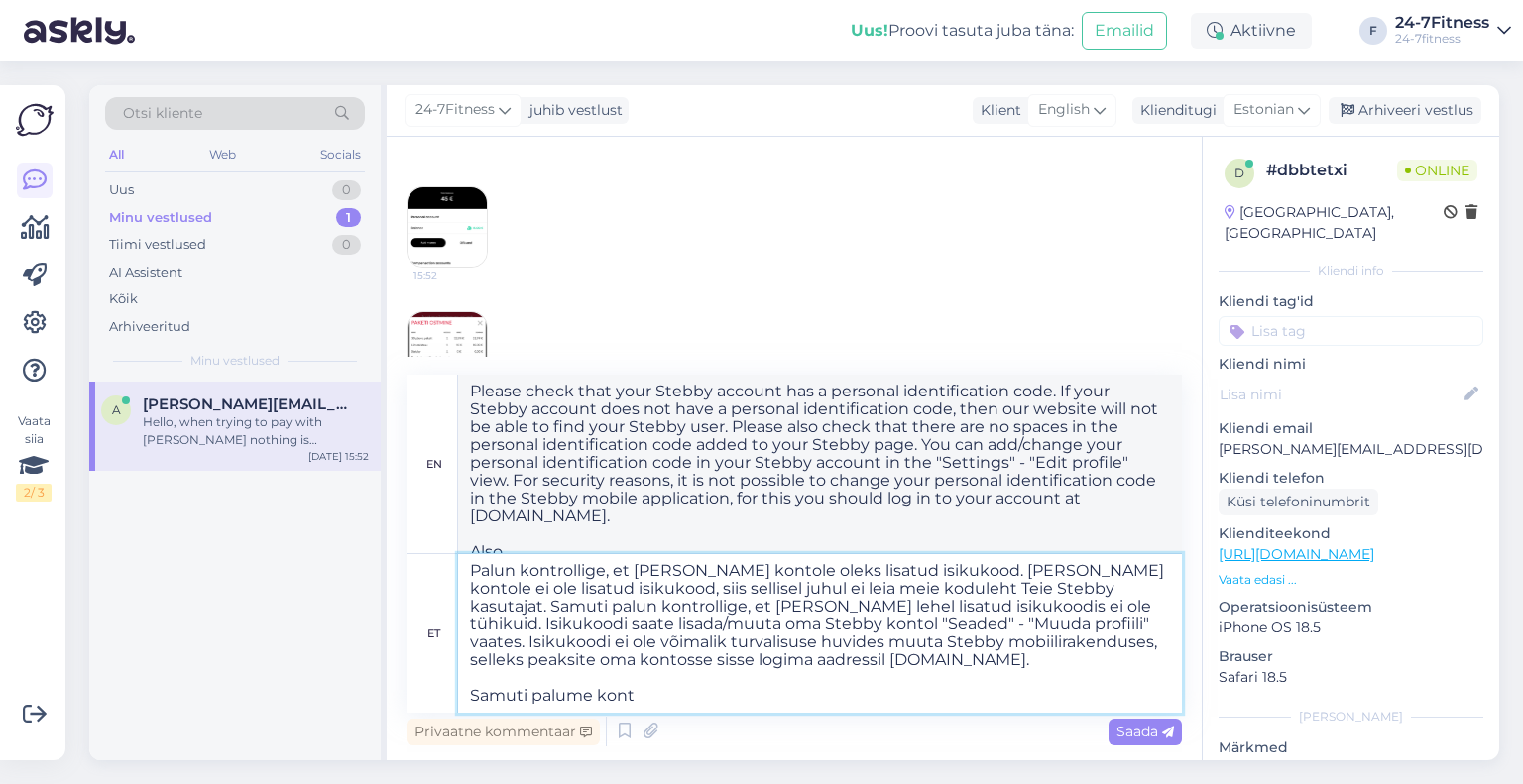 type on "Please check that your Stebby account has a personal identification code. If your Stebby account does not have a personal identification code, then our website will not be able to find your Stebby user. Please also check that there are no spaces in the personal identification code added to your Stebby page. You can add/change your personal identification code in your Stebby account in the "Settings" - "Edit profile" view. For security reasons, it is not possible to change your personal identification code in the Stebby mobile application, for this you should log in to your account at [DOMAIN_NAME].
We also ask" 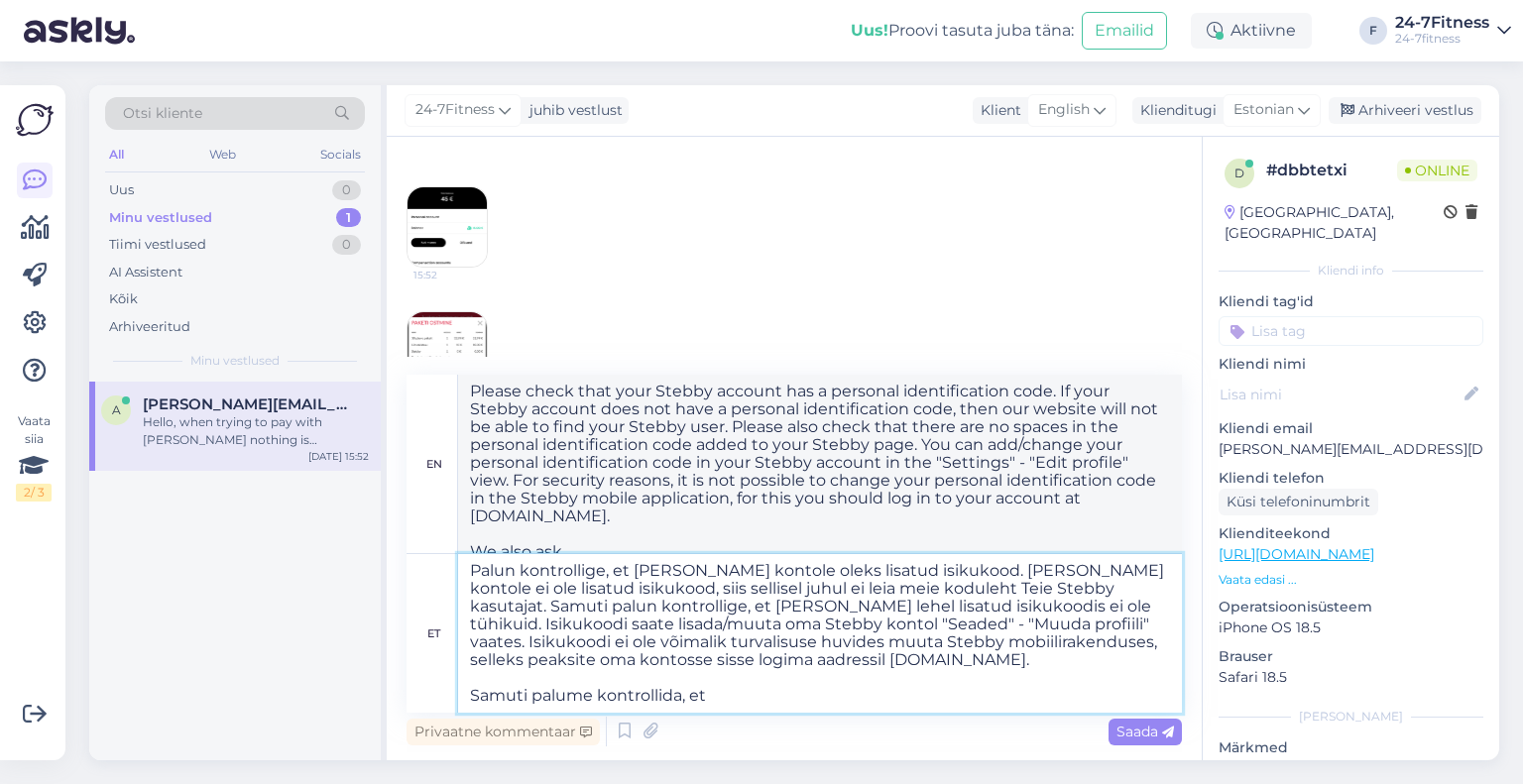 type on "Palun kontrollige, et [PERSON_NAME] kontole oleks lisatud isikukood. [PERSON_NAME] kontole ei ole lisatud isikukood, siis sellisel juhul ei leia meie koduleht Teie Stebby kasutajat. Samuti palun kontrollige, et [PERSON_NAME] lehel lisatud isikukoodis ei ole tühikuid. Isikukoodi saate lisada/muuta oma Stebby kontol "Seaded" - "Muuda profiili" vaates. Isikukoodi ei ole võimalik turvalisuse huvides muuta Stebby mobiilirakenduses, selleks peaksite oma kontosse sisse logima aadressil [DOMAIN_NAME].
Samuti palume kontrollida, et" 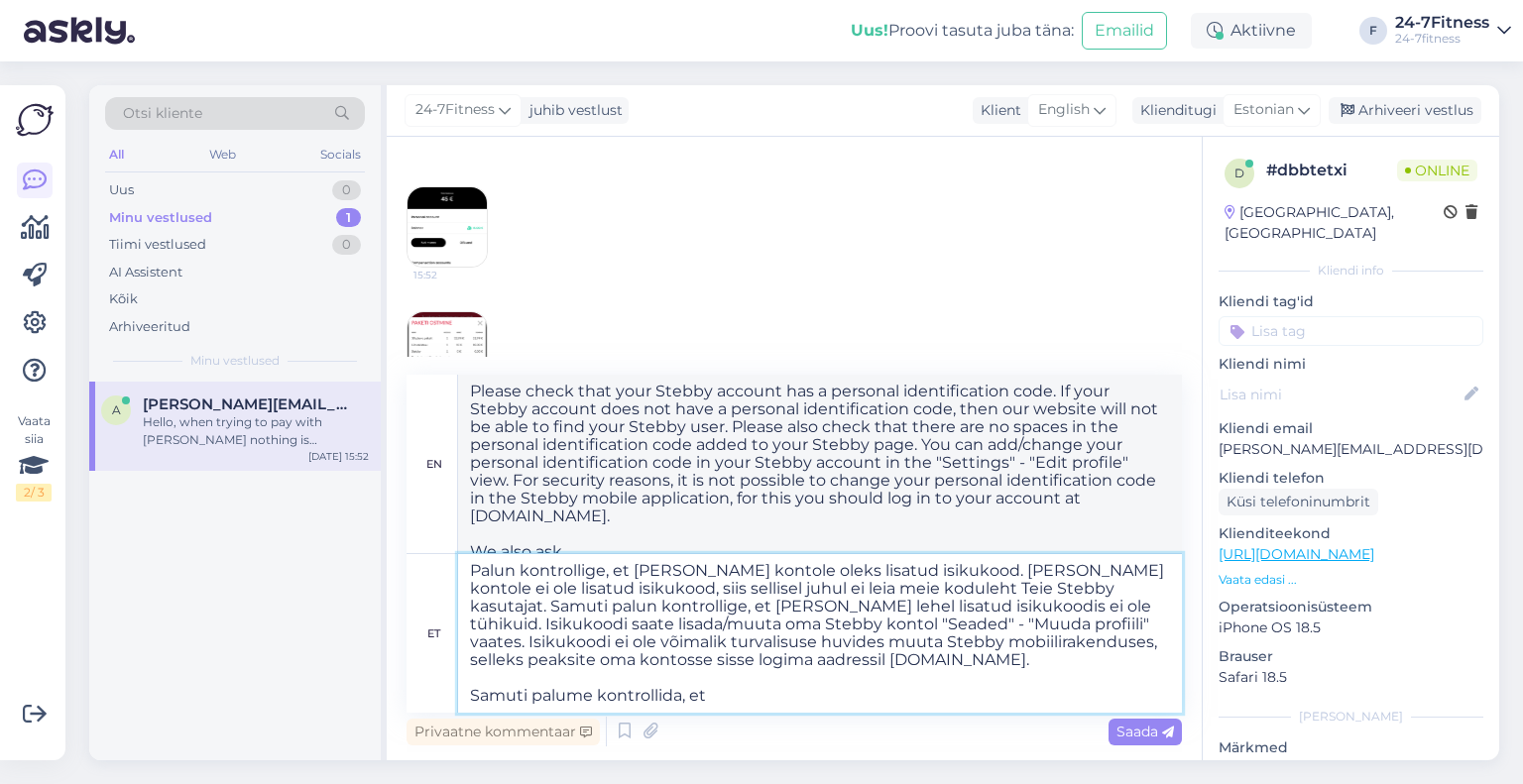 type on "Please check that your Stebby account has a personal identification code. If your Stebby account does not have a personal identification code, then our website will not be able to find your Stebby user. Please also check that there are no spaces in the personal identification code added to your Stebby page. You can add/change your personal identification code in your Stebby account in the "Settings" - "Edit profile" view. For security reasons, it is not possible to change your personal identification code in the Stebby mobile application, for this you should log in to your account at [DOMAIN_NAME].
We also ask you to check that" 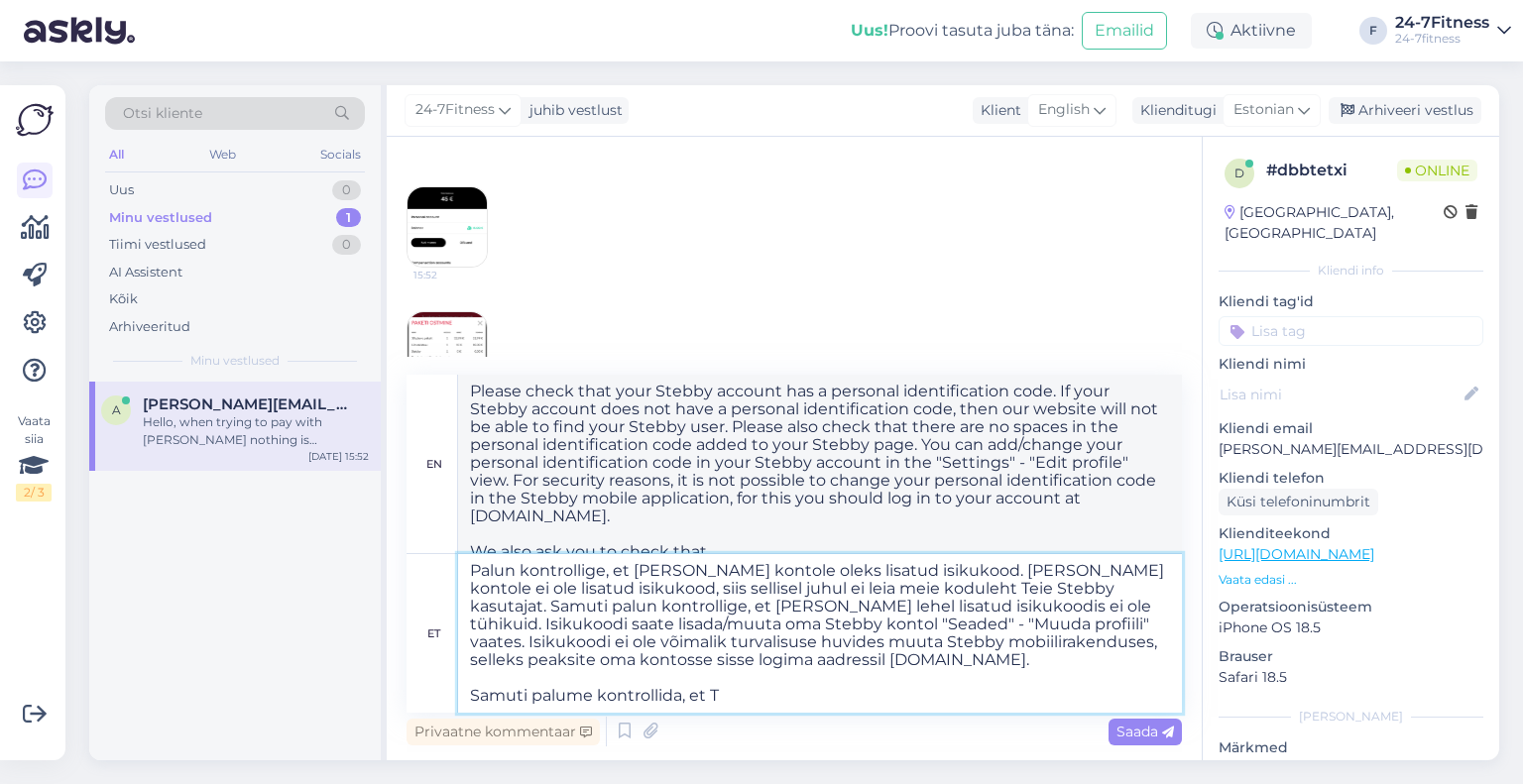 type on "Palun kontrollige, et [PERSON_NAME] kontole oleks lisatud isikukood. [PERSON_NAME] kontole ei ole lisatud isikukood, siis sellisel juhul ei leia meie koduleht Teie Stebby kasutajat. Samuti palun kontrollige, et [PERSON_NAME] lehel lisatud isikukoodis ei ole tühikuid. Isikukoodi saate lisada/muuta oma Stebby kontol "Seaded" - "Muuda profiili" vaates. Isikukoodi ei ole võimalik turvalisuse huvides muuta Stebby mobiilirakenduses, selleks peaksite oma kontosse sisse logima aadressil [DOMAIN_NAME].
Samuti palume kontrollida, et Te" 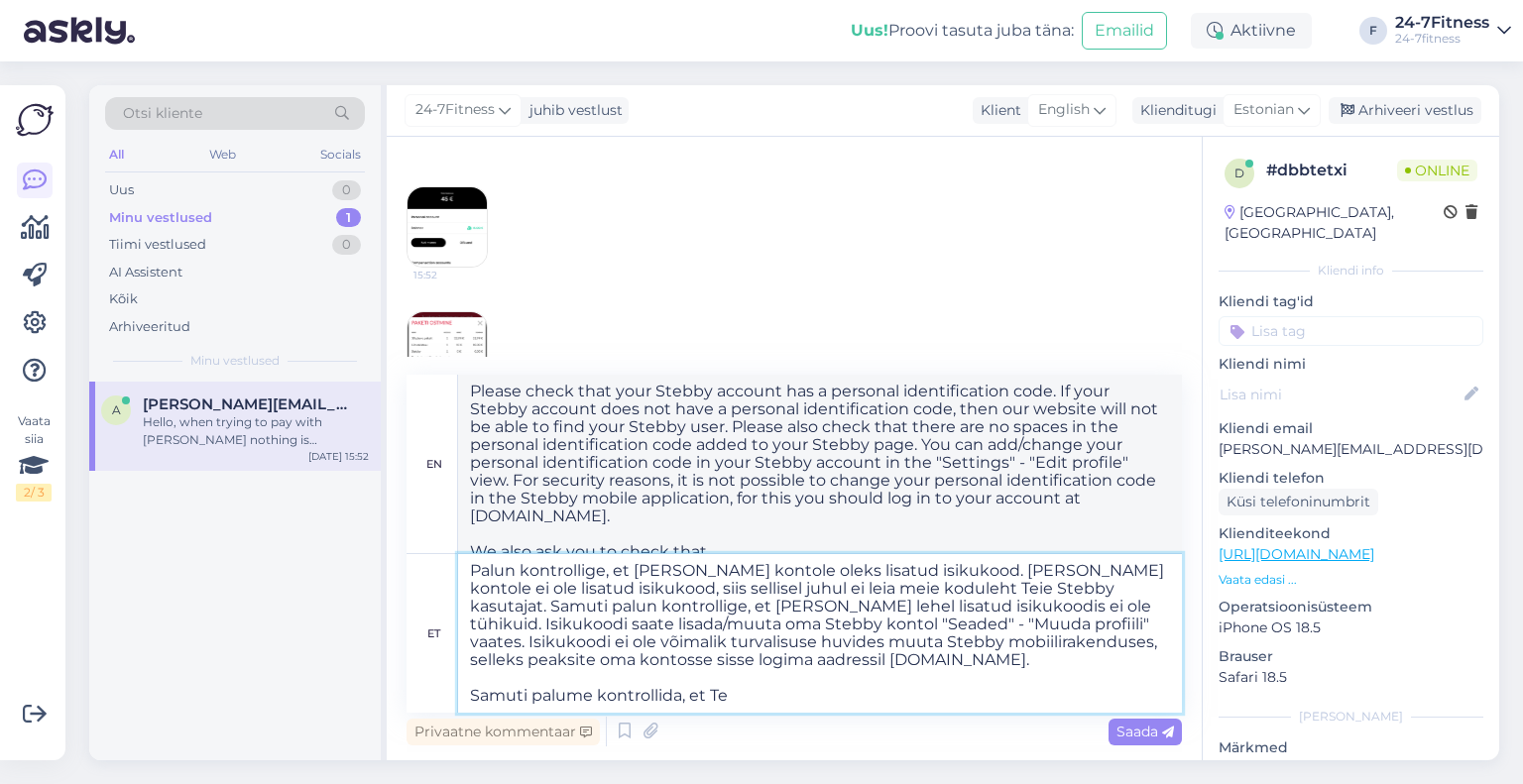 type on "Please check that your Stebby account has a personal identification code. If your Stebby account does not have a personal identification code, then our website will not be able to find your Stebby user. Please also check that there are no spaces in the personal identification code added to your Stebby page. You can add/change your personal identification code in your Stebby account in the "Settings" - "Edit profile" view. For security reasons, it is not possible to change your personal identification code in the Stebby mobile application, for this you should log in to your account at [DOMAIN_NAME].
We also ask that you check that" 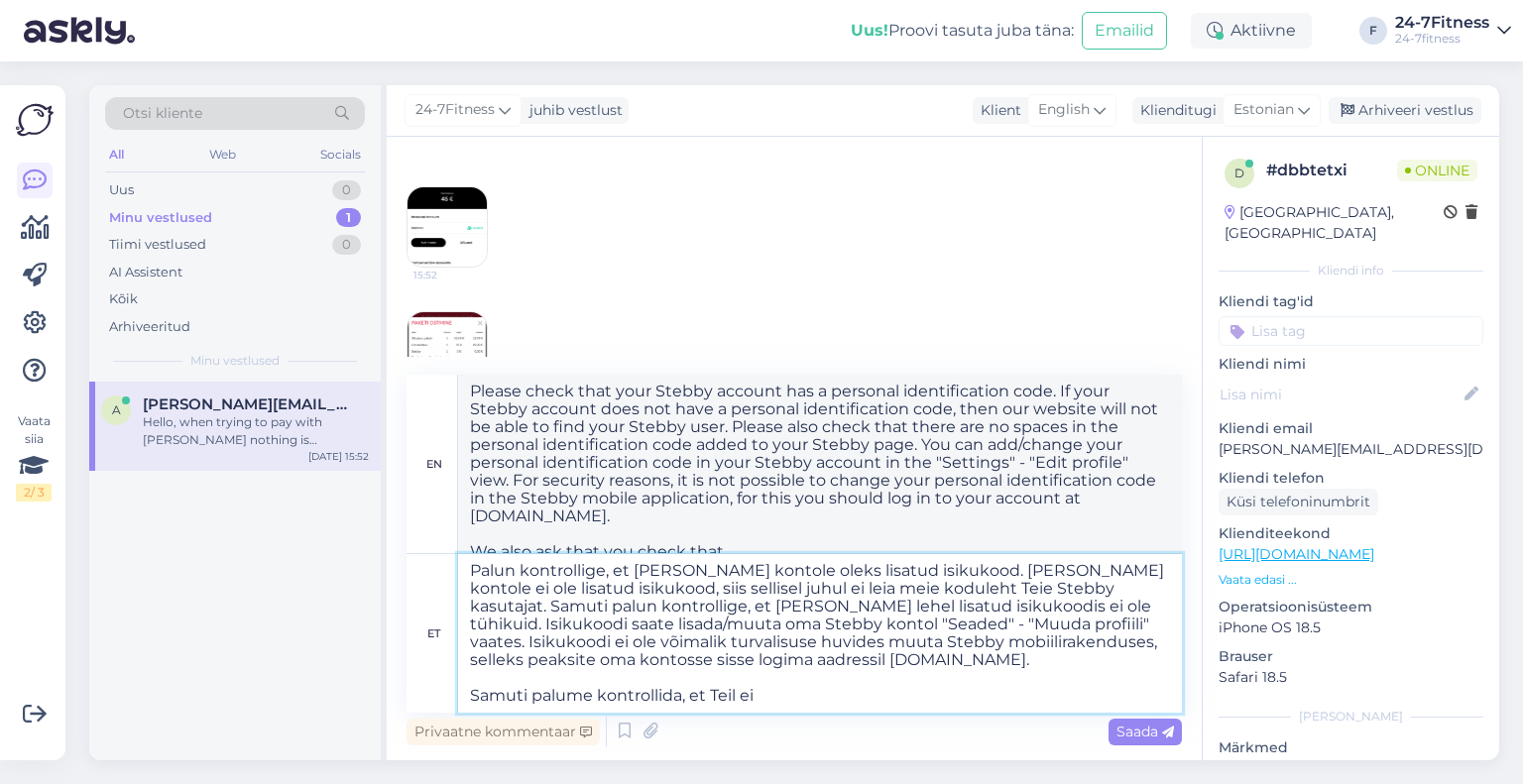 type on "Palun kontrollige, et [PERSON_NAME] kontole oleks lisatud isikukood. [PERSON_NAME] kontole ei ole lisatud isikukood, siis sellisel juhul ei leia meie koduleht Teie Stebby kasutajat. Samuti palun kontrollige, et [PERSON_NAME] lehel lisatud isikukoodis ei ole tühikuid. Isikukoodi saate lisada/muuta oma Stebby kontol "Seaded" - "Muuda profiili" vaates. Isikukoodi ei ole võimalik turvalisuse huvides muuta Stebby mobiilirakenduses, selleks peaksite oma kontosse sisse logima aadressil [DOMAIN_NAME].
Samuti palume kontrollida, et Teil ei" 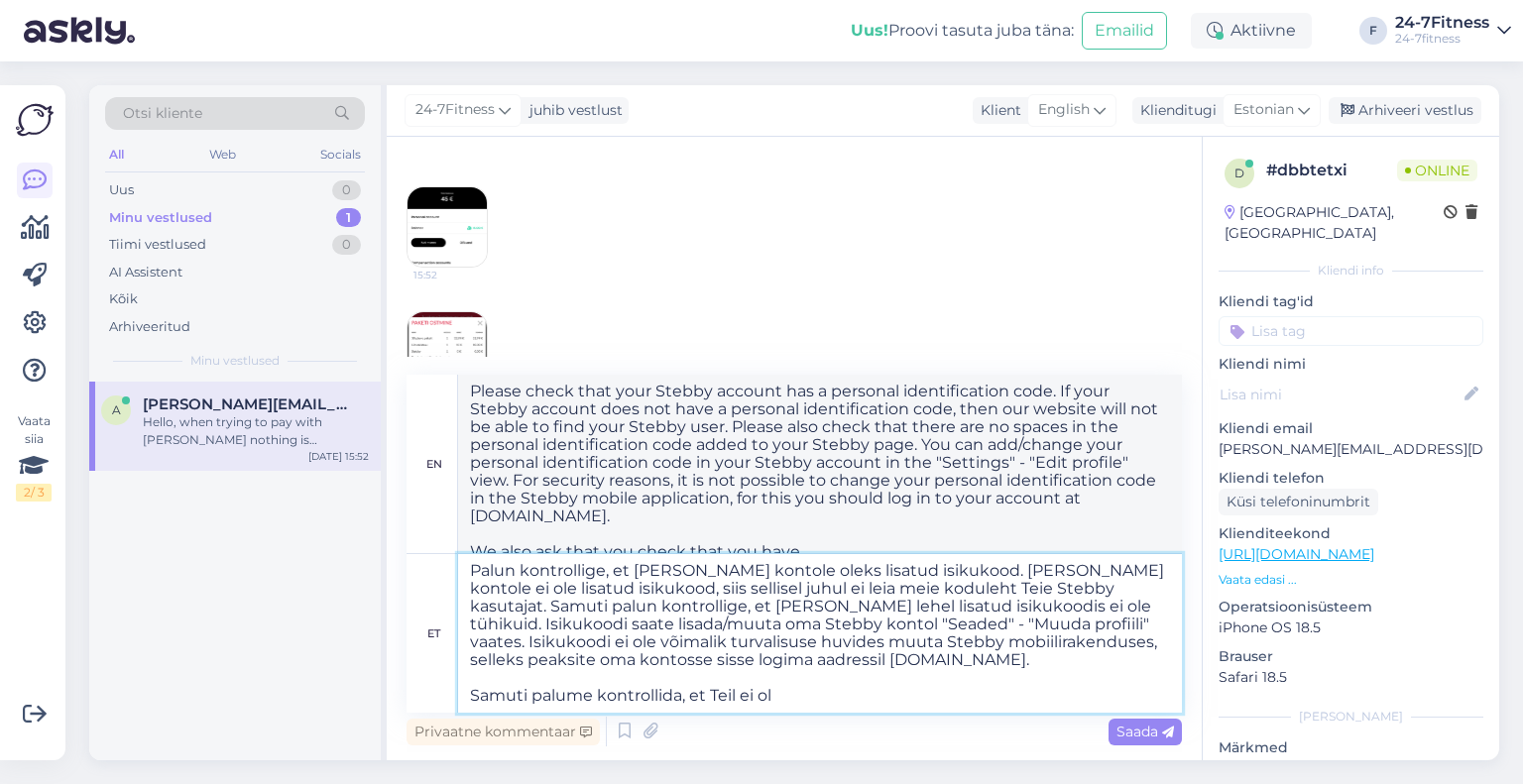 type on "Palun kontrollige, et [PERSON_NAME] kontole oleks lisatud isikukood. [PERSON_NAME] kontole ei ole lisatud isikukood, siis sellisel juhul ei leia meie koduleht Teie Stebby kasutajat. Samuti palun kontrollige, et [PERSON_NAME] lehel lisatud isikukoodis ei ole tühikuid. Isikukoodi saate lisada/muuta oma Stebby kontol "Seaded" - "Muuda profiili" vaates. Isikukoodi ei ole võimalik turvalisuse huvides muuta Stebby mobiilirakenduses, selleks peaksite oma kontosse sisse logima aadressil [DOMAIN_NAME].
Samuti palume kontrollida, et Teil ei ole" 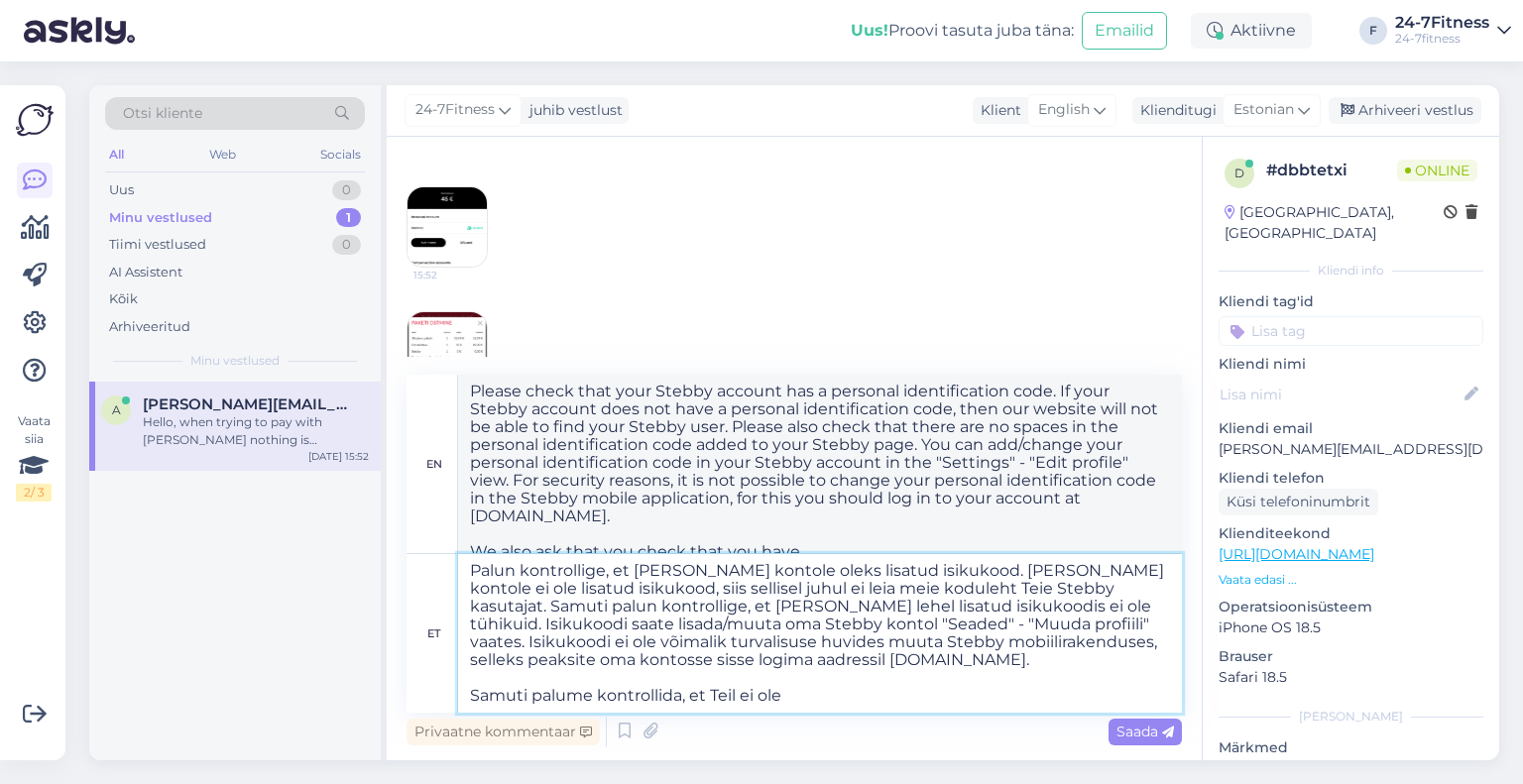 type on "Please check that your Stebby account has a personal identification code. If your Stebby account does not have a personal identification code, then our website will not be able to find your Stebby user. Please also check that there are no spaces in the personal identification code added to your Stebby page. You can add/change your personal identification code in your Stebby account in the "Settings" - "Edit profile" view. For security reasons, it is not possible to change your personal identification code in the Stebby mobile application, for this you should log in to your account at [DOMAIN_NAME].
We also ask that you do not" 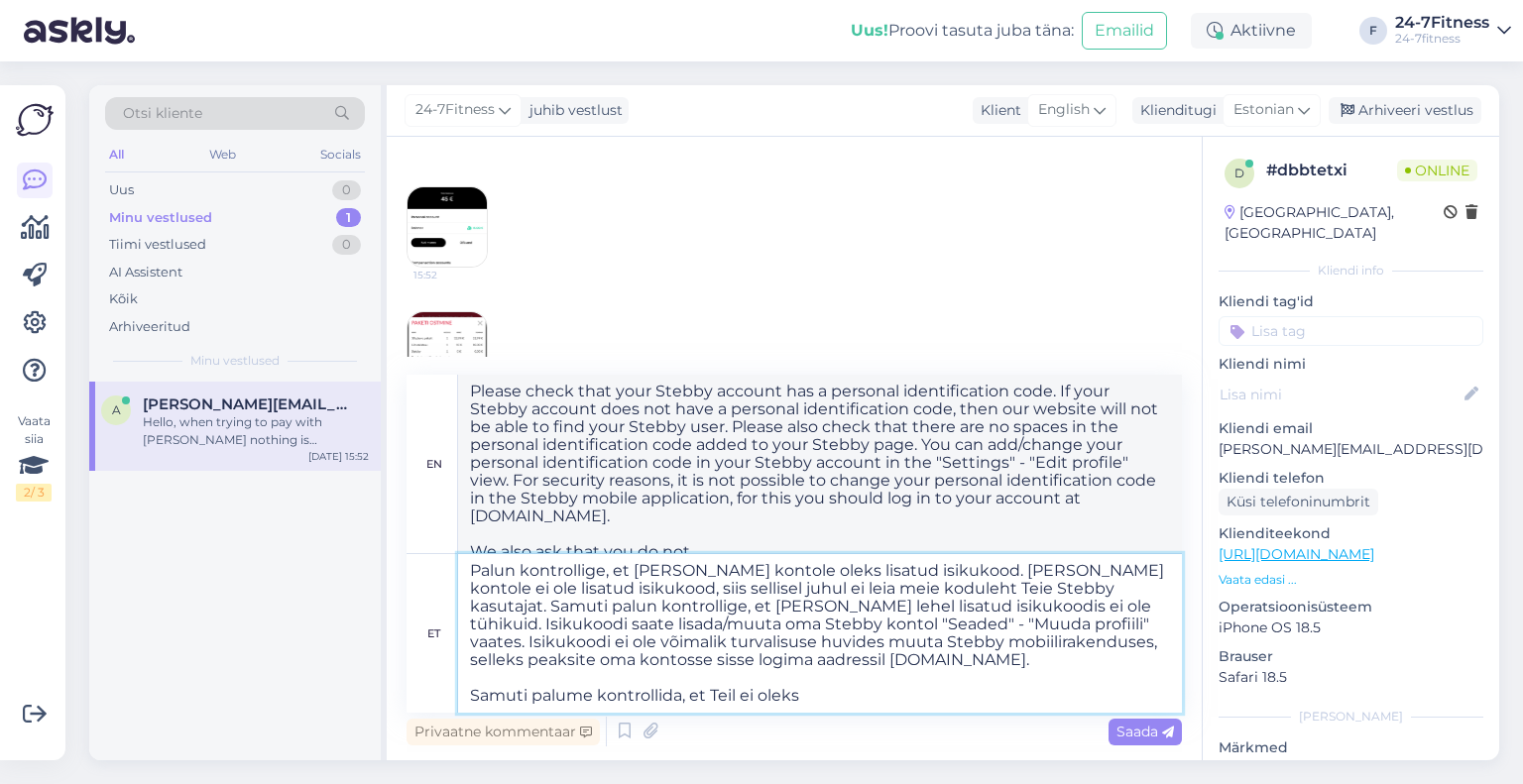 type on "Palun kontrollige, et [PERSON_NAME] kontole oleks lisatud isikukood. [PERSON_NAME] kontole ei ole lisatud isikukood, siis sellisel juhul ei leia meie koduleht Teie Stebby kasutajat. Samuti palun kontrollige, et [PERSON_NAME] lehel lisatud isikukoodis ei ole tühikuid. Isikukoodi saate lisada/muuta oma Stebby kontol "Seaded" - "Muuda profiili" vaates. Isikukoodi ei ole võimalik turvalisuse huvides muuta Stebby mobiilirakenduses, selleks peaksite oma kontosse sisse logima aadressil [DOMAIN_NAME].
Samuti palume kontrollida, et Teil ei oleks S" 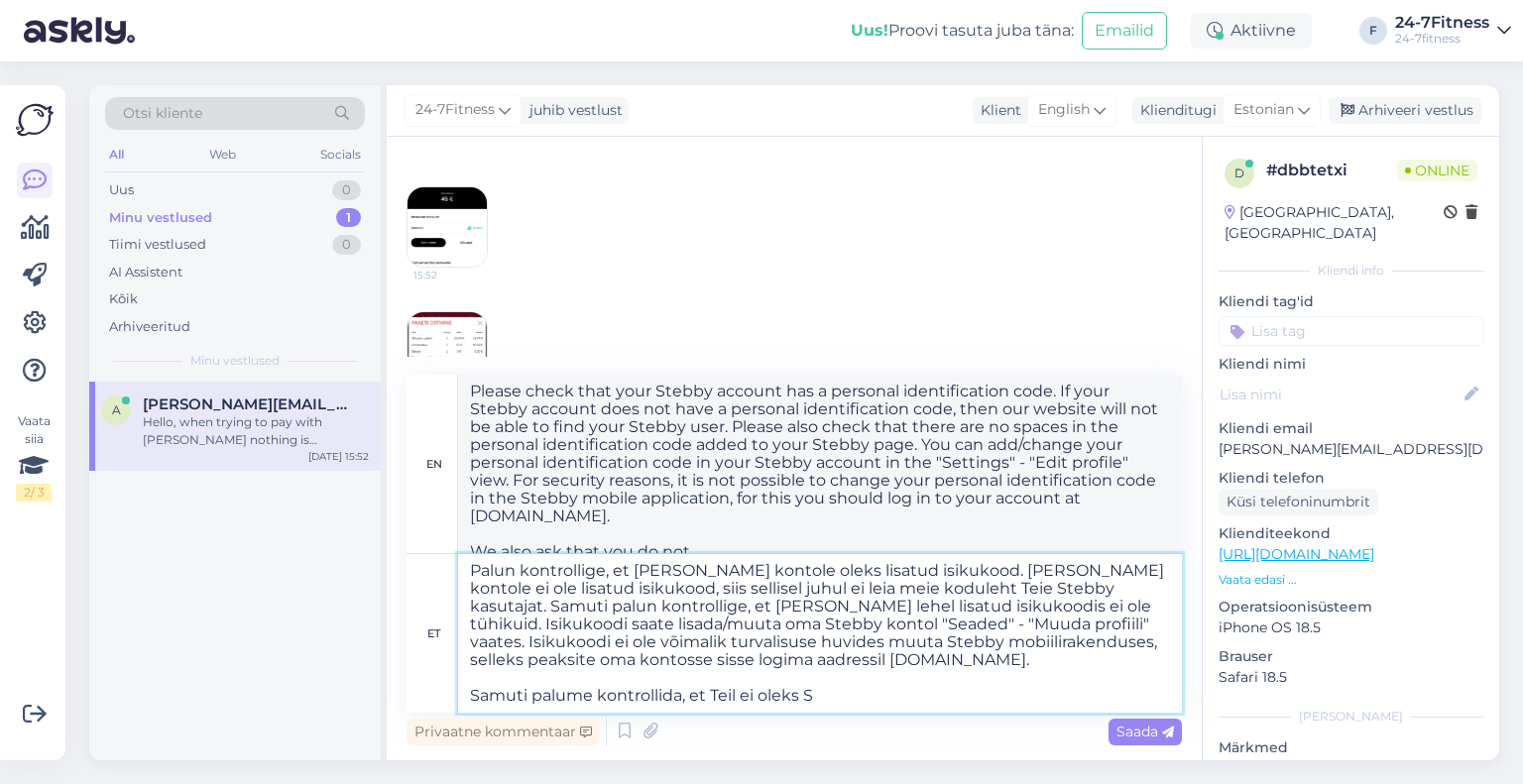 type on "Please check that your Stebby account has a personal identification code. If your Stebby account does not have a personal identification code, then our website will not be able to find your Stebby user. Please also check that there are no spaces in the personal identification code added to your Stebby page. You can add/change your personal identification code in your Stebby account in the "Settings" - "Edit profile" view. For security reasons, it is not possible to change your personal identification code in the Stebby mobile application, for this you should log in to your account at [DOMAIN_NAME].
We also ask that you do not have" 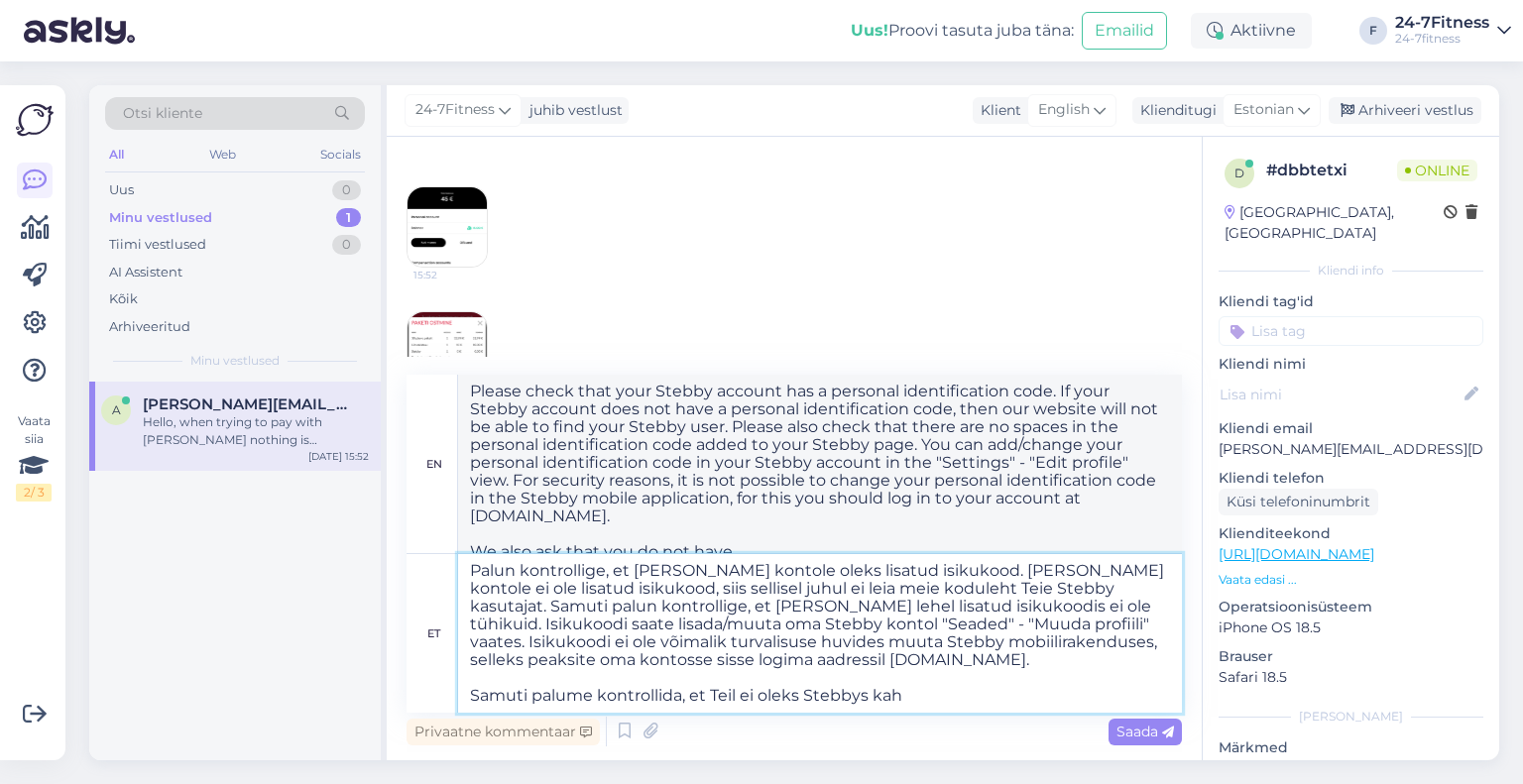 type on "Palun kontrollige, et [PERSON_NAME] kontole oleks lisatud isikukood. [PERSON_NAME] kontole ei ole lisatud isikukood, siis sellisel juhul ei leia meie koduleht Teie Stebby kasutajat. Samuti palun kontrollige, et [PERSON_NAME] lehel lisatud isikukoodis ei ole tühikuid. Isikukoodi saate lisada/muuta oma Stebby kontol "Seaded" - "Muuda profiili" vaates. Isikukoodi ei ole võimalik turvalisuse huvides muuta Stebby mobiilirakenduses, selleks peaksite oma kontosse sisse logima aadressil [DOMAIN_NAME].
Samuti palume kontrollida, et Teil ei oleks Stebbys kaht" 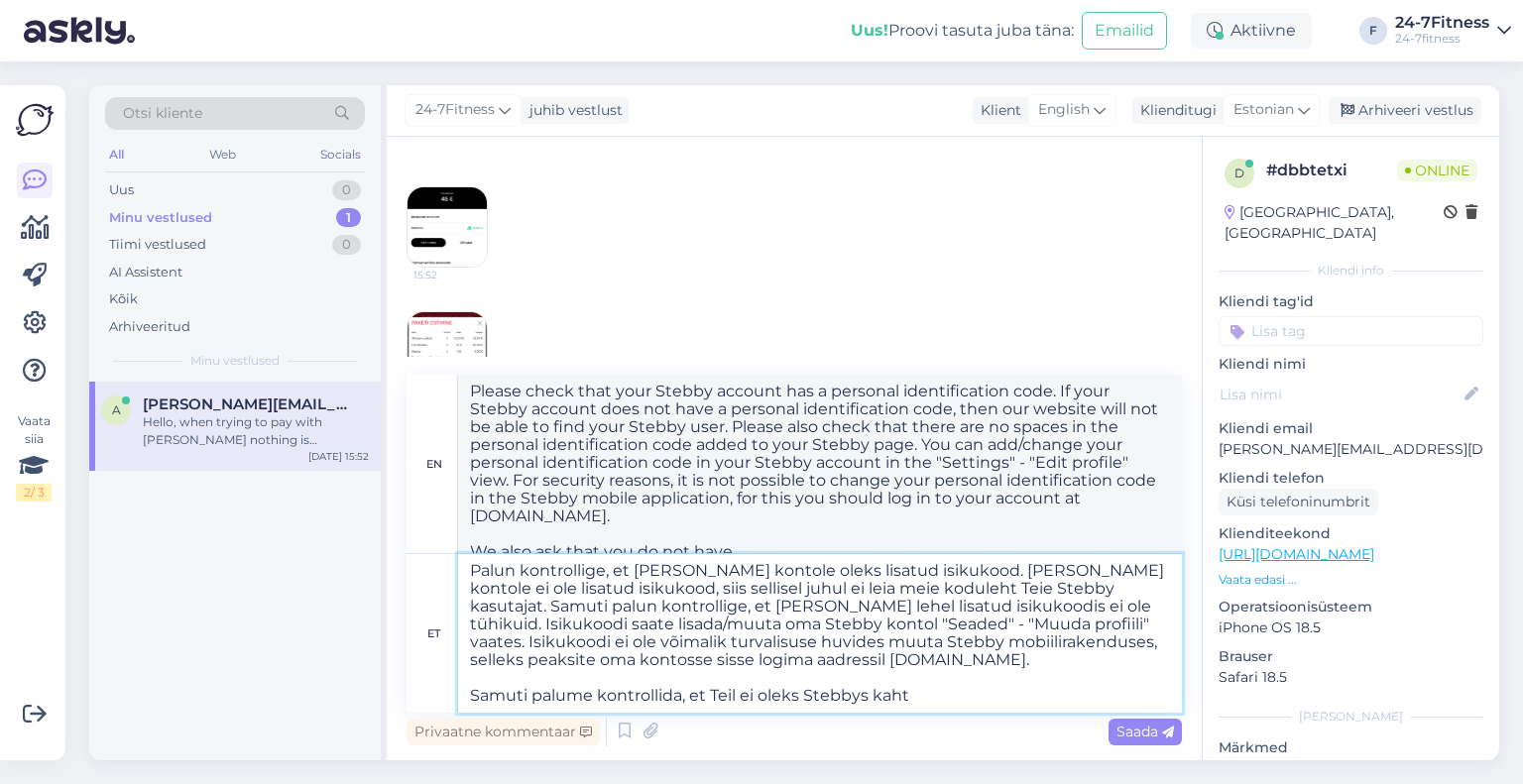 type on "Please check that your Stebby account has a personal identification code. If your Stebby account does not have a personal identification code, then our website will not be able to find your Stebby user. Please also check that there are no spaces in the personal identification code added to your Stebby page. You can add/change your personal identification code in your Stebby account in the "Settings" - "Edit profile" view. For security reasons, it is not possible to change your personal identification code in the Stebby mobile application, for this you should log in to your account at [DOMAIN_NAME].
We also ask that you do not have a Stebby" 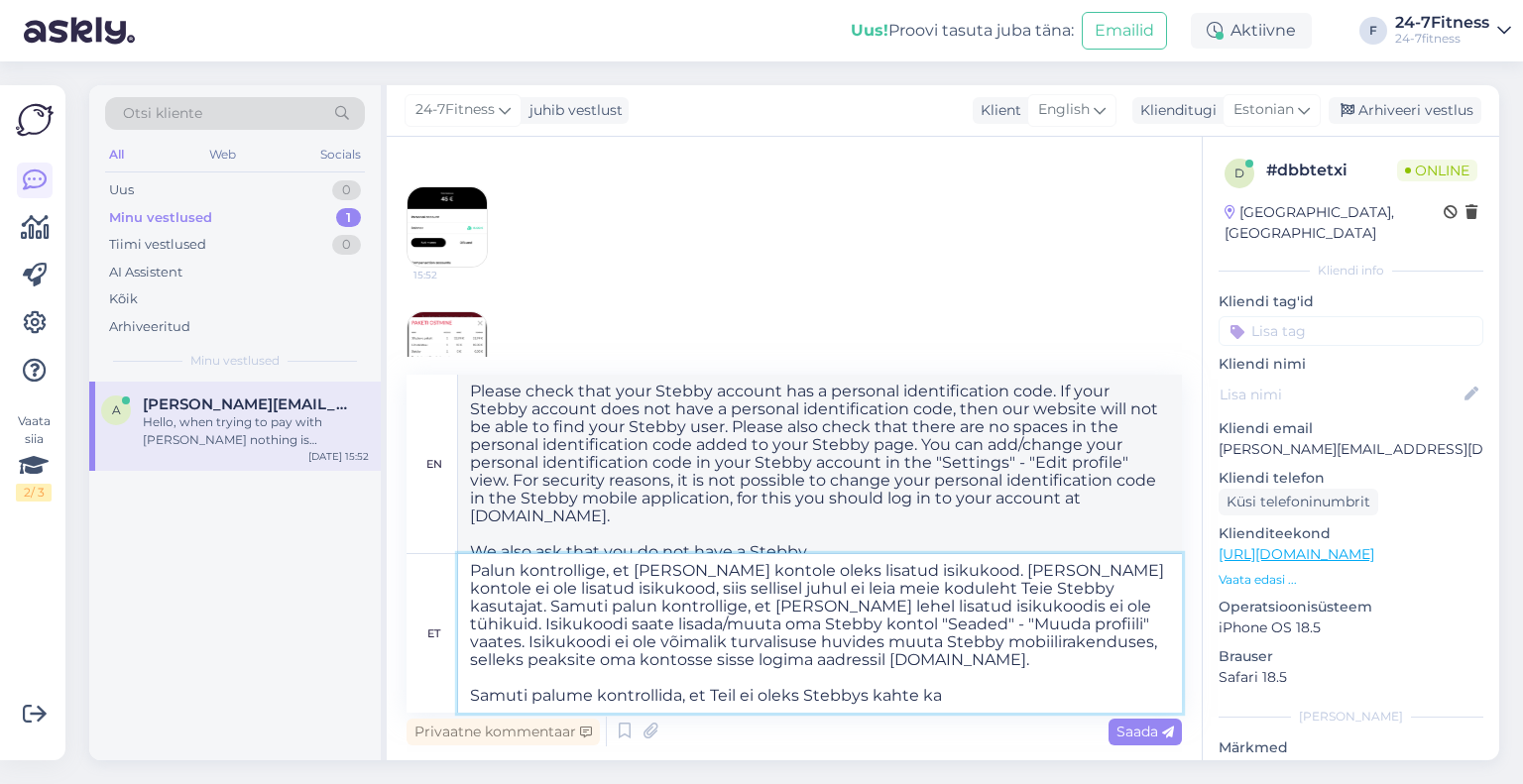 type on "Palun kontrollige, et [PERSON_NAME] kontole oleks lisatud isikukood. [PERSON_NAME] kontole ei ole lisatud isikukood, siis sellisel juhul ei leia meie koduleht Teie Stebby kasutajat. Samuti palun kontrollige, et [PERSON_NAME] lehel lisatud isikukoodis ei ole tühikuid. Isikukoodi saate lisada/muuta oma Stebby kontol "Seaded" - "Muuda profiili" vaates. Isikukoodi ei ole võimalik turvalisuse huvides muuta Stebby mobiilirakenduses, selleks peaksite oma kontosse sisse logima aadressil [DOMAIN_NAME].
Samuti palume kontrollida, et Teil ei oleks Stebbys kahte kas" 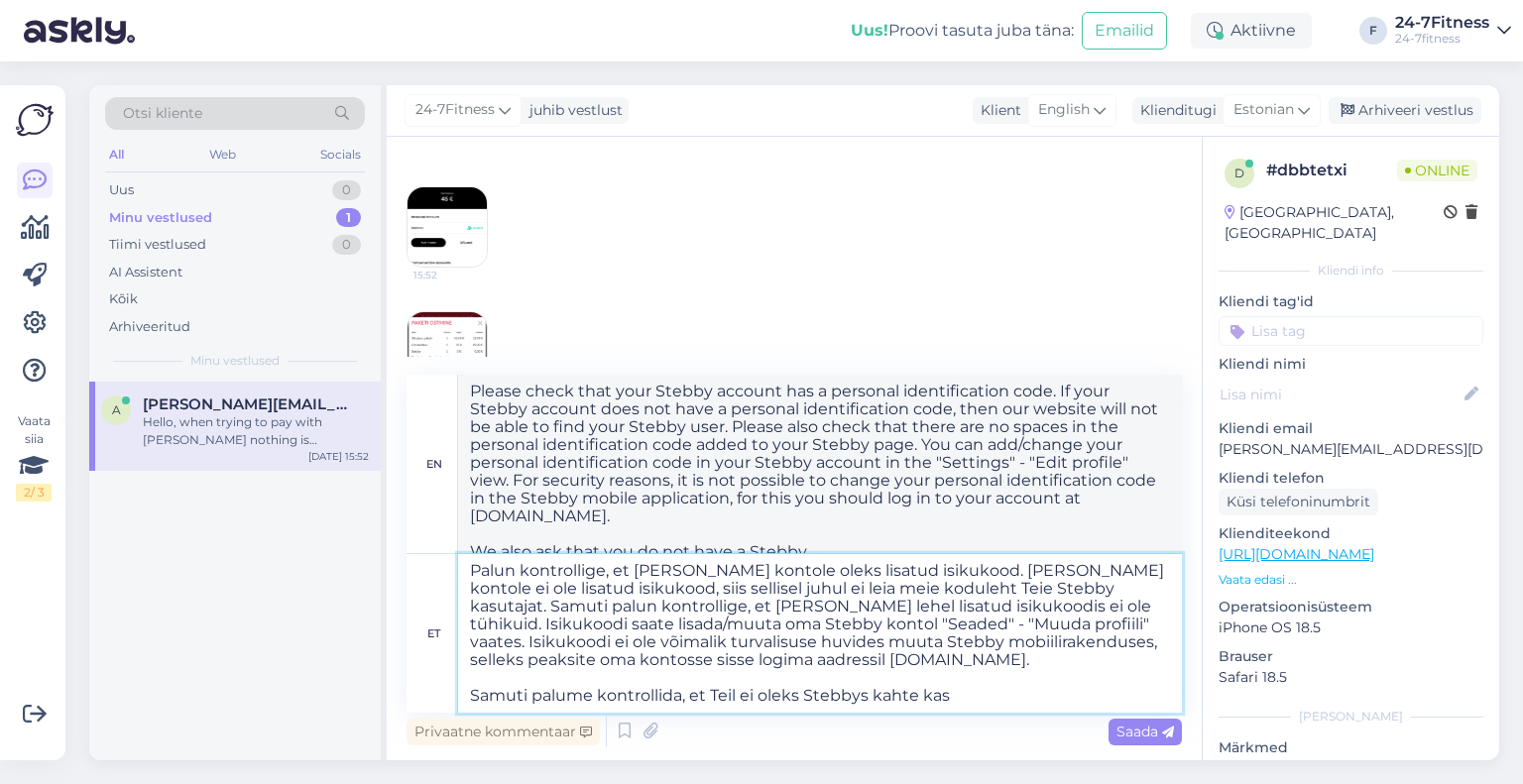 type on "Please check that your Stebby account has a personal identification code. If your Stebby account does not have a personal identification code, then our website will not be able to find your Stebby user. Please also check that there are no spaces in the personal identification code added to your Stebby page. You can add/change your personal identification code in your Stebby account in the "Settings" - "Edit profile" view. For security reasons, it is not possible to change your personal identification code in the Stebby mobile application, for this you should log in to your account at [DOMAIN_NAME].
We also ask that you do not have two Stebby accounts." 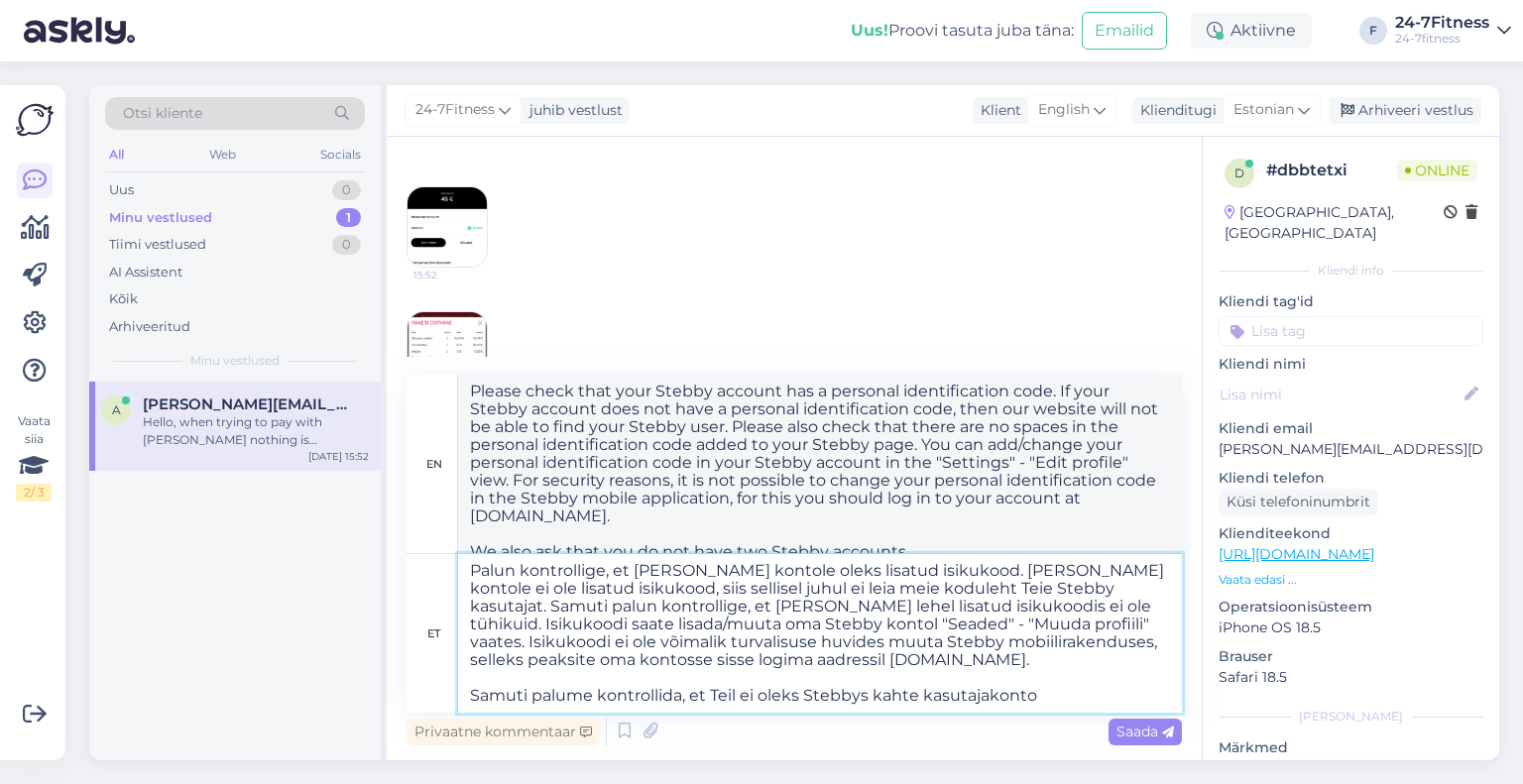 type on "Palun kontrollige, et [PERSON_NAME] kontole oleks lisatud isikukood. [PERSON_NAME] kontole ei ole lisatud isikukood, siis sellisel juhul ei leia meie koduleht Teie Stebby kasutajat. Samuti palun kontrollige, et [PERSON_NAME] lehel lisatud isikukoodis ei ole tühikuid. Isikukoodi saate lisada/muuta oma Stebby kontol "Seaded" - "Muuda profiili" vaates. Isikukoodi ei ole võimalik turvalisuse huvides muuta Stebby mobiilirakenduses, selleks peaksite oma kontosse sisse logima aadressil [DOMAIN_NAME].
Samuti palume kontrollida, et Teil ei oleks Stebbys kahte kasutajakontot" 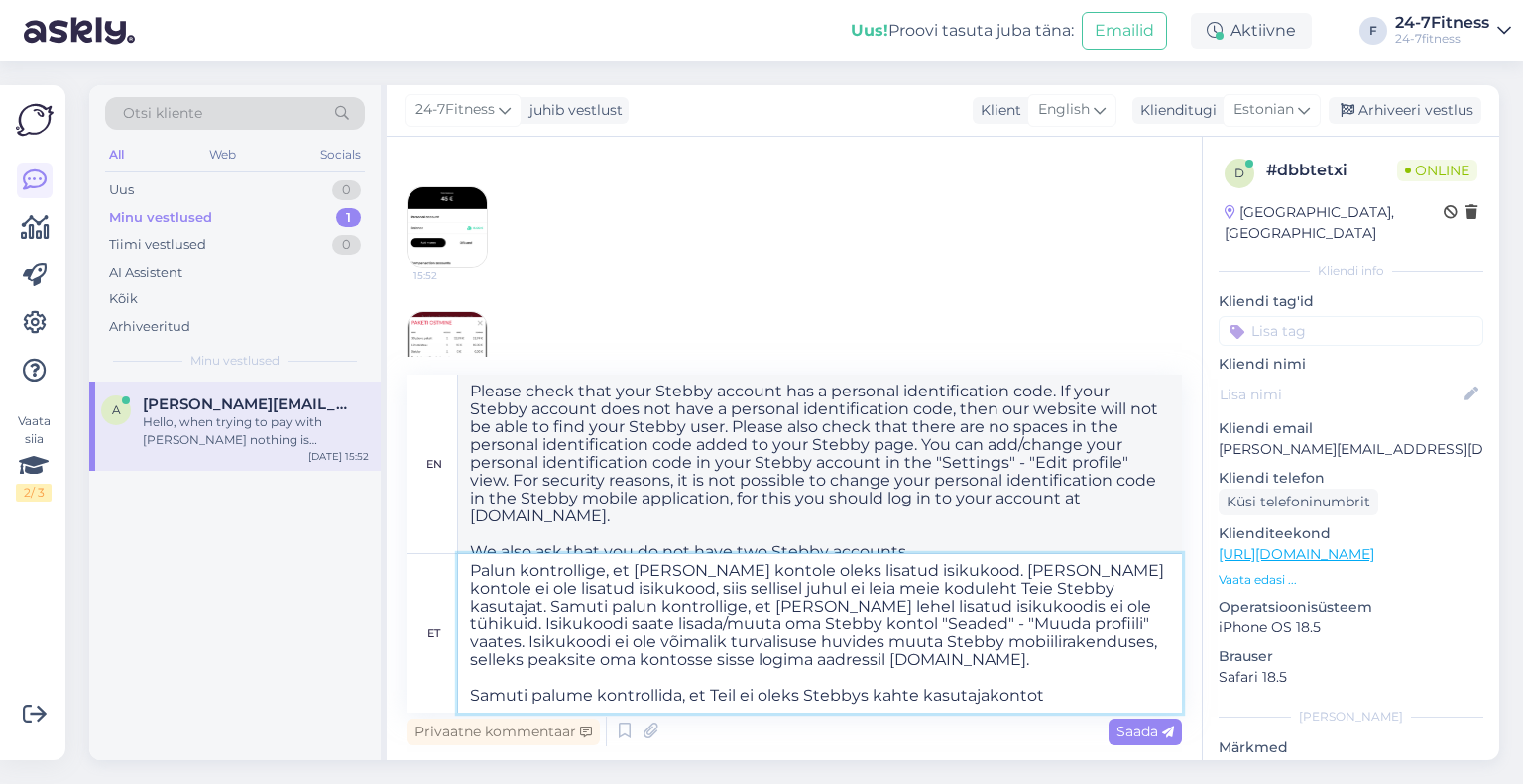type on "Please check that your Stebby account has a personal identification code. If your Stebby account does not have a personal identification code, then our website will not be able to find your Stebby user. Please also check that there are no spaces in the personal identification code added to your Stebby page. You can add/change your personal identification code in your Stebby account in the "Settings" - "Edit profile" view. For security reasons, it is not possible to change your personal identification code in the Stebby mobile application, for this you should log in to your account at [DOMAIN_NAME].
We also ask that you do not have two user accounts in Stebby" 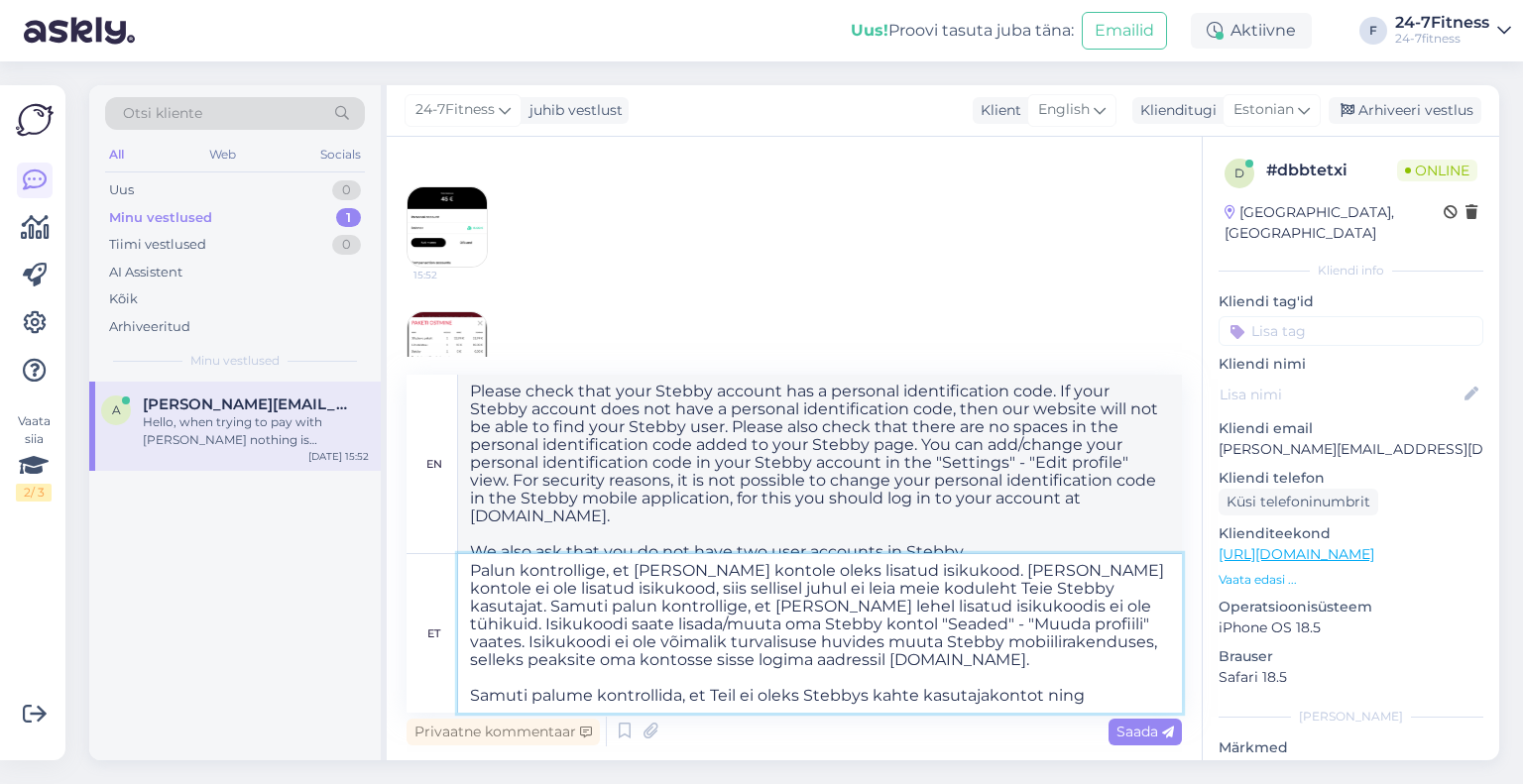 type on "Palun kontrollige, et [PERSON_NAME] kontole oleks lisatud isikukood. [PERSON_NAME] kontole ei ole lisatud isikukood, siis sellisel juhul ei leia meie koduleht Teie Stebby kasutajat. Samuti palun kontrollige, et [PERSON_NAME] lehel lisatud isikukoodis ei ole tühikuid. Isikukoodi saate lisada/muuta oma Stebby kontol "Seaded" - "Muuda profiili" vaates. Isikukoodi ei ole võimalik turvalisuse huvides muuta Stebby mobiilirakenduses, selleks peaksite oma kontosse sisse logima aadressil [DOMAIN_NAME].
Samuti palume kontrollida, et Teil ei oleks Stebbys kahte kasutajakontot ning S" 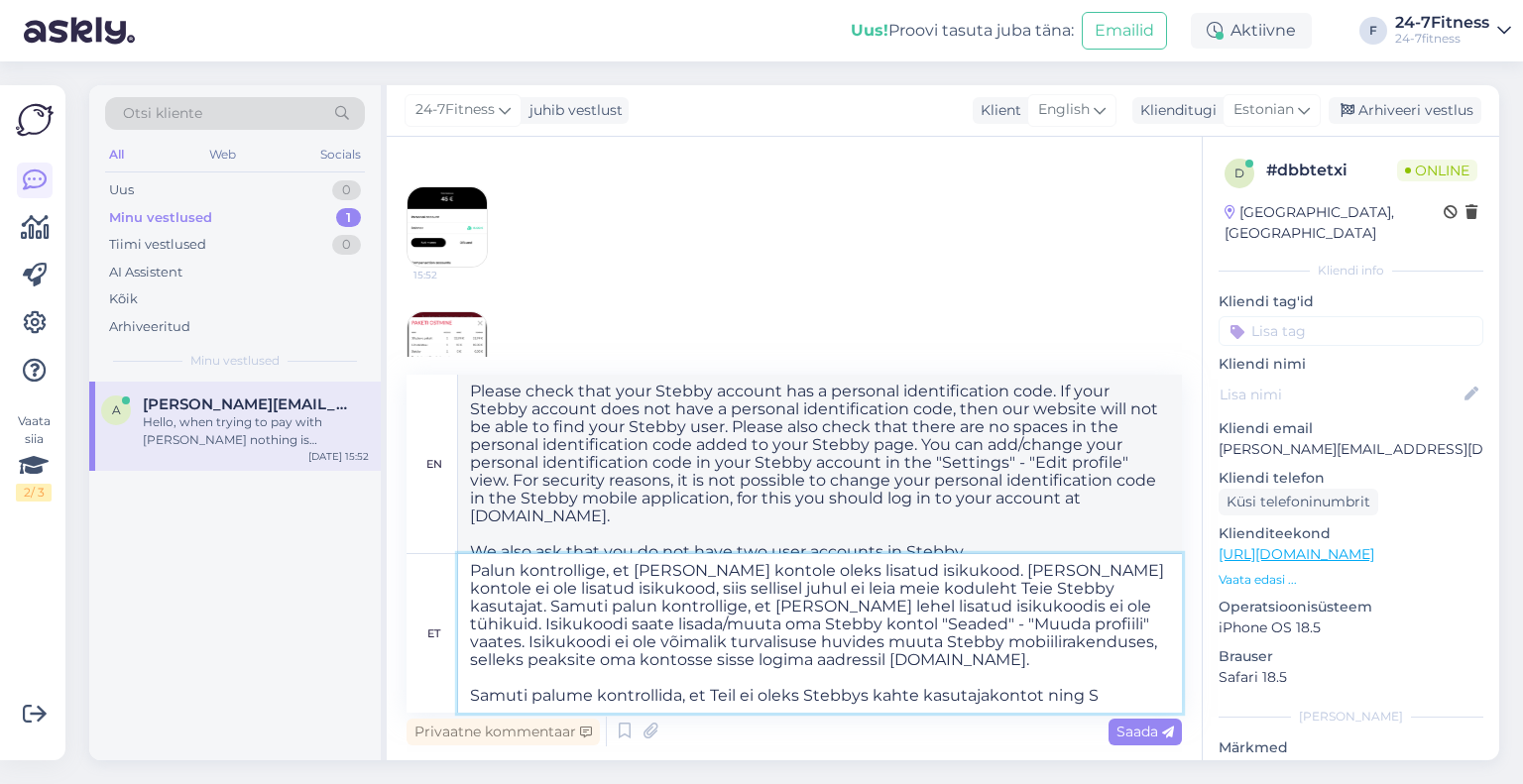 type on "Please check that your Stebby account has a personal identification code. If your Stebby account does not have a personal identification code, then our website will not be able to find your Stebby user. Please also check that there are no spaces in the personal identification code added to your Stebby page. You can add/change your personal identification code in your Stebby account in the "Settings" - "Edit profile" view. For security reasons, it is not possible to change your personal identification code in the Stebby mobile application, for this you should log in to your account at [DOMAIN_NAME].
We also ask that you do not have two user accounts in [PERSON_NAME] and" 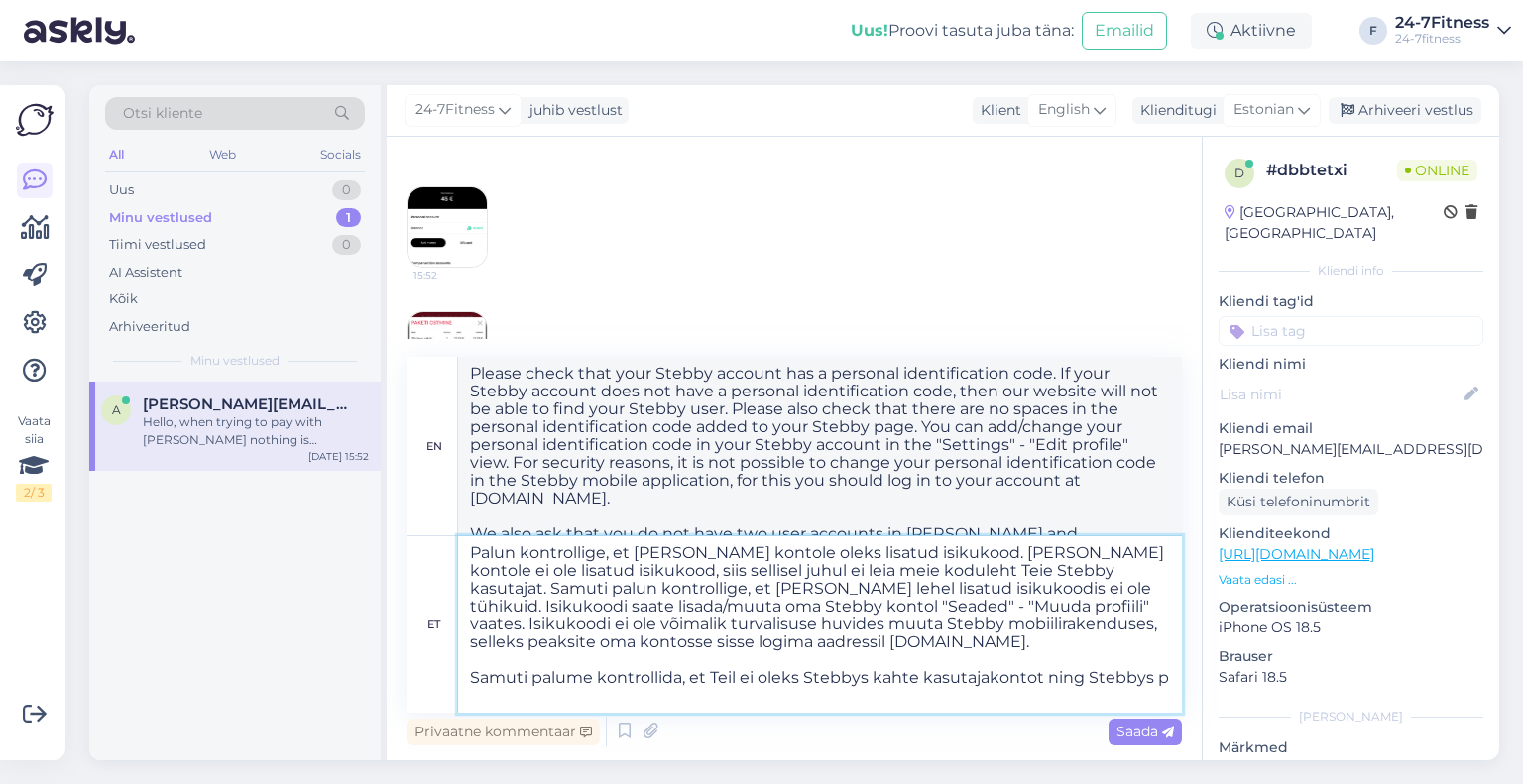 type on "Palun kontrollige, et [PERSON_NAME] kontole oleks lisatud isikukood. [PERSON_NAME] kontole ei ole lisatud isikukood, siis sellisel juhul ei leia meie koduleht Teie Stebby kasutajat. Samuti palun kontrollige, et [PERSON_NAME] lehel lisatud isikukoodis ei ole tühikuid. Isikukoodi saate lisada/muuta oma Stebby kontol "Seaded" - "Muuda profiili" vaates. Isikukoodi ei ole võimalik turvalisuse huvides muuta Stebby mobiilirakenduses, selleks peaksite oma kontosse sisse logima aadressil [DOMAIN_NAME].
Samuti palume kontrollida, et Teil ei oleks Stebbys kahte kasutajakontot ning Stebbys pe" 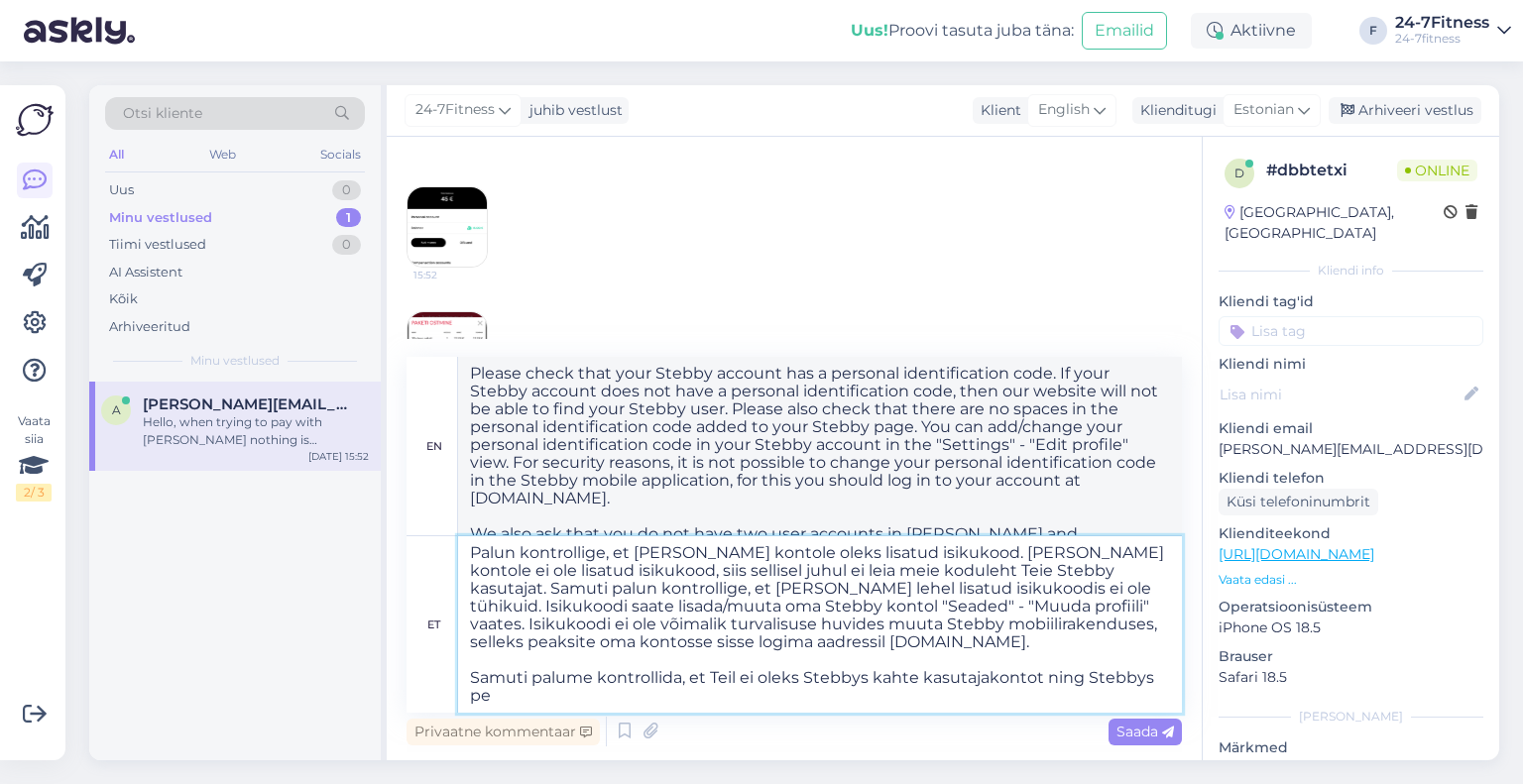 type on "Please check that your Stebby account has a personal identification code. If your Stebby account does not have a personal identification code, then our website will not be able to find your Stebby user. Please also check that there are no spaces in the personal identification code added to your Stebby page. You can add/change your personal identification code in your Stebby account in the "Settings" - "Edit profile" view. For security reasons, it is not possible to change your personal identification code in the Stebby mobile application, for this you should log in to your account at [DOMAIN_NAME].
We also ask that you do not have two user accounts in [PERSON_NAME] and that you do not have two Stebby user accounts in Stebby." 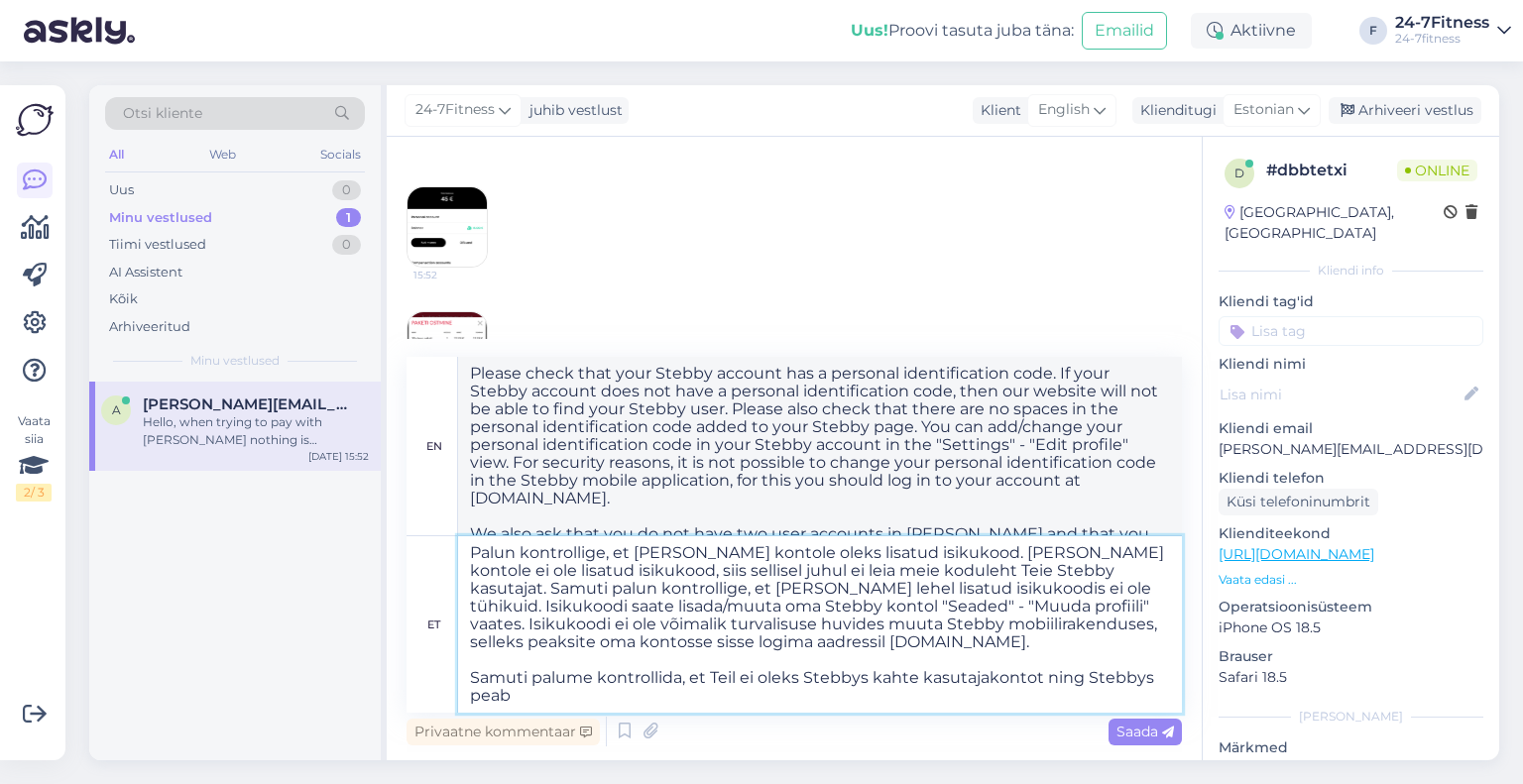 type on "Palun kontrollige, et [PERSON_NAME] kontole oleks lisatud isikukood. [PERSON_NAME] kontole ei ole lisatud isikukood, siis sellisel juhul ei leia meie koduleht Teie Stebby kasutajat. Samuti palun kontrollige, et [PERSON_NAME] lehel lisatud isikukoodis ei ole tühikuid. Isikukoodi saate lisada/muuta oma Stebby kontol "Seaded" - "Muuda profiili" vaates. Isikukoodi ei ole võimalik turvalisuse huvides muuta Stebby mobiilirakenduses, selleks peaksite oma kontosse sisse logima aadressil [DOMAIN_NAME].
Samuti palume kontrollida, et Teil ei oleks Stebbys kahte kasutajakontot ning Stebbys peab T" 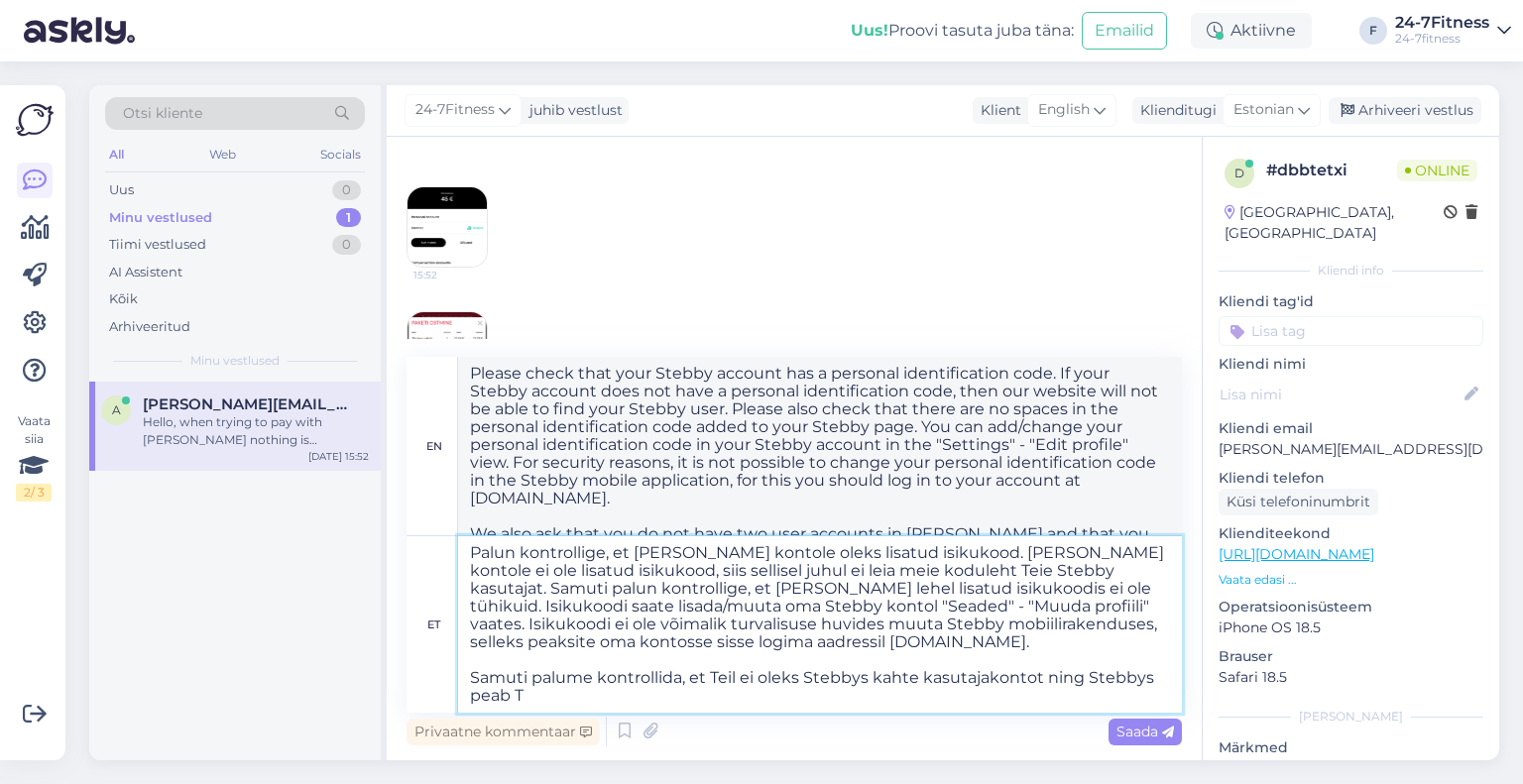 type on "Please check that your Stebby account has a personal identification code. If your Stebby account does not have a personal identification code, then our website will not be able to find your Stebby user. Please also check that there are no spaces in the personal identification code added to your Stebby page. You can add/change your personal identification code in your Stebby account in the "Settings" - "Edit profile" view. For security reasons, it is not possible to change your personal identification code in the Stebby mobile application, for this you should log in to your account at [DOMAIN_NAME].
We also ask that you do not have two user accounts in Stebby, and [PERSON_NAME] must" 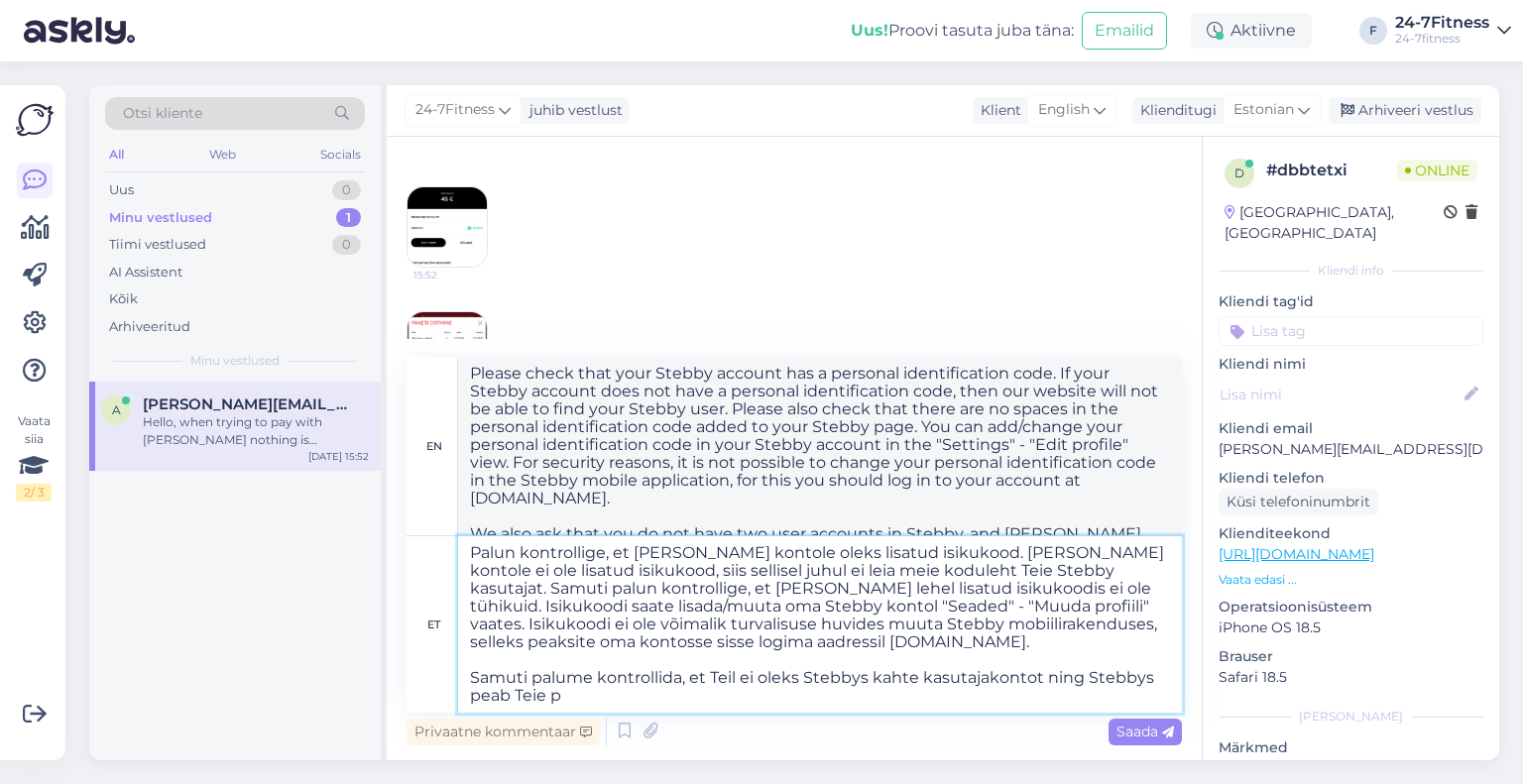 type on "Palun kontrollige, et [PERSON_NAME] kontole oleks lisatud isikukood. [PERSON_NAME] kontole ei ole lisatud isikukood, siis sellisel juhul ei leia meie koduleht Teie Stebby kasutajat. Samuti palun kontrollige, et [PERSON_NAME] lehel lisatud isikukoodis ei ole tühikuid. Isikukoodi saate lisada/muuta oma Stebby kontol "Seaded" - "Muuda profiili" vaates. Isikukoodi ei ole võimalik turvalisuse huvides muuta Stebby mobiilirakenduses, selleks peaksite oma kontosse sisse logima aadressil [DOMAIN_NAME].
Samuti palume kontrollida, et Teil ei oleks Stebbys kahte kasutajakontot ning Stebbys peab Teie pr" 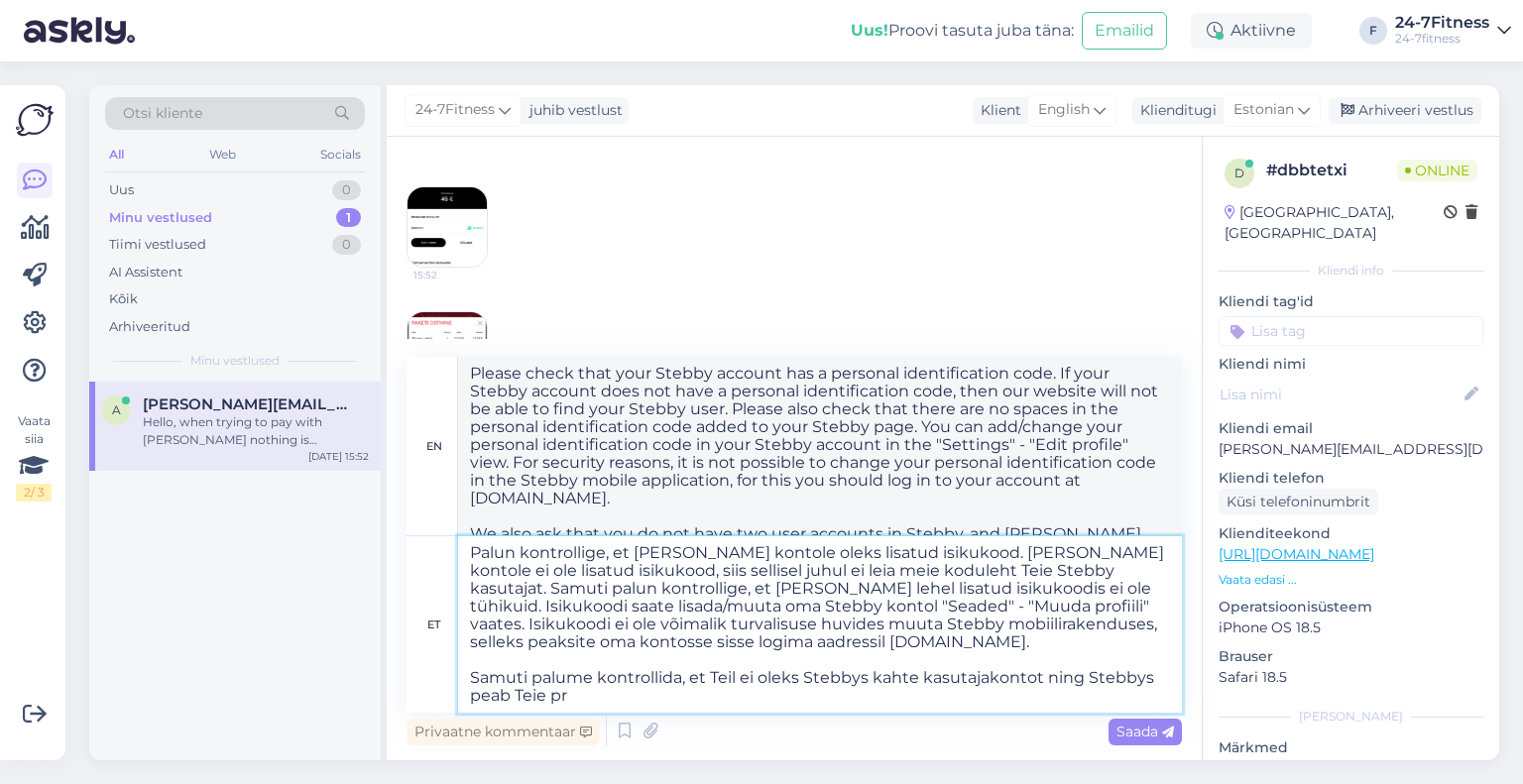 type on "Please check that your Stebby account has a personal identification code. If your Stebby account does not have a personal identification code, then our website will not be able to find your Stebby user. Please also check that there are no spaces in the personal identification code added to your Stebby page. You can add/change your personal identification code in your Stebby account in the "Settings" - "Edit profile" view. For security reasons, it is not possible to change your personal identification code in the Stebby mobile application, for this you should log in to your account at [DOMAIN_NAME].
We also ask that you do not have two user accounts in [PERSON_NAME], and that your Stebby account must be" 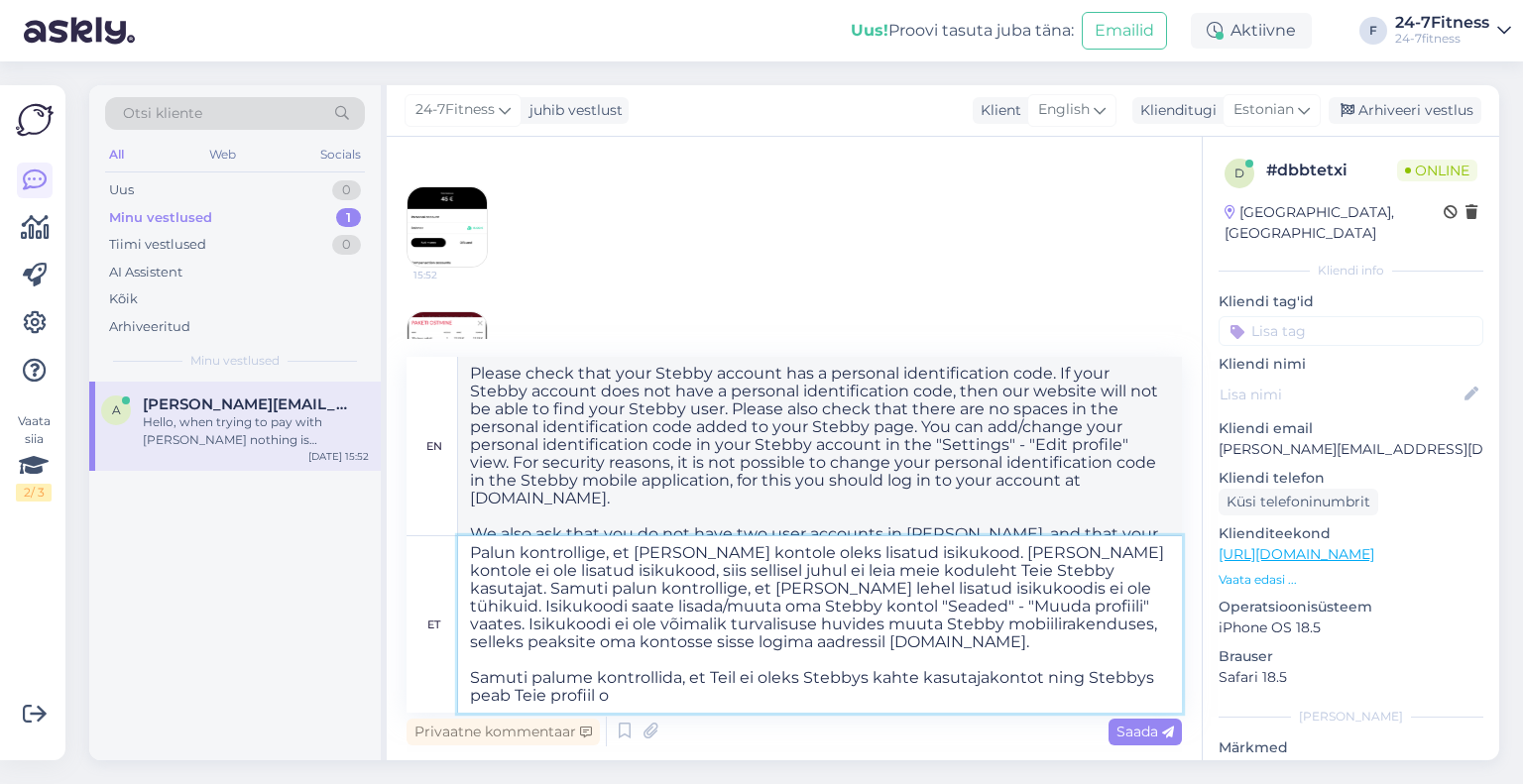 type on "Palun kontrollige, et [PERSON_NAME] kontole oleks lisatud isikukood. [PERSON_NAME] kontole ei ole lisatud isikukood, siis sellisel juhul ei leia meie koduleht Teie Stebby kasutajat. Samuti palun kontrollige, et [PERSON_NAME] lehel lisatud isikukoodis ei ole tühikuid. Isikukoodi saate lisada/muuta oma Stebby kontol "Seaded" - "Muuda profiili" vaates. Isikukoodi ei ole võimalik turvalisuse huvides muuta Stebby mobiilirakenduses, selleks peaksite oma kontosse sisse logima aadressil [DOMAIN_NAME].
Samuti palume kontrollida, et Teil ei oleks Stebbys kahte kasutajakontot ning Stebbys peab Teie profiil ol" 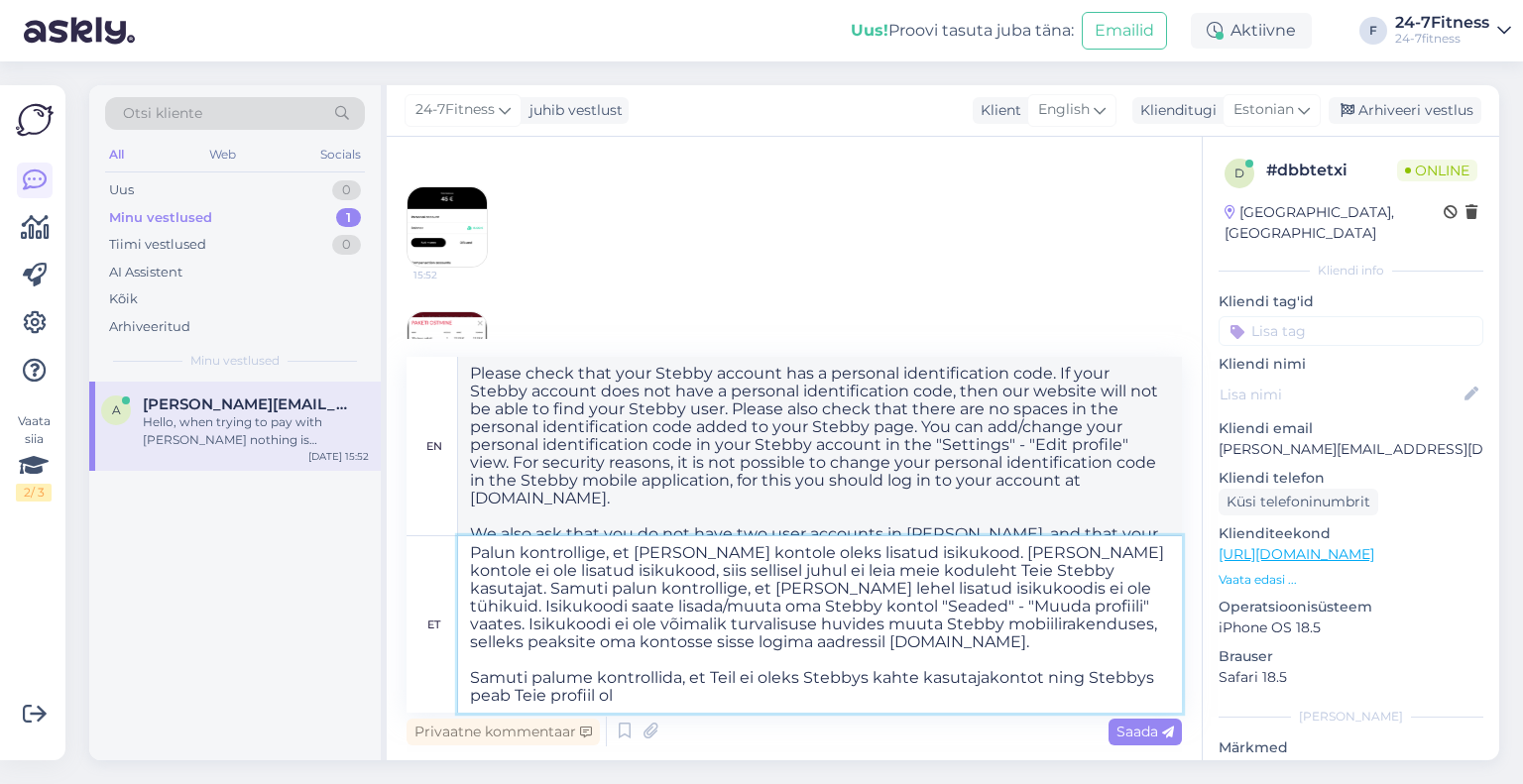 type on "Please check that your Stebby account has a personal identification code. If your Stebby account does not have a personal identification code, then our website will not be able to find your Stebby user. Please also check that there are no spaces in the personal identification code added to your Stebby page. You can add/change your personal identification code in your Stebby account in the "Settings" - "Edit profile" view. For security reasons, it is not possible to change your personal identification code in the Stebby mobile application, for this you should log in to your account at [DOMAIN_NAME].
We also ask that you do not have two user accounts in [PERSON_NAME] and that your profile in Stebby is" 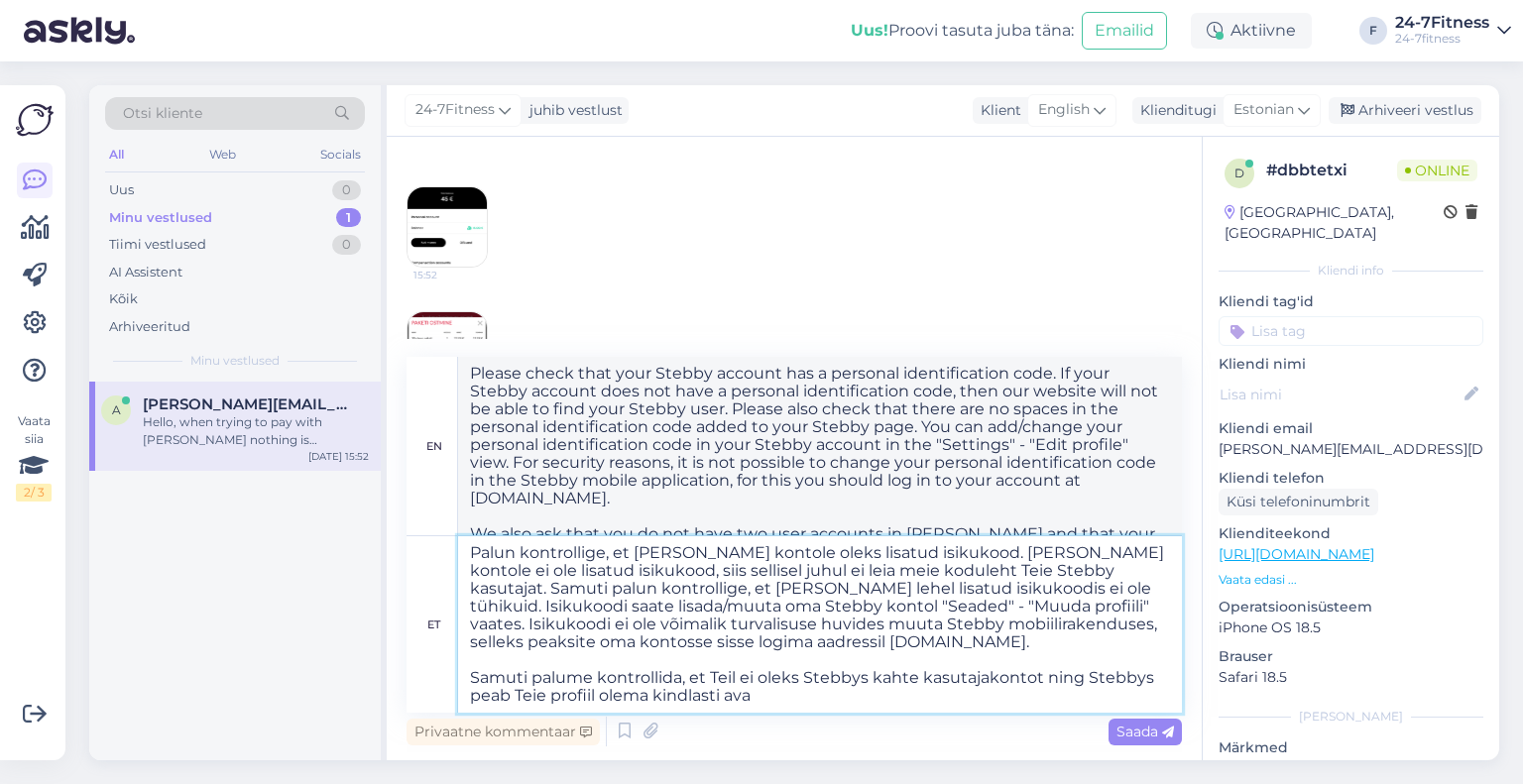 type on "Palun kontrollige, et [PERSON_NAME] kontole oleks lisatud isikukood. [PERSON_NAME] kontole ei ole lisatud isikukood, siis sellisel juhul ei leia meie koduleht Teie Stebby kasutajat. Samuti palun kontrollige, et [PERSON_NAME] lehel lisatud isikukoodis ei ole tühikuid. Isikukoodi saate lisada/muuta oma Stebby kontol "Seaded" - "Muuda profiili" vaates. Isikukoodi ei ole võimalik turvalisuse huvides muuta Stebby mobiilirakenduses, selleks peaksite oma kontosse sisse logima aadressil [DOMAIN_NAME].
Samuti palume kontrollida, et Teil ei oleks Stebbys kahte kasutajakontot ning Stebbys peab [PERSON_NAME] profiil olema kindlasti aval" 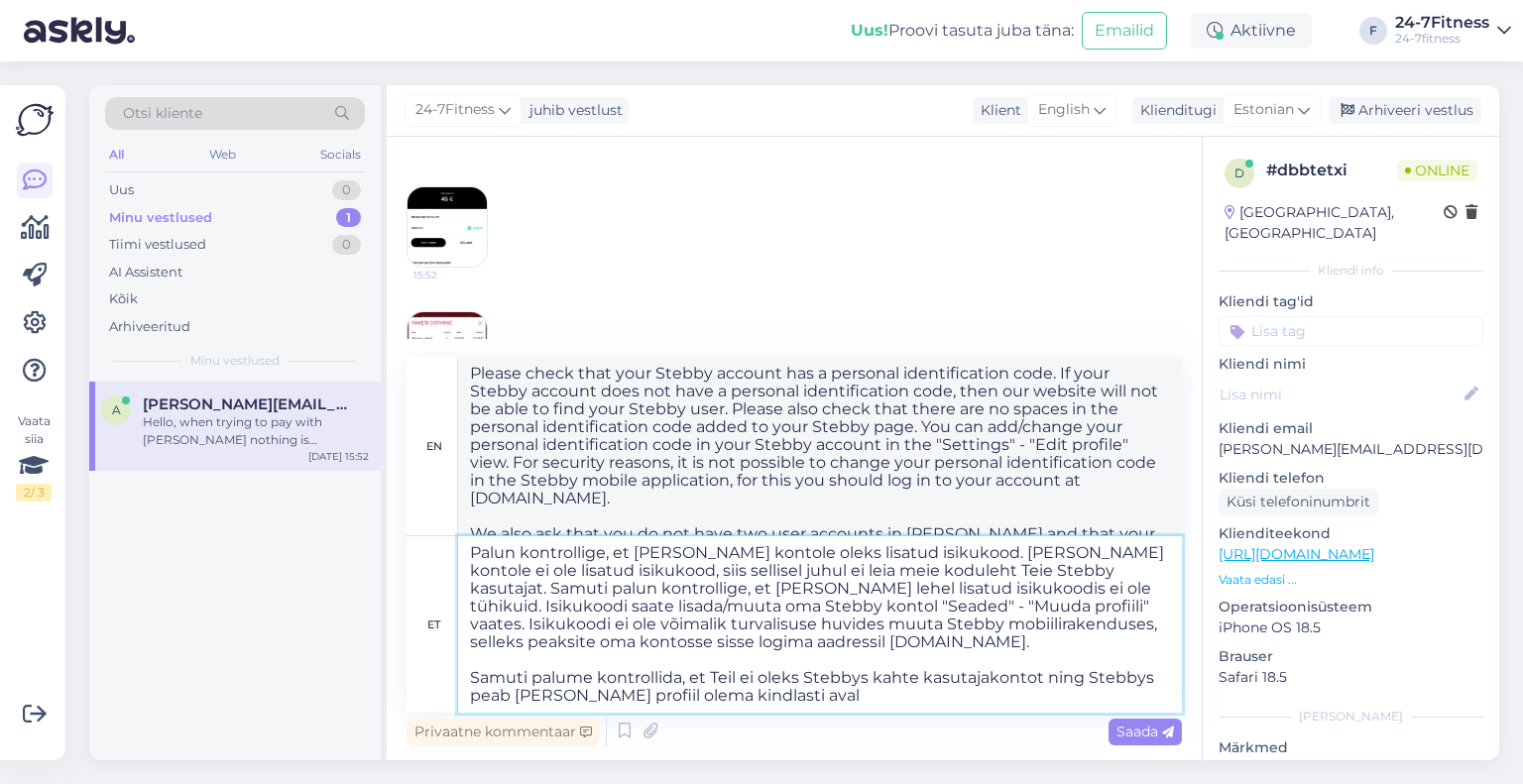 type on "Please check that your Stebby account has a personal identification code. If your Stebby account does not have a personal identification code, then our website will not be able to find your Stebby user. Please also check that there are no spaces in the personal identification code added to your Stebby page. You can add/change your personal identification code in your Stebby account in the "Settings" - "Edit profile" view. For security reasons, it is not possible to change your personal identification code in the Stebby mobile application, for this you should log in to your account at [DOMAIN_NAME].
We also ask that you do not have two user accounts in [PERSON_NAME] and that your profile in Stebby must be" 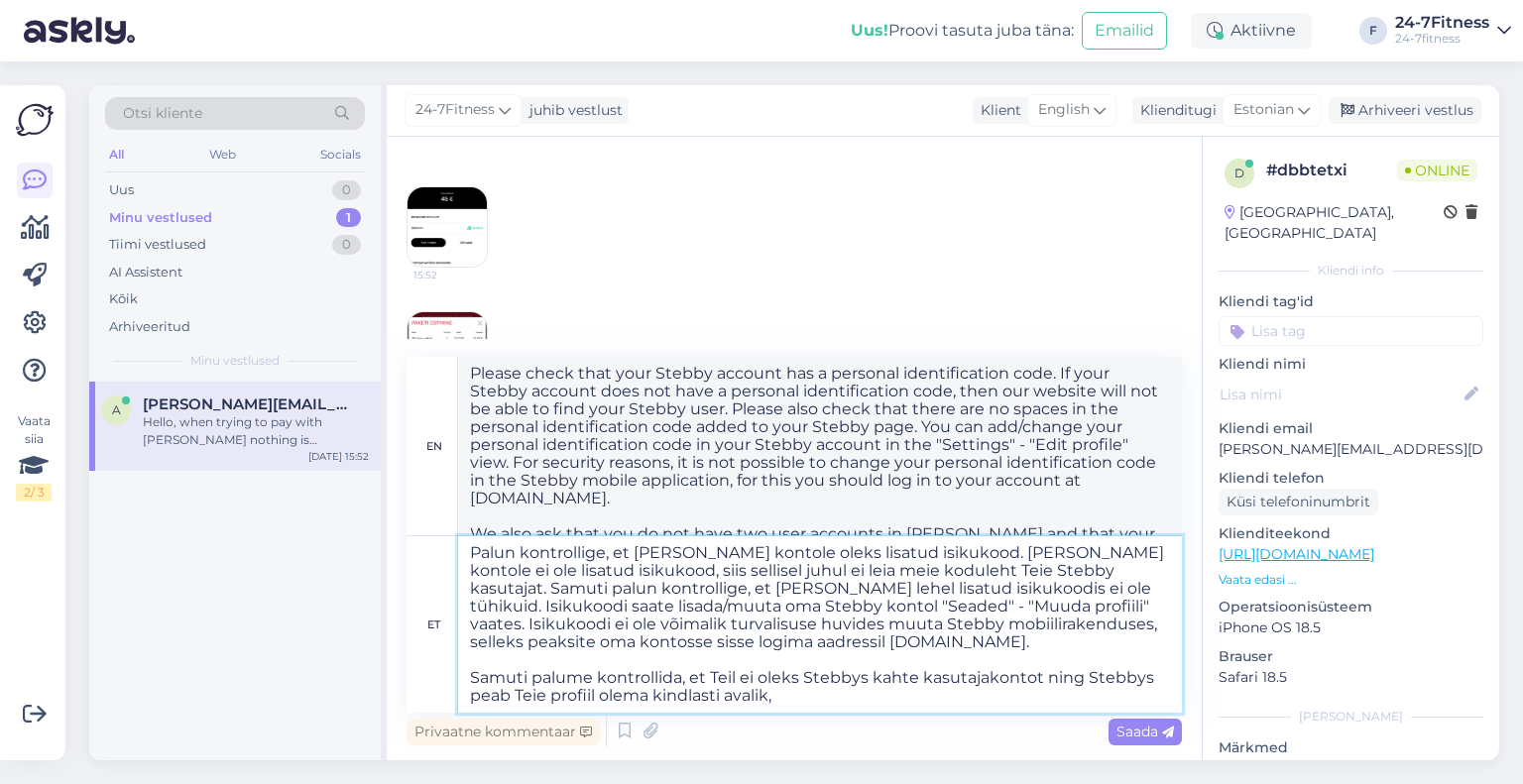type on "Palun kontrollige, et [PERSON_NAME] kontole oleks lisatud isikukood. [PERSON_NAME] kontole ei ole lisatud isikukood, siis sellisel juhul ei leia meie koduleht Teie Stebby kasutajat. Samuti palun kontrollige, et [PERSON_NAME] lehel lisatud isikukoodis ei ole tühikuid. Isikukoodi saate lisada/muuta oma Stebby kontol "Seaded" - "Muuda profiili" vaates. Isikukoodi ei ole võimalik turvalisuse huvides muuta Stebby mobiilirakenduses, selleks peaksite oma kontosse sisse logima aadressil [DOMAIN_NAME].
Samuti palume kontrollida, et Teil ei oleks Stebbys kahte kasutajakontot ning Stebbys peab Teie profiil olema kindlasti avalik, i" 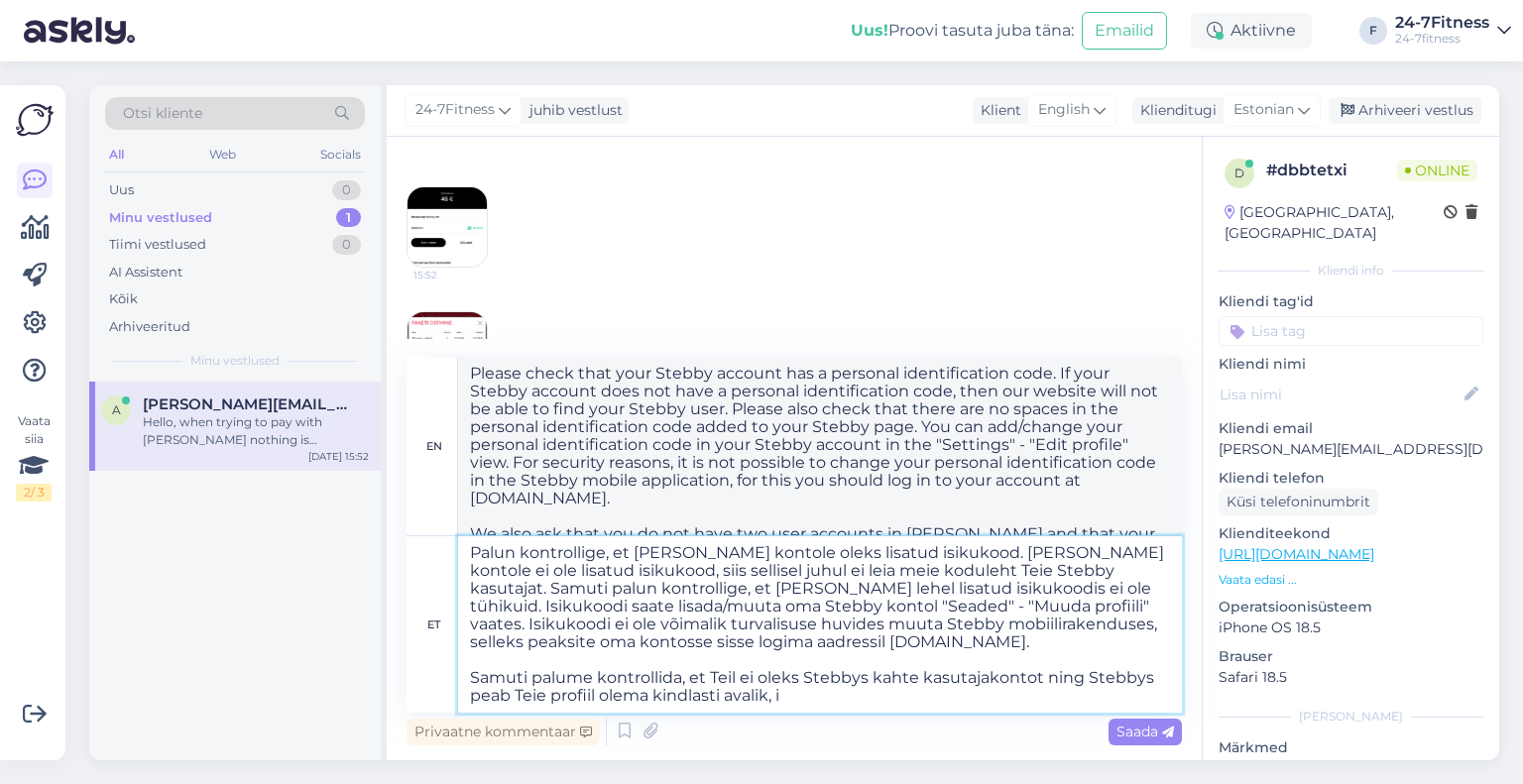type on "Please check that your Stebby account has a personal identification code. If your Stebby account does not have a personal identification code, then our website will not be able to find your Stebby user. Please also check that there are no spaces in the personal identification code added to your Stebby page. You can add/change your personal identification code in your Stebby account in the "Settings" - "Edit profile" view. For security reasons, it is not possible to change your personal identification code in the Stebby mobile application, for this you should log in to your account at [DOMAIN_NAME].
We also ask that you do not have two user accounts in [PERSON_NAME] and that your profile in Stebby must be public," 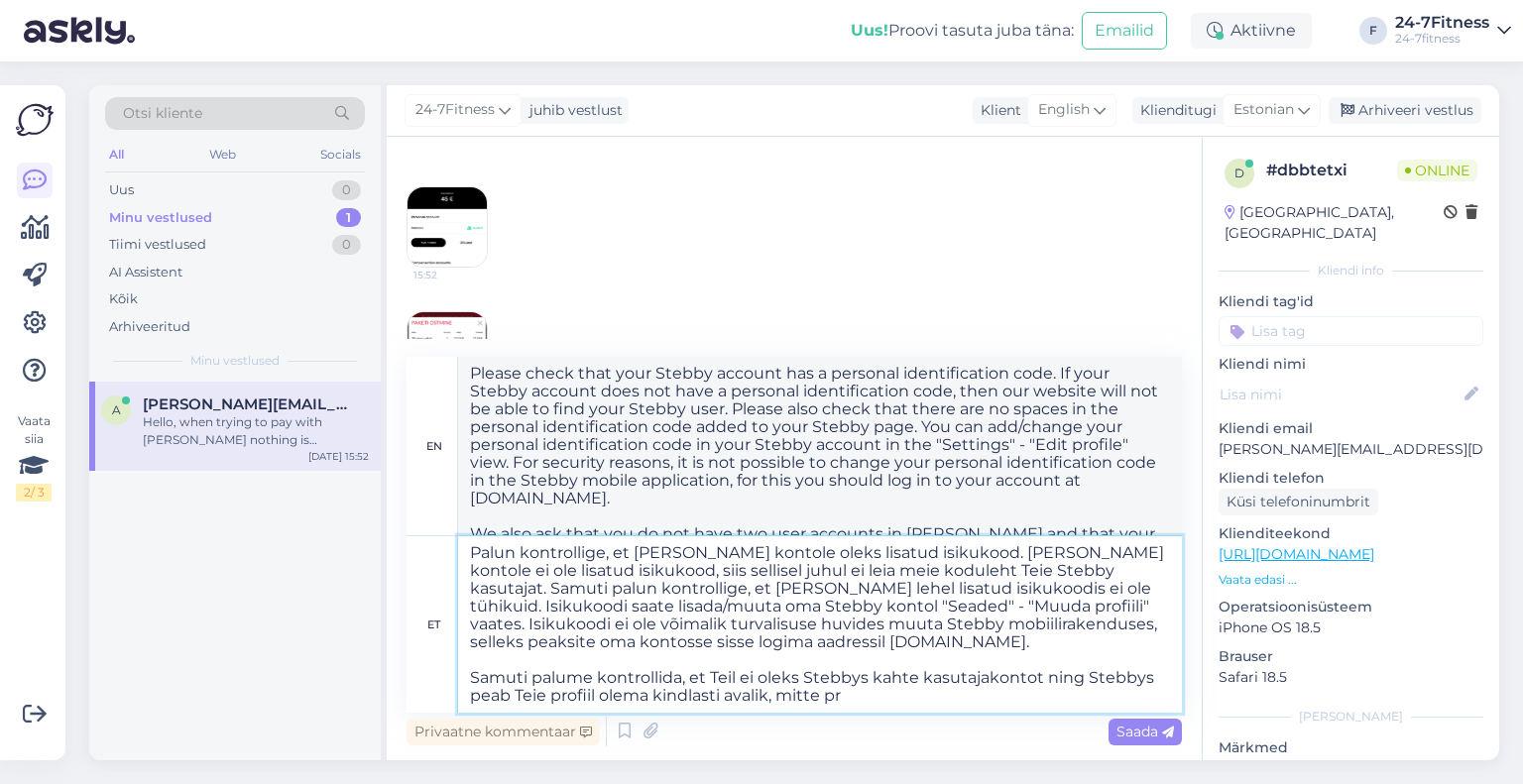 type on "Palun kontrollige, et [PERSON_NAME] kontole oleks lisatud isikukood. [PERSON_NAME] kontole ei ole lisatud isikukood, siis sellisel juhul ei leia meie koduleht Teie Stebby kasutajat. Samuti palun kontrollige, et [PERSON_NAME] lehel lisatud isikukoodis ei ole tühikuid. Isikukoodi saate lisada/muuta oma Stebby kontol "Seaded" - "Muuda profiili" vaates. Isikukoodi ei ole võimalik turvalisuse huvides muuta Stebby mobiilirakenduses, selleks peaksite oma kontosse sisse logima aadressil [DOMAIN_NAME].
Samuti palume kontrollida, et Teil ei oleks Stebbys kahte kasutajakontot ning Stebbys peab [PERSON_NAME] profiil olema kindlasti avalik, mitte pri" 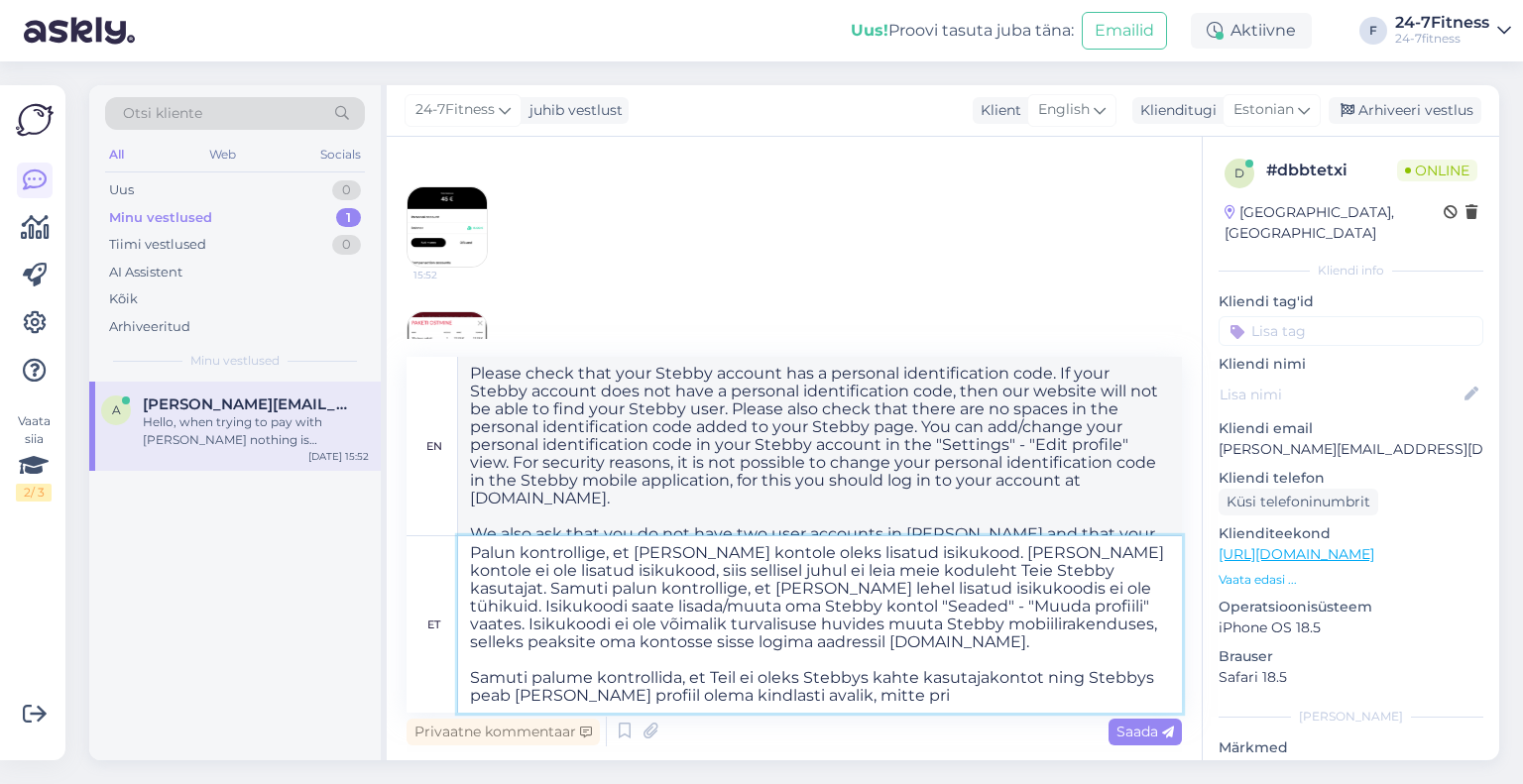 type on "Please check that your Stebby account has a personal identification code. If your Stebby account does not have a personal identification code, then our website will not be able to find your Stebby user. Please also check that there are no spaces in the personal identification code added to your Stebby page. You can add/change your personal identification code in your Stebby account in the "Settings" - "Edit profile" view. For security reasons, it is not possible to change your personal identification code in the Stebby mobile application, for this you should log in to your account at [DOMAIN_NAME].
We also ask that you do not have two user accounts in Stebby and that your profile in Stebby must be public, not" 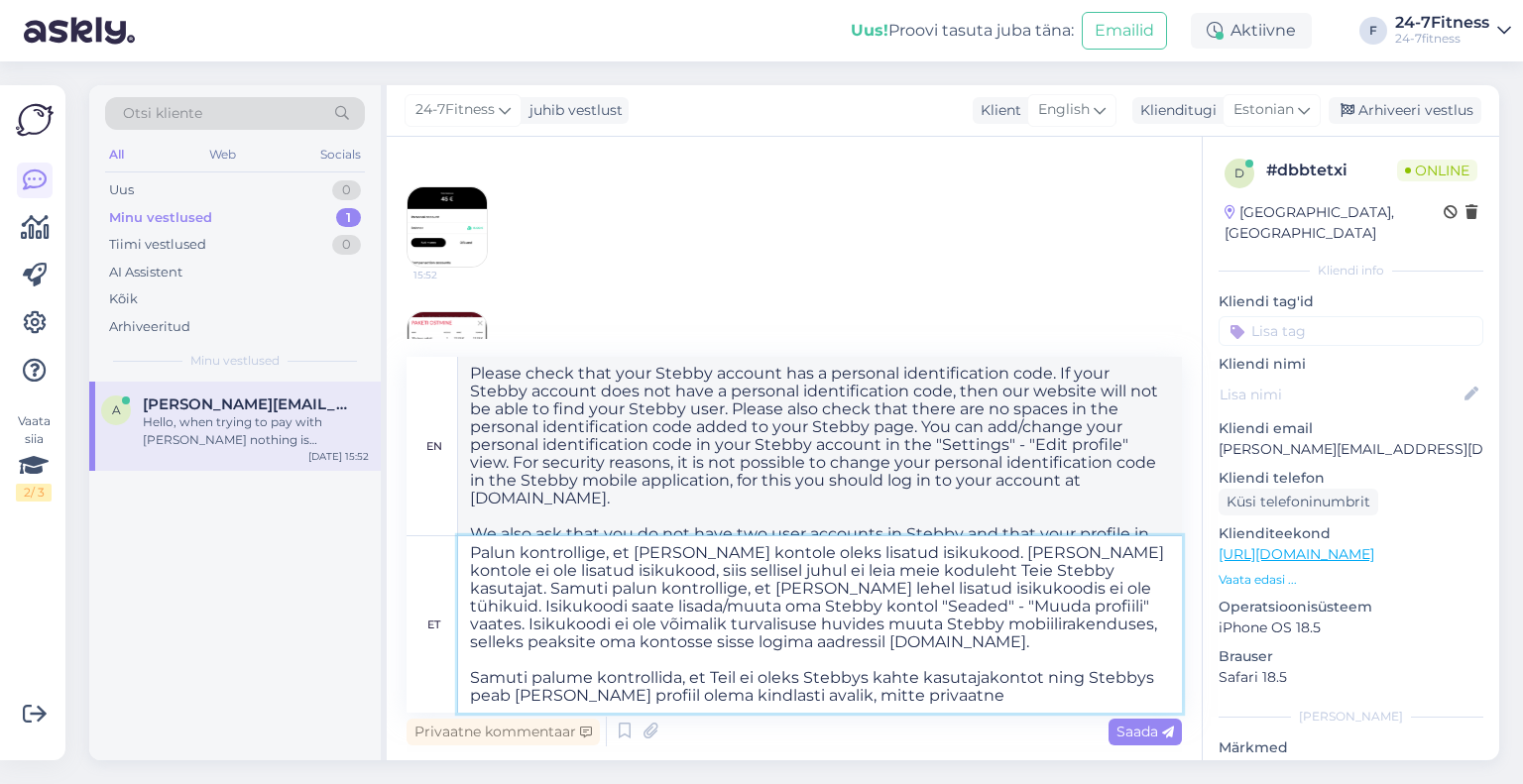 type on "Palun kontrollige, et [PERSON_NAME] kontole oleks lisatud isikukood. [PERSON_NAME] kontole ei ole lisatud isikukood, siis sellisel juhul ei leia meie koduleht Teie Stebby kasutajat. Samuti palun kontrollige, et [PERSON_NAME] lehel lisatud isikukoodis ei ole tühikuid. Isikukoodi saate lisada/muuta oma Stebby kontol "Seaded" - "Muuda profiili" vaates. Isikukoodi ei ole võimalik turvalisuse huvides muuta Stebby mobiilirakenduses, selleks peaksite oma kontosse sisse logima aadressil [DOMAIN_NAME].
Samuti palume kontrollida, et Teil ei oleks Stebbys kahte kasutajakontot ning Stebbys peab [PERSON_NAME] profiil olema kindlasti avalik, mitte privaatne." 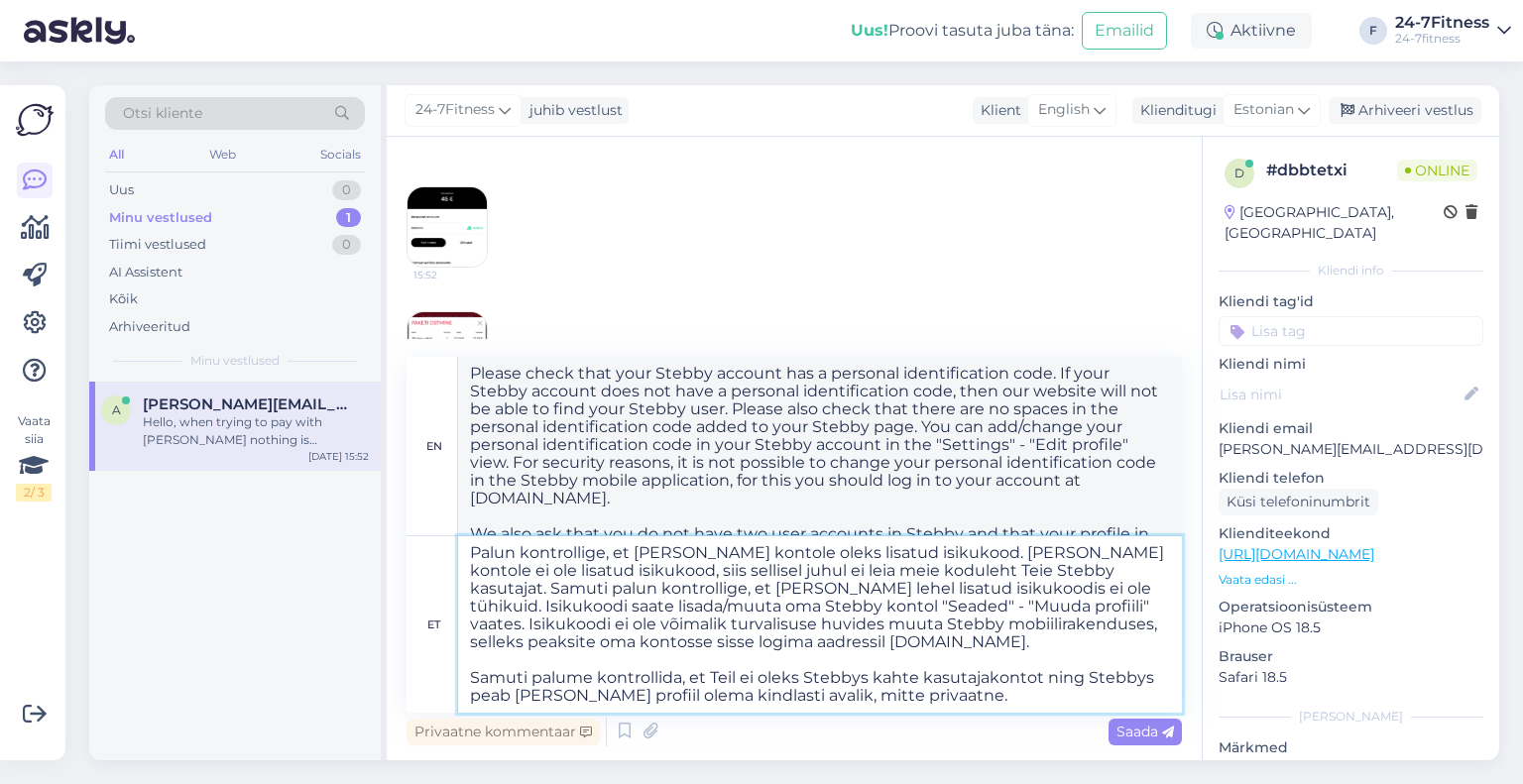 type on "Please check that your Stebby account has a personal identification code. If your Stebby account does not have a personal identification code, then our website will not be able to find your Stebby user. Please also check that there are no spaces in the personal identification code added to your Stebby page. You can add/change your personal identification code in your Stebby account in the "Settings" - "Edit profile" view. For security reasons, it is not possible to change your personal identification code in the Stebby mobile application, for this you should log in to your account at [DOMAIN_NAME].
We also ask that you do not have two user accounts in [PERSON_NAME] and that your profile in Stebby must be public, not private." 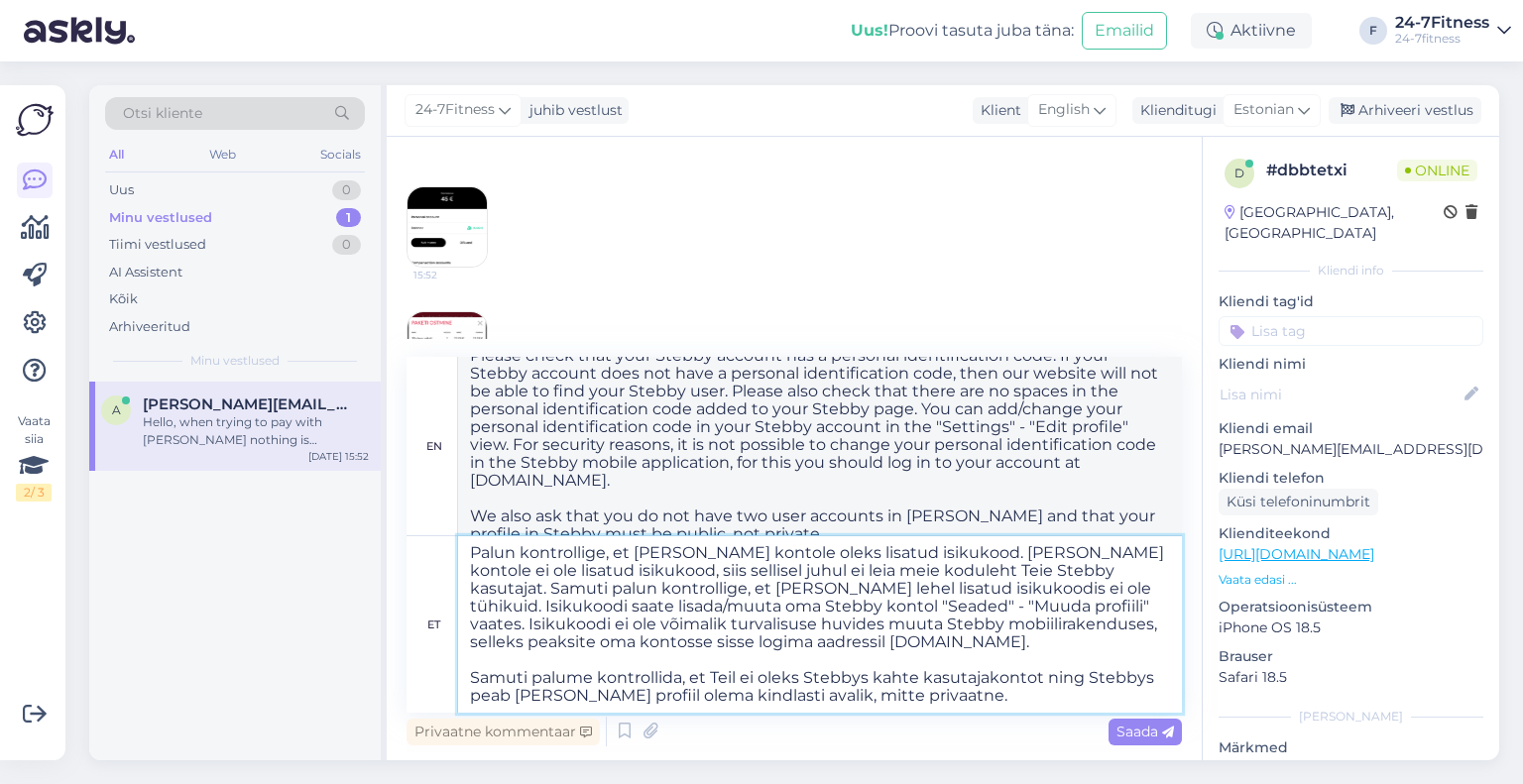scroll, scrollTop: 33, scrollLeft: 0, axis: vertical 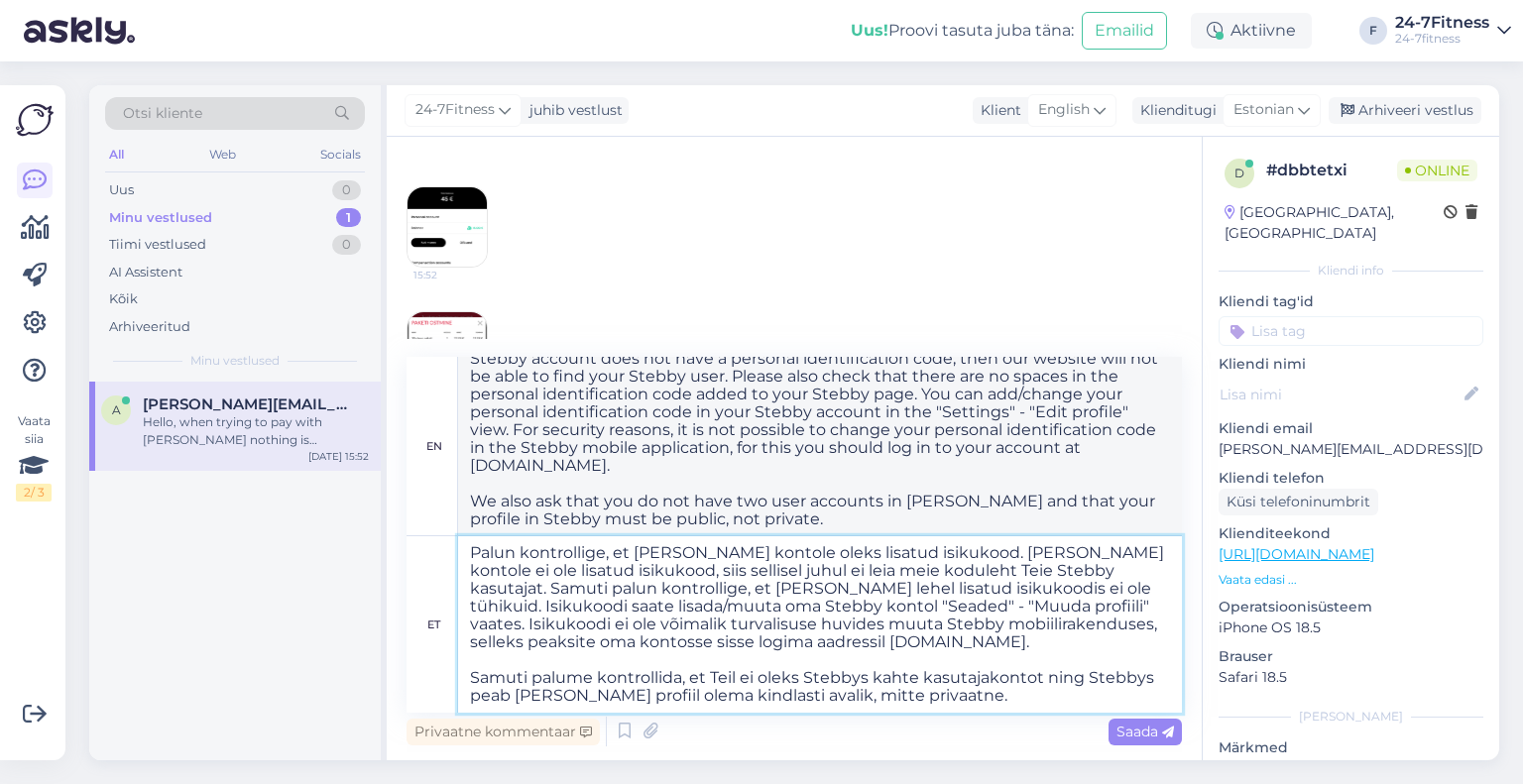 drag, startPoint x: 1083, startPoint y: 681, endPoint x: 1039, endPoint y: 683, distance: 44.04543 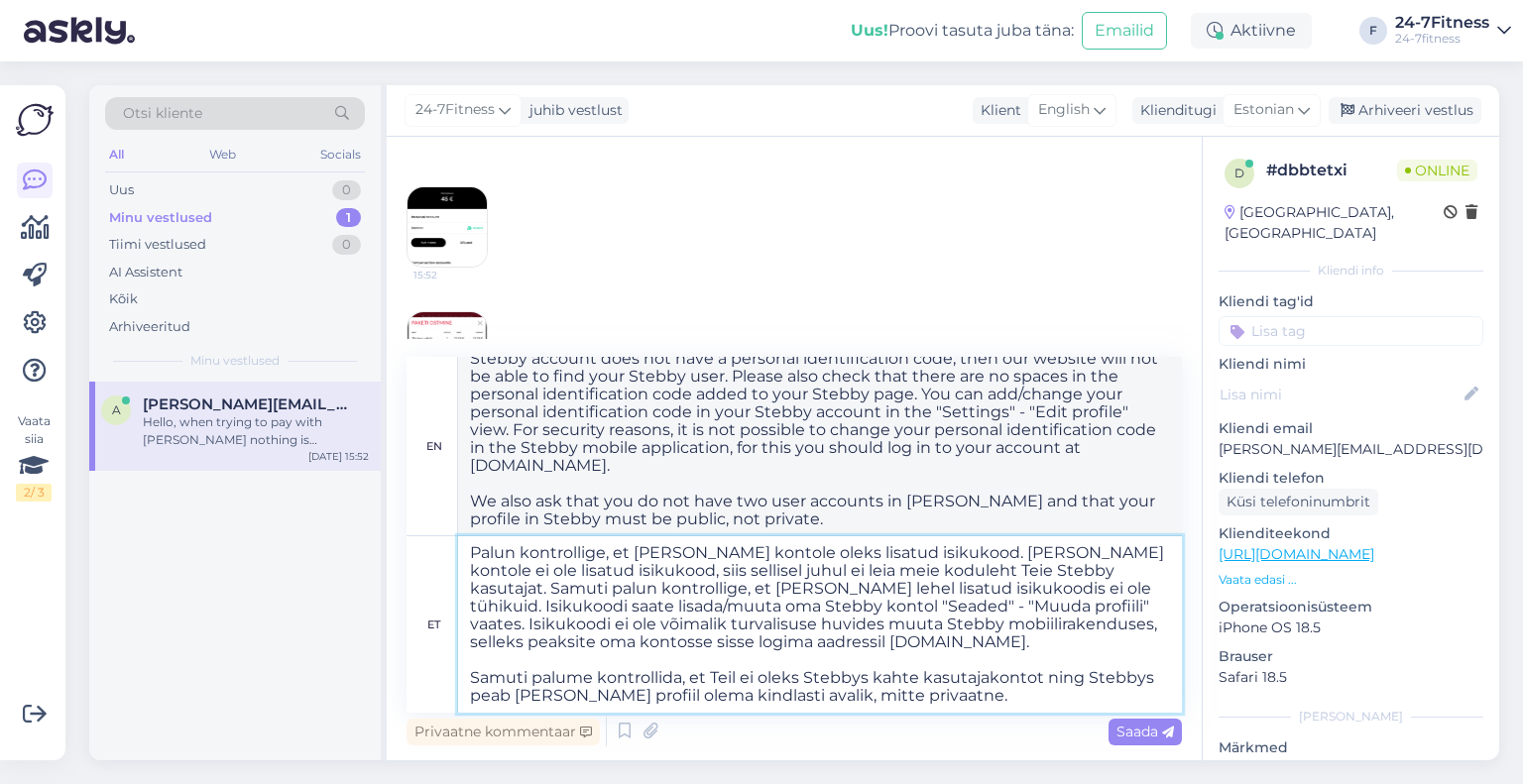 click on "Palun kontrollige, et [PERSON_NAME] kontole oleks lisatud isikukood. [PERSON_NAME] kontole ei ole lisatud isikukood, siis sellisel juhul ei leia meie koduleht Teie Stebby kasutajat. Samuti palun kontrollige, et [PERSON_NAME] lehel lisatud isikukoodis ei ole tühikuid. Isikukoodi saate lisada/muuta oma Stebby kontol "Seaded" - "Muuda profiili" vaates. Isikukoodi ei ole võimalik turvalisuse huvides muuta Stebby mobiilirakenduses, selleks peaksite oma kontosse sisse logima aadressil [DOMAIN_NAME].
Samuti palume kontrollida, et Teil ei oleks Stebbys kahte kasutajakontot ning Stebbys peab [PERSON_NAME] profiil olema kindlasti avalik, mitte privaatne." at bounding box center (820, 624) 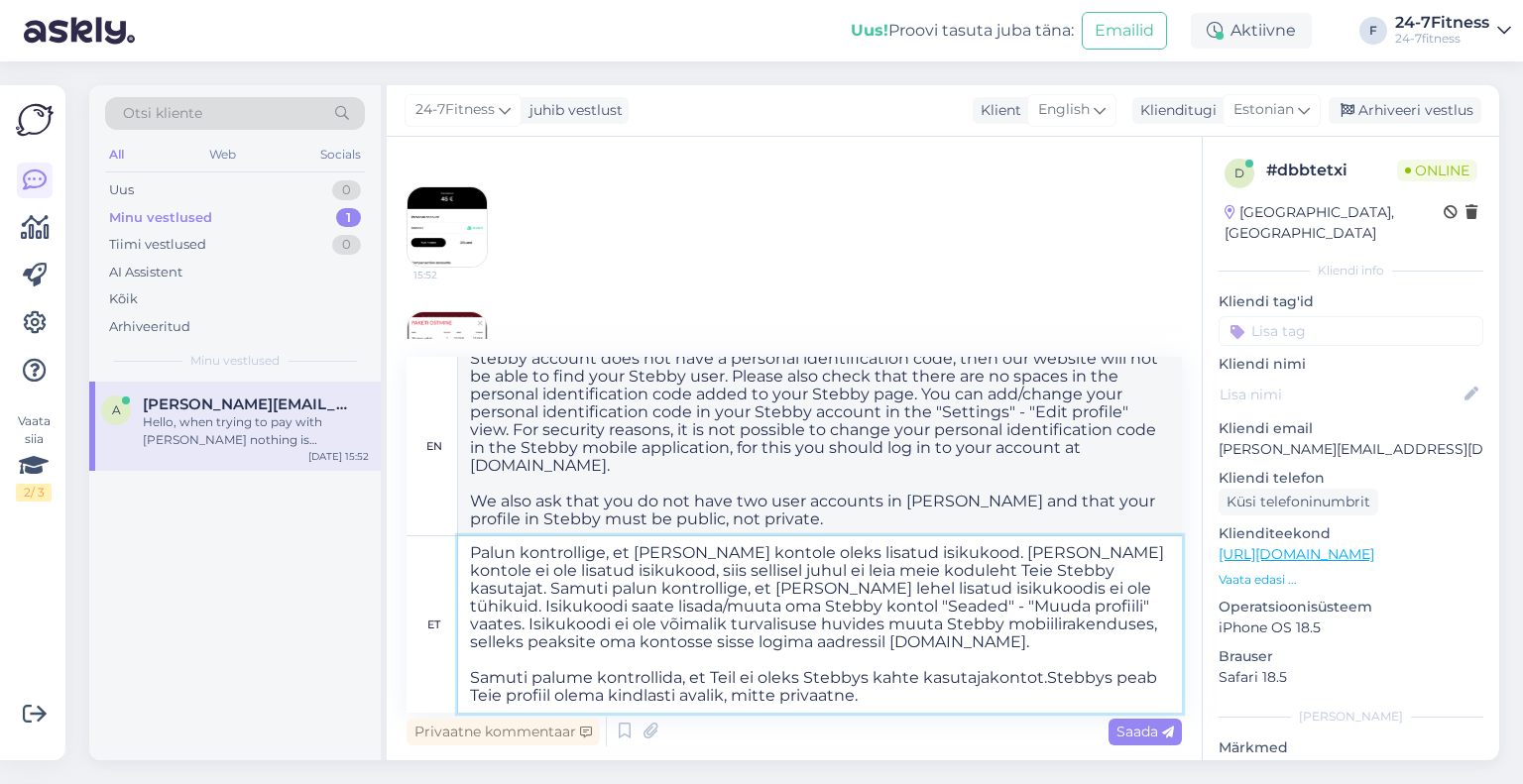 type on "Palun kontrollige, et [PERSON_NAME] kontole oleks lisatud isikukood. [PERSON_NAME] kontole ei ole lisatud isikukood, siis sellisel juhul ei leia meie koduleht Teie Stebby kasutajat. Samuti palun kontrollige, et [PERSON_NAME] lehel lisatud isikukoodis ei ole tühikuid. Isikukoodi saate lisada/muuta oma Stebby kontol "Seaded" - "Muuda profiili" vaates. Isikukoodi ei ole võimalik turvalisuse huvides muuta Stebby mobiilirakenduses, selleks peaksite oma kontosse sisse logima aadressil [DOMAIN_NAME].
Samuti palume kontrollida, et Teil ei oleks Stebbys kahte kasutajakontot. Stebbys peab Teie profiil olema kindlasti avalik, mitte privaatne." 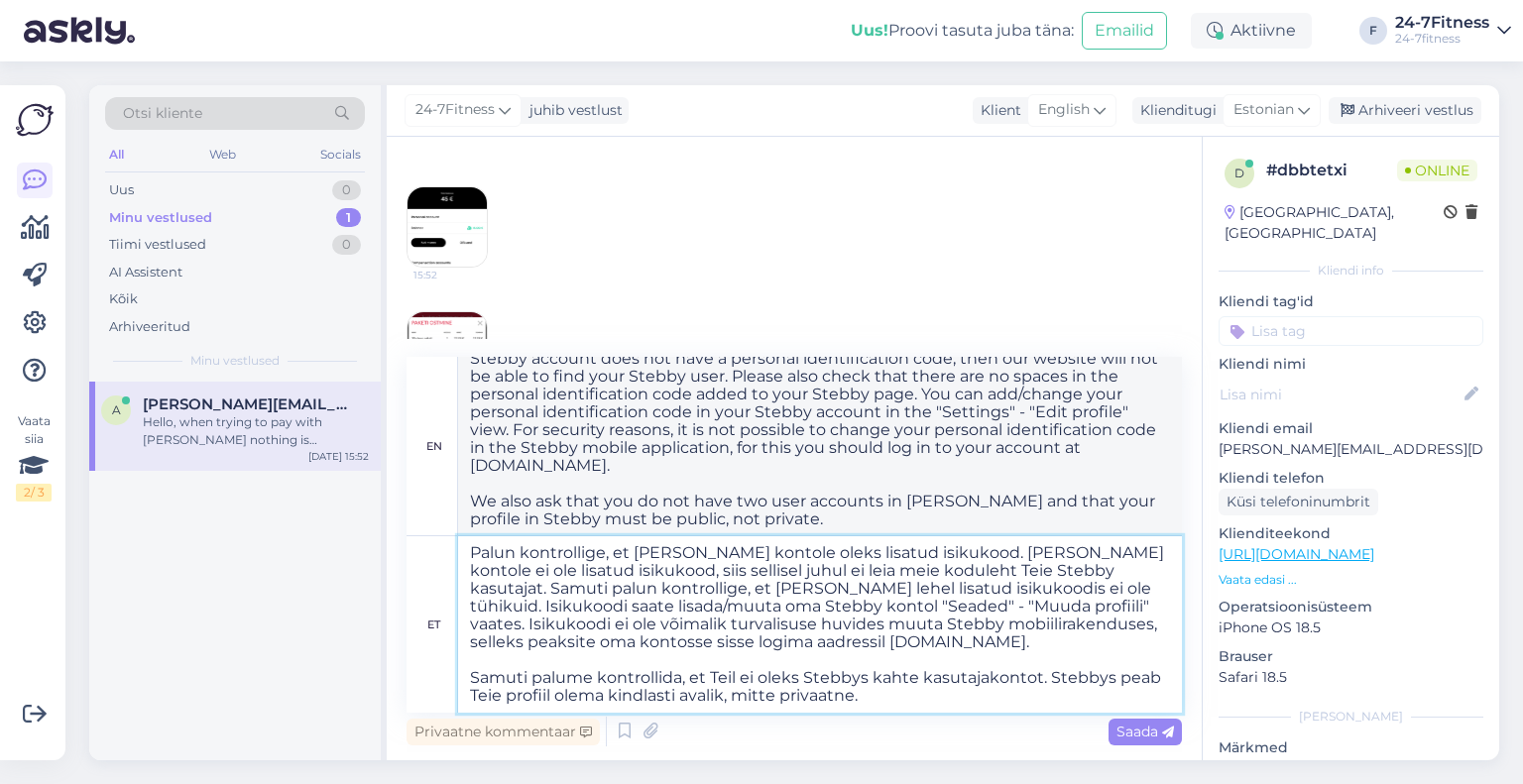 type on "Please check that your Stebby account has a personal identification code. If your Stebby account does not have a personal identification code, then our website will not be able to find your Stebby user. Please also check that there are no spaces in the personal identification code added to your Stebby page. You can add/change your personal identification code in your Stebby account in the "Settings" - "Edit profile" view. For security reasons, it is not possible to change your personal identification code in the Stebby mobile application; to do this, you should log in to your account at [DOMAIN_NAME].
We also ask that you do not have two user accounts in Stebby. Your profile in Stebby must be public, not private." 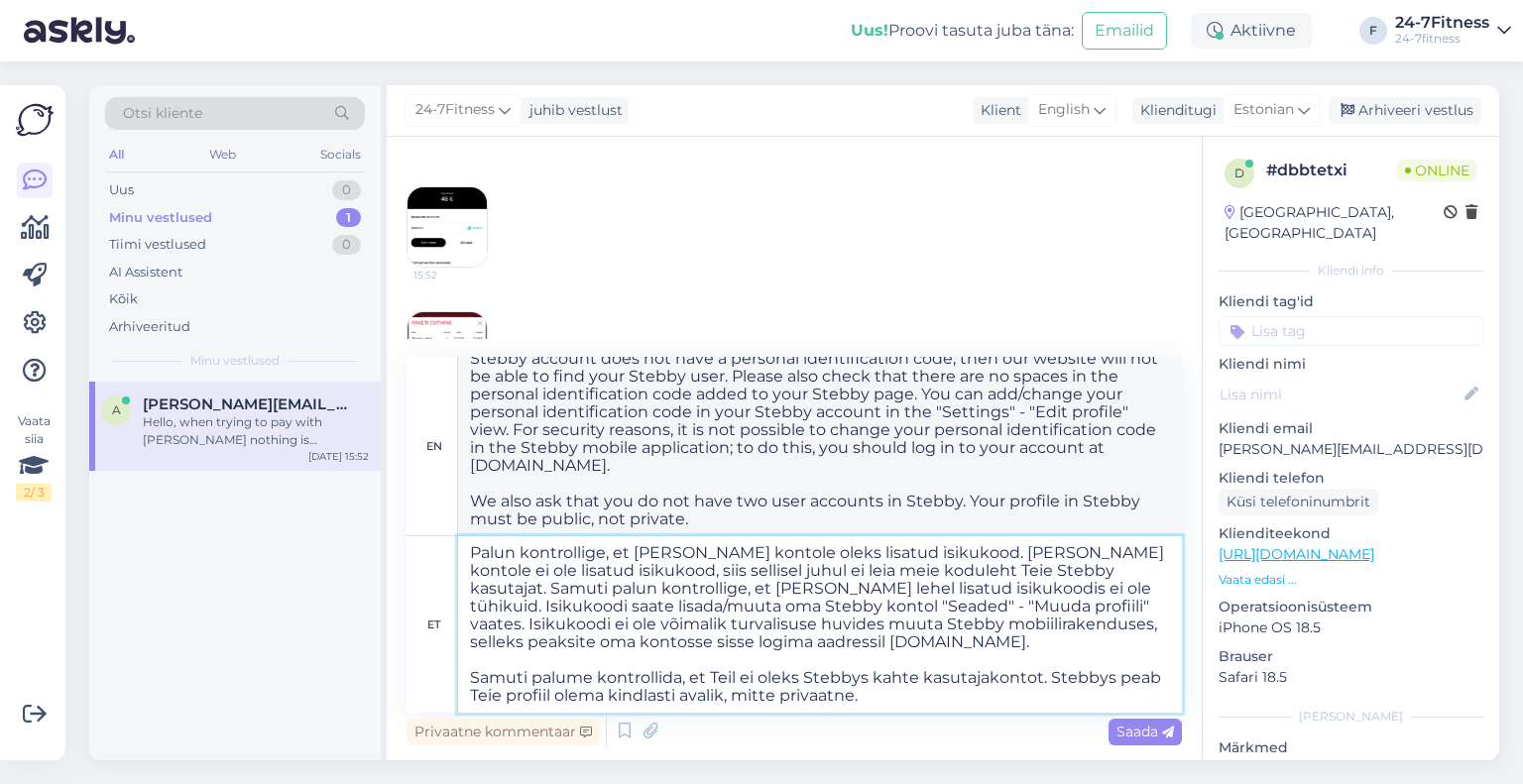 click on "Palun kontrollige, et [PERSON_NAME] kontole oleks lisatud isikukood. [PERSON_NAME] kontole ei ole lisatud isikukood, siis sellisel juhul ei leia meie koduleht Teie Stebby kasutajat. Samuti palun kontrollige, et [PERSON_NAME] lehel lisatud isikukoodis ei ole tühikuid. Isikukoodi saate lisada/muuta oma Stebby kontol "Seaded" - "Muuda profiili" vaates. Isikukoodi ei ole võimalik turvalisuse huvides muuta Stebby mobiilirakenduses, selleks peaksite oma kontosse sisse logima aadressil [DOMAIN_NAME].
Samuti palume kontrollida, et Teil ei oleks Stebbys kahte kasutajakontot. Stebbys peab Teie profiil olema kindlasti avalik, mitte privaatne." at bounding box center (820, 624) 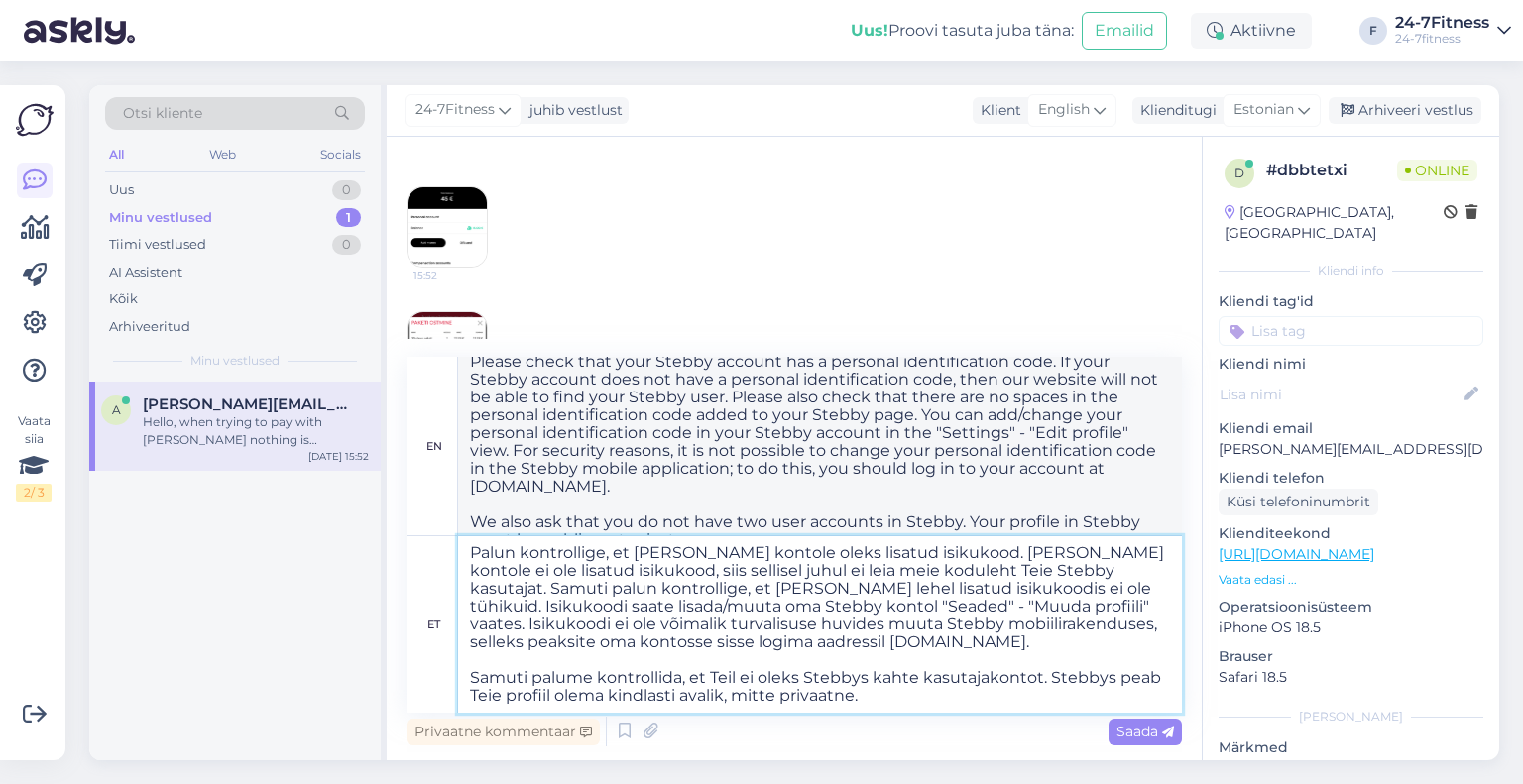 scroll, scrollTop: 0, scrollLeft: 0, axis: both 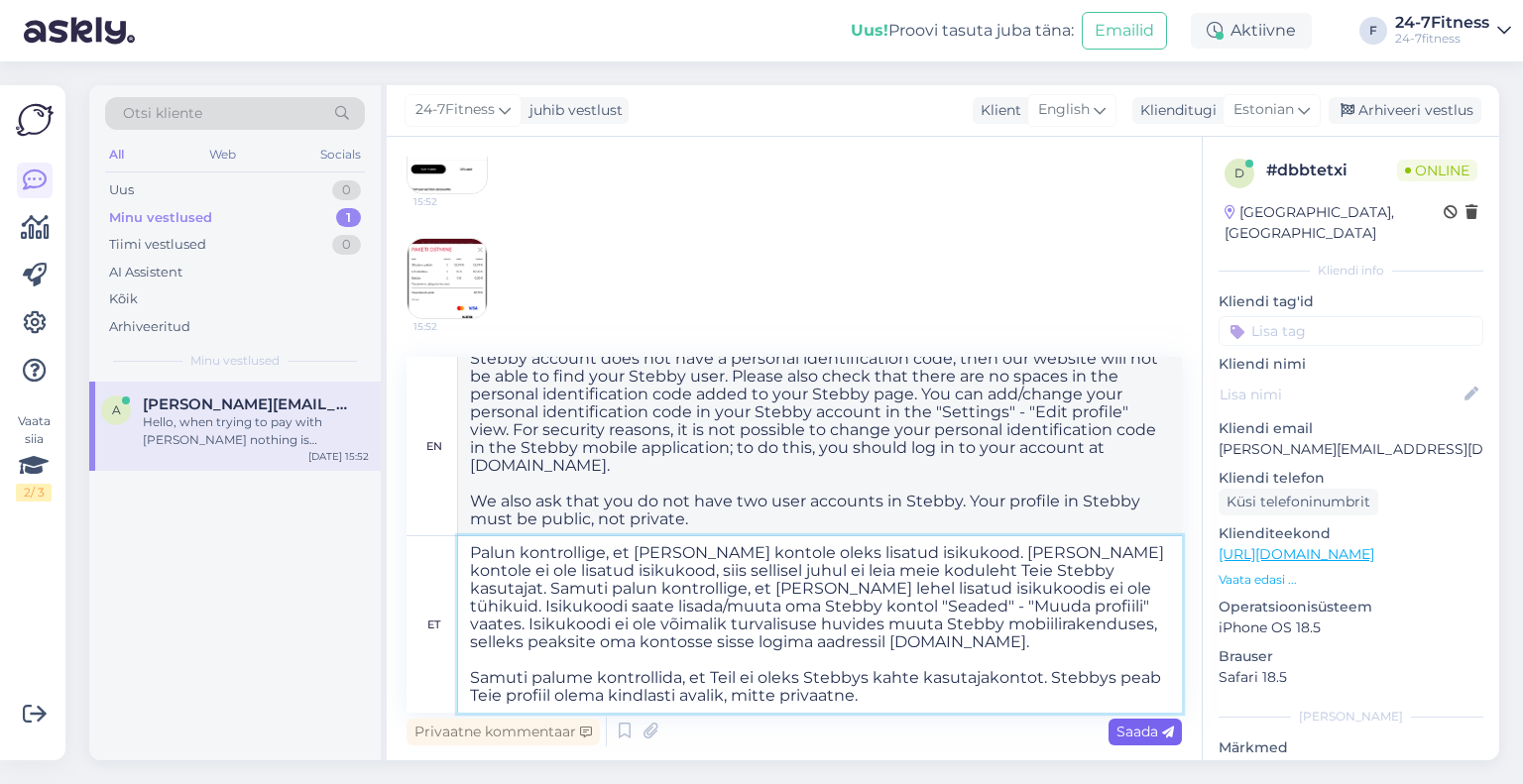type on "Palun kontrollige, et [PERSON_NAME] kontole oleks lisatud isikukood. [PERSON_NAME] kontole ei ole lisatud isikukood, siis sellisel juhul ei leia meie koduleht Teie Stebby kasutajat. Samuti palun kontrollige, et [PERSON_NAME] lehel lisatud isikukoodis ei ole tühikuid. Isikukoodi saate lisada/muuta oma Stebby kontol "Seaded" - "Muuda profiili" vaates. Isikukoodi ei ole võimalik turvalisuse huvides muuta Stebby mobiilirakenduses, selleks peaksite oma kontosse sisse logima aadressil [DOMAIN_NAME].
Samuti palume kontrollida, et Teil ei oleks Stebbys kahte kasutajakontot. Stebbys peab Teie profiil olema kindlasti avalik, mitte privaatne." 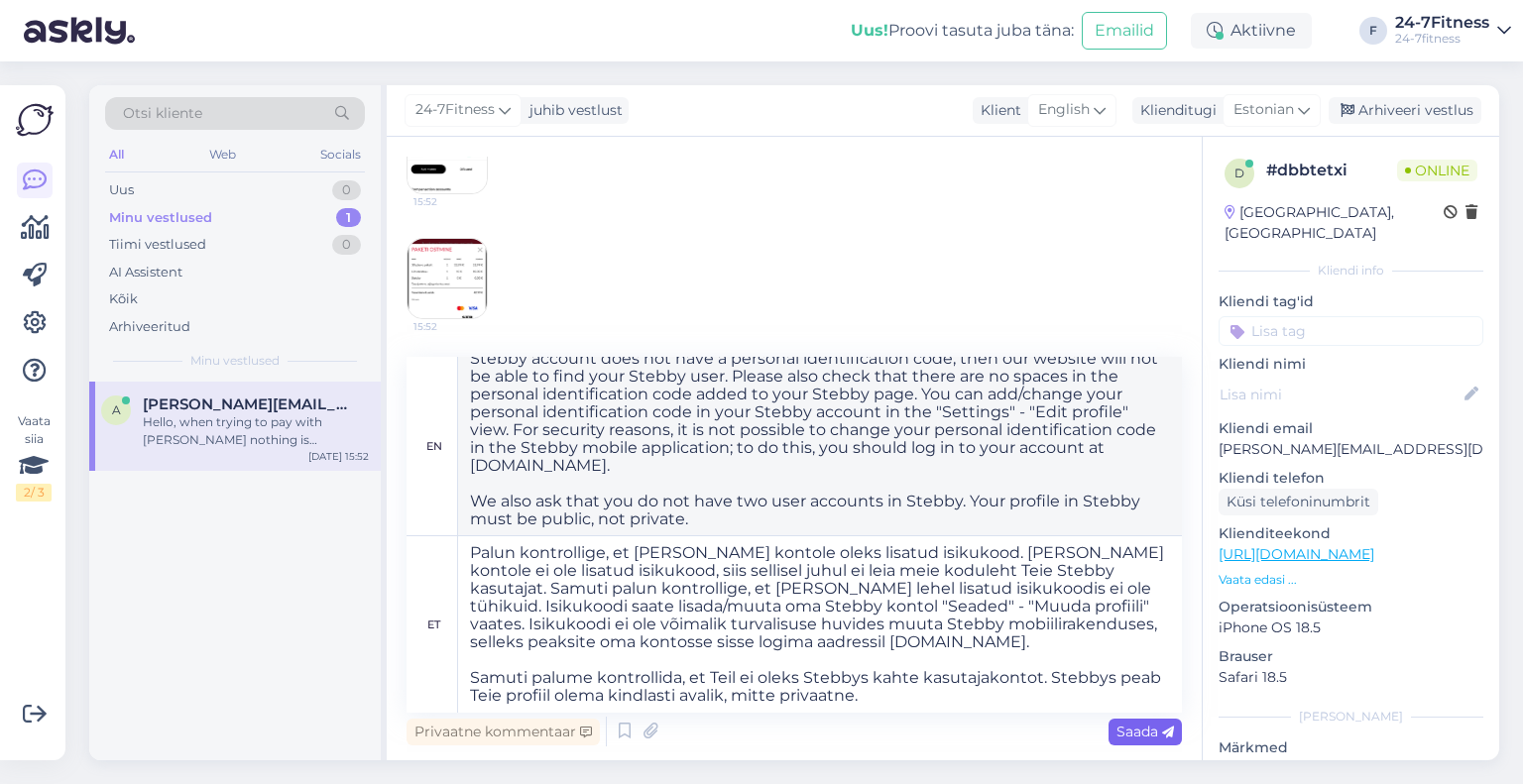 click on "Saada" at bounding box center (1145, 731) 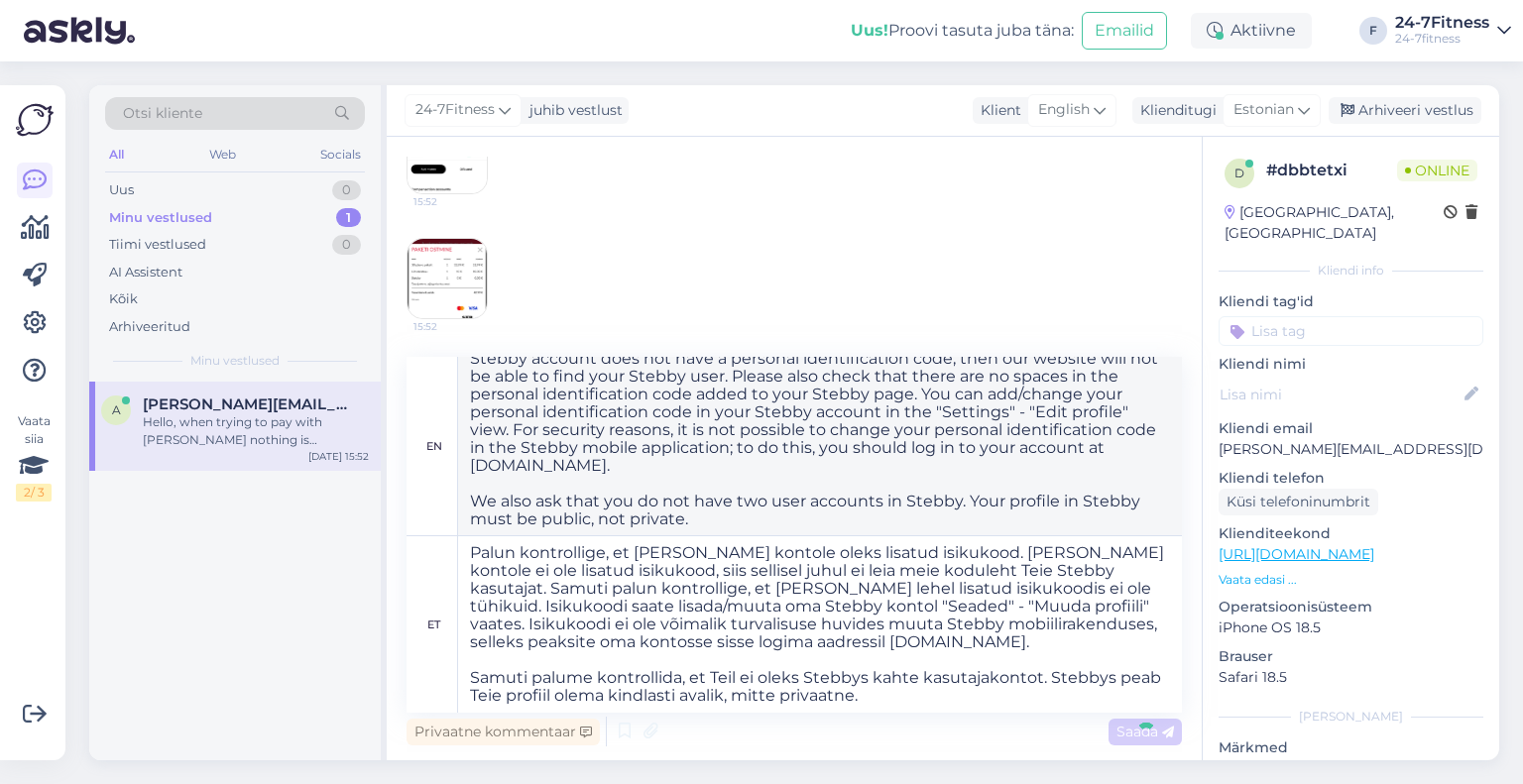 type 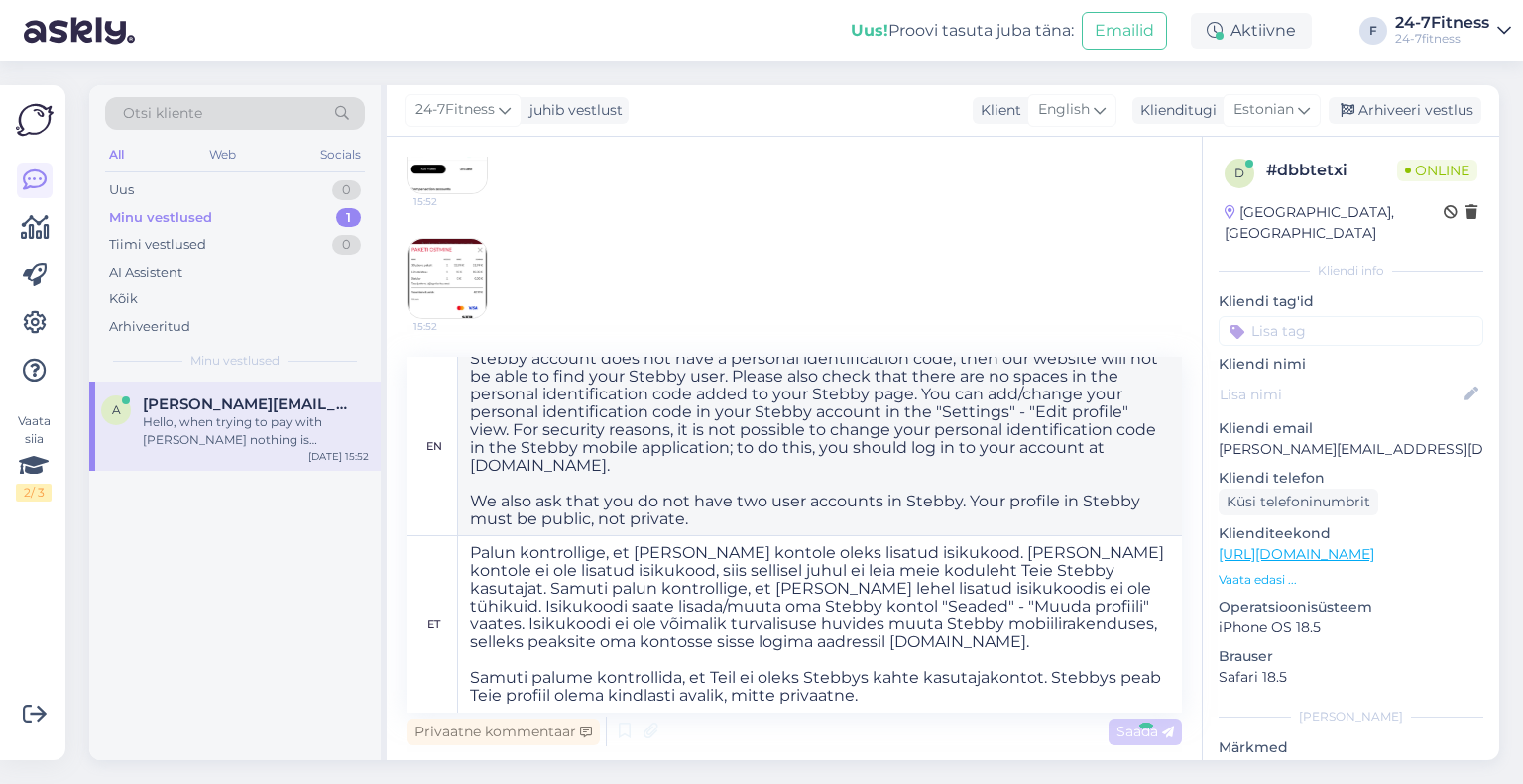 type 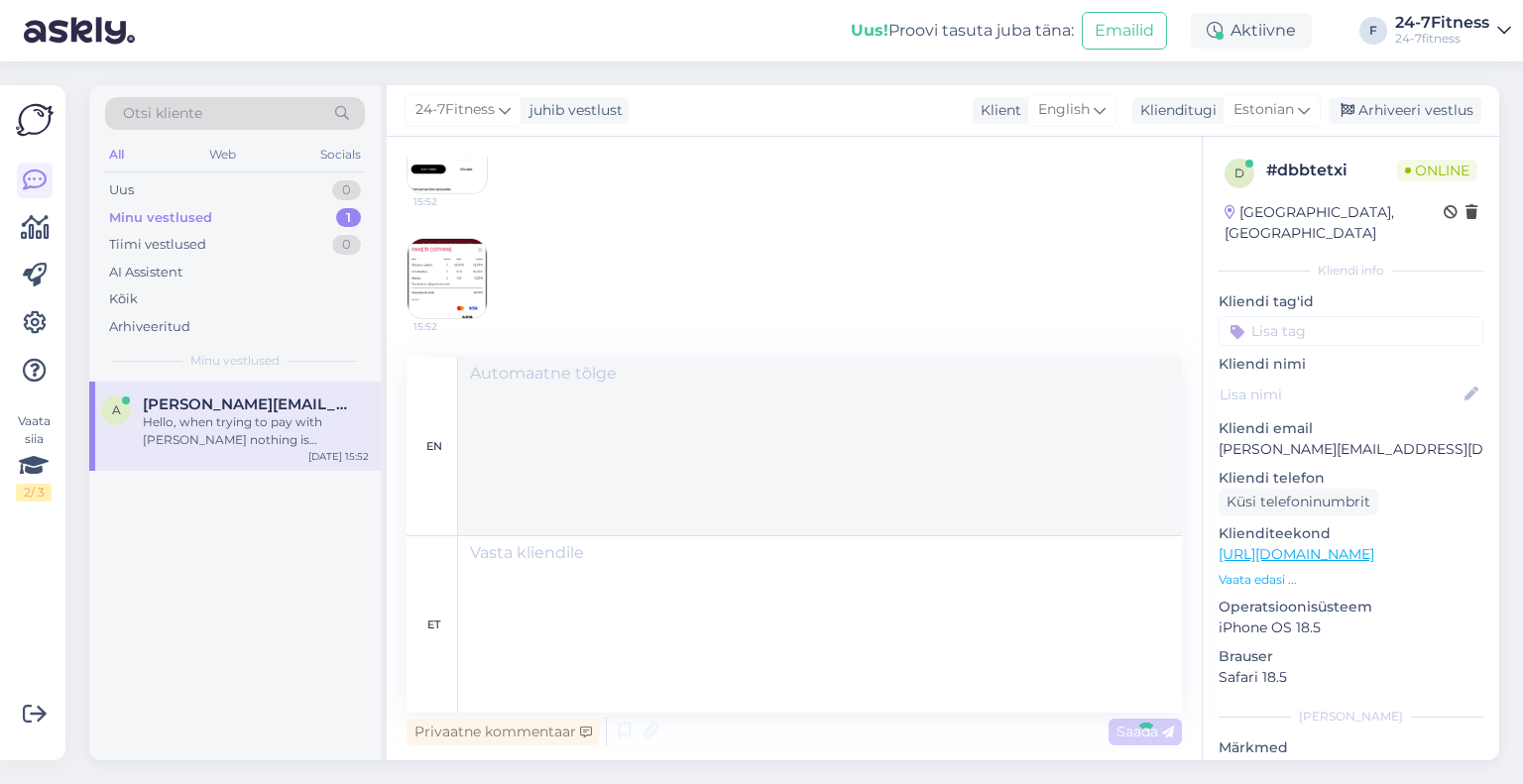 scroll, scrollTop: 617, scrollLeft: 0, axis: vertical 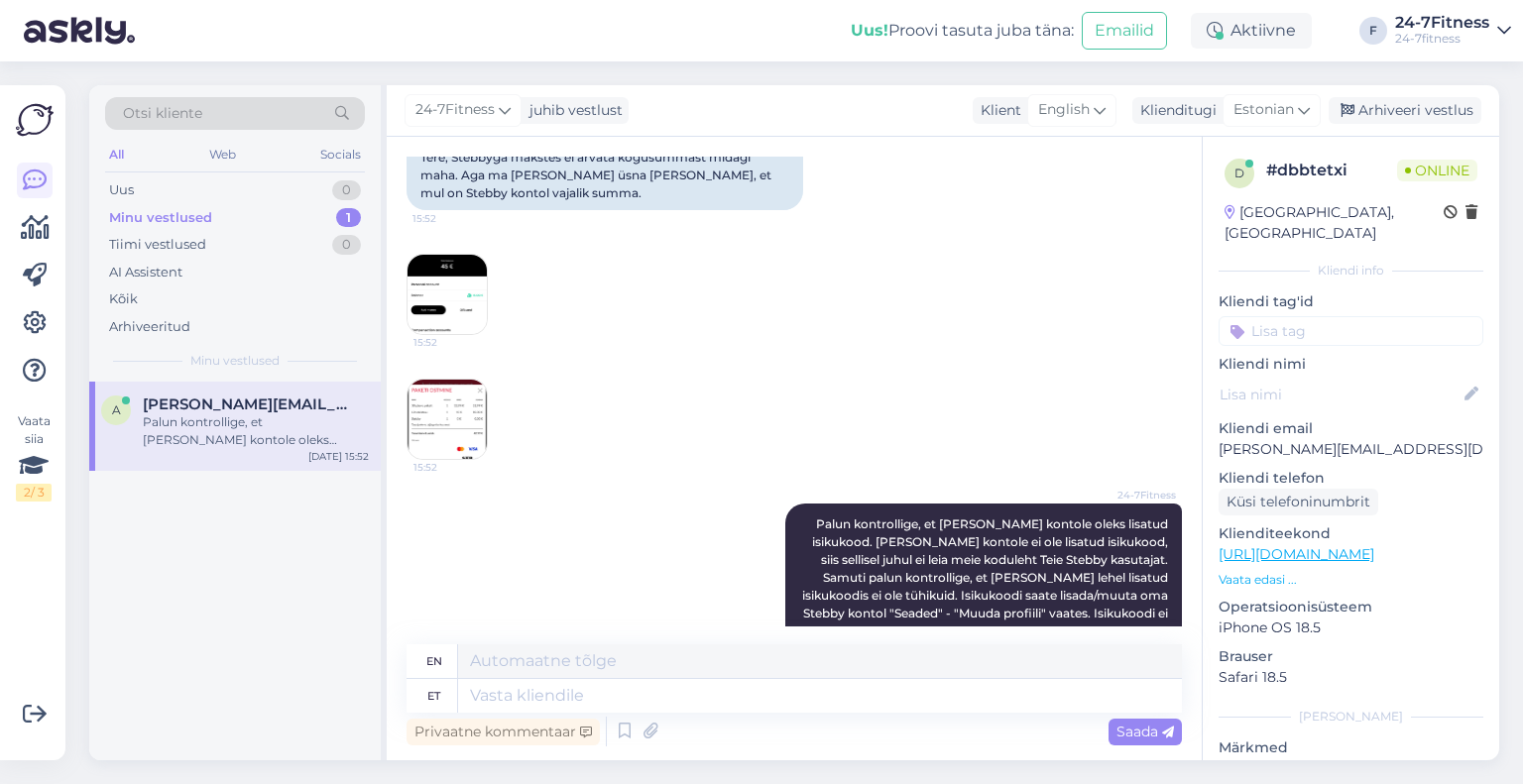 click at bounding box center [447, 419] 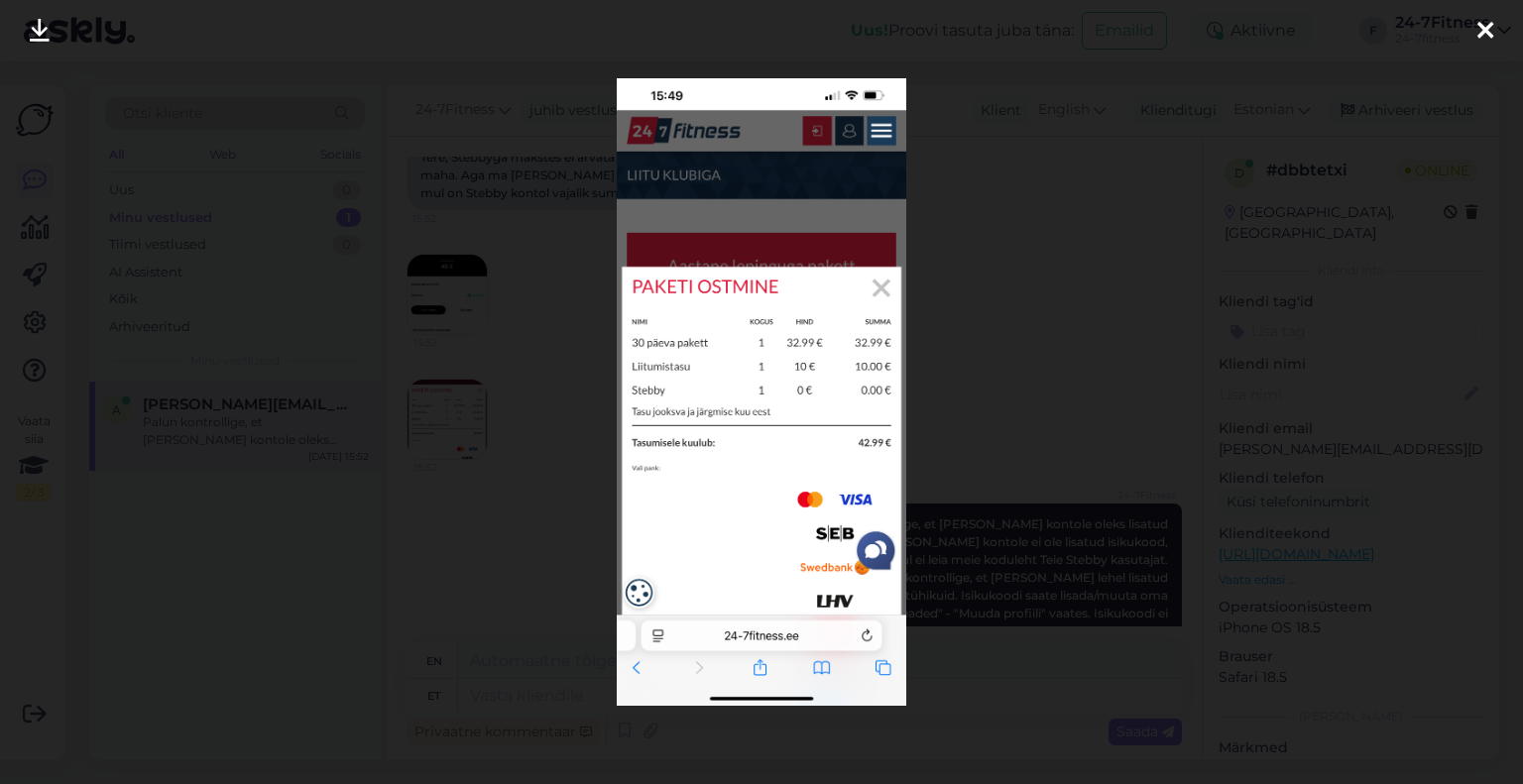 click at bounding box center (762, 392) 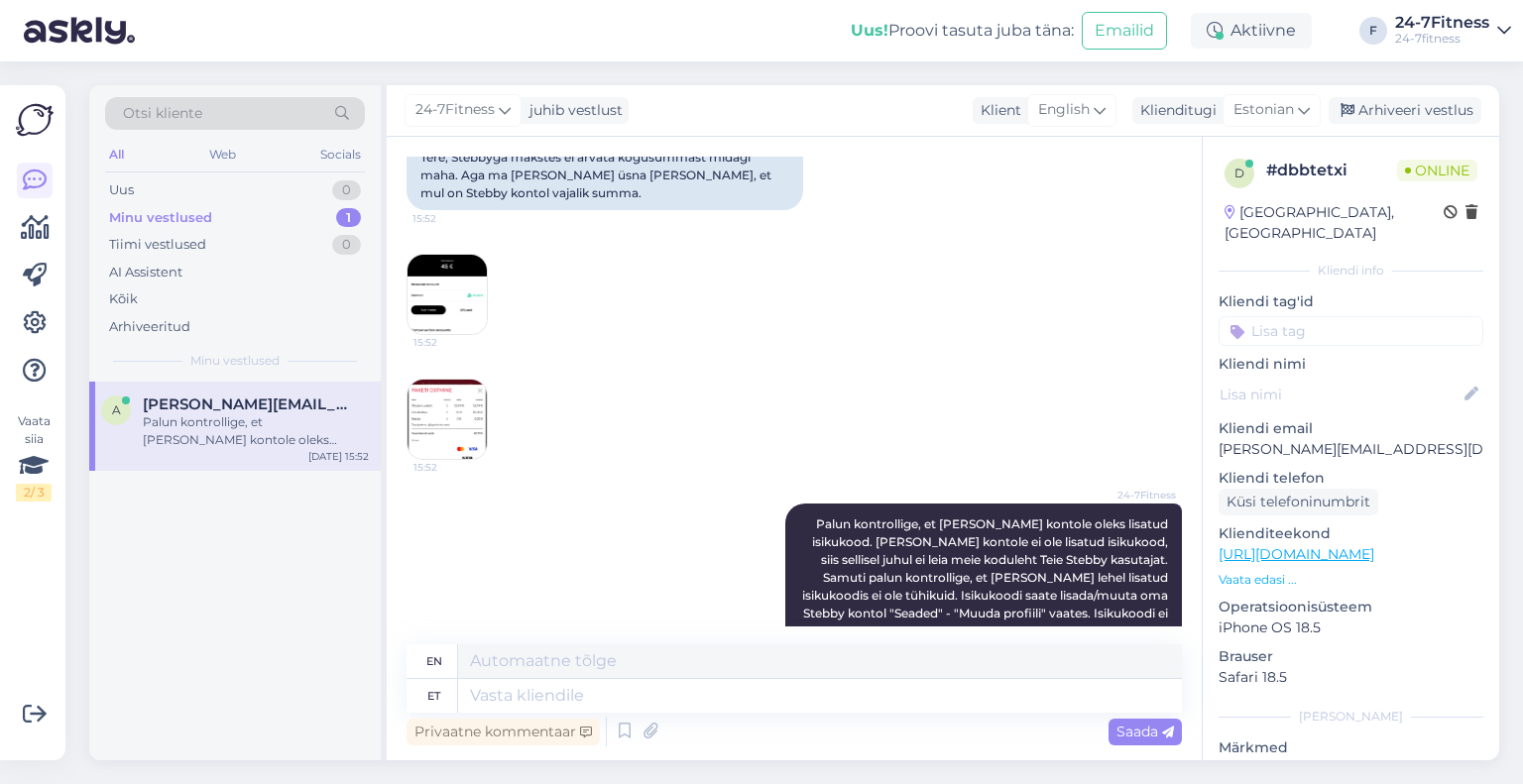 click at bounding box center (447, 294) 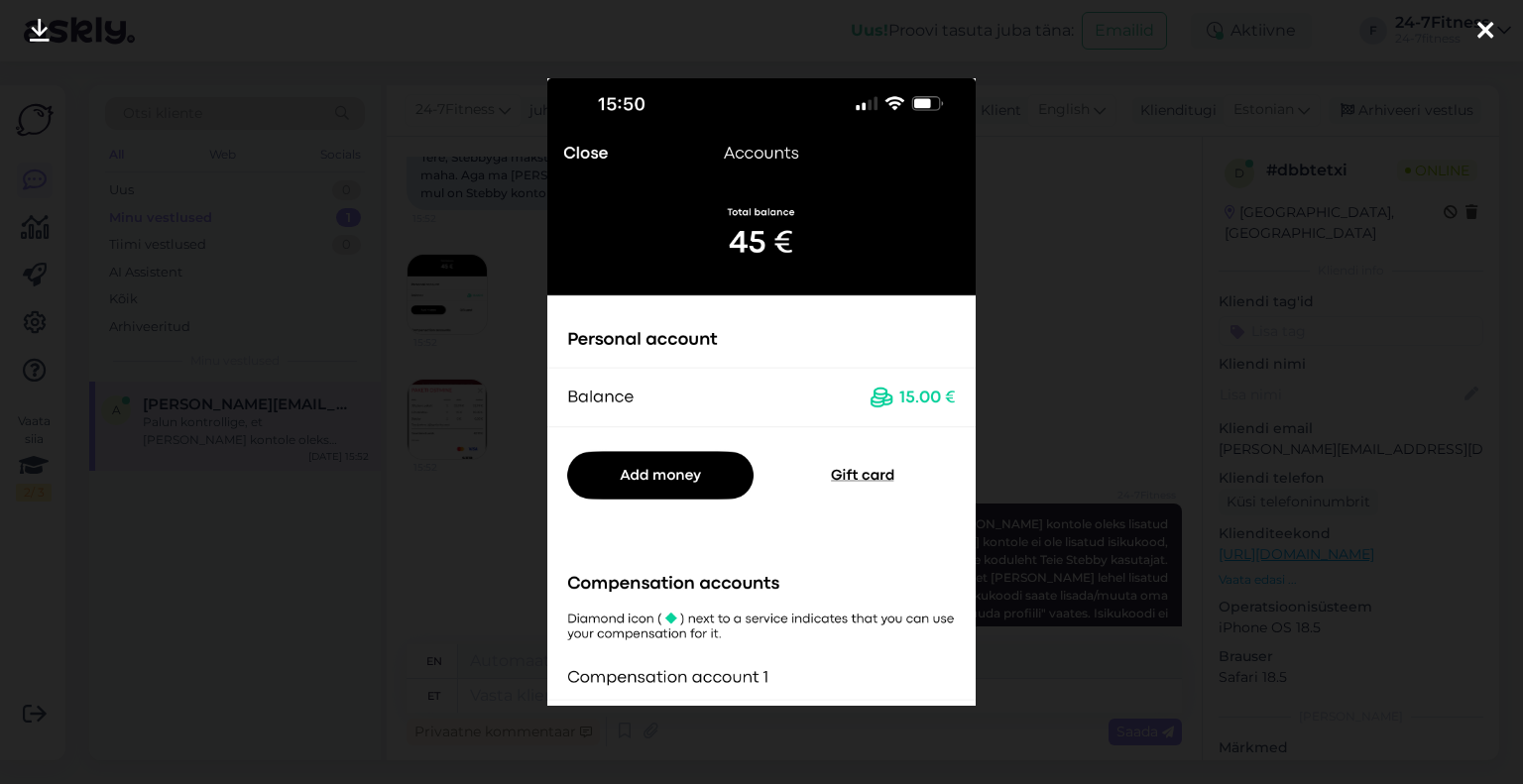 click at bounding box center [762, 392] 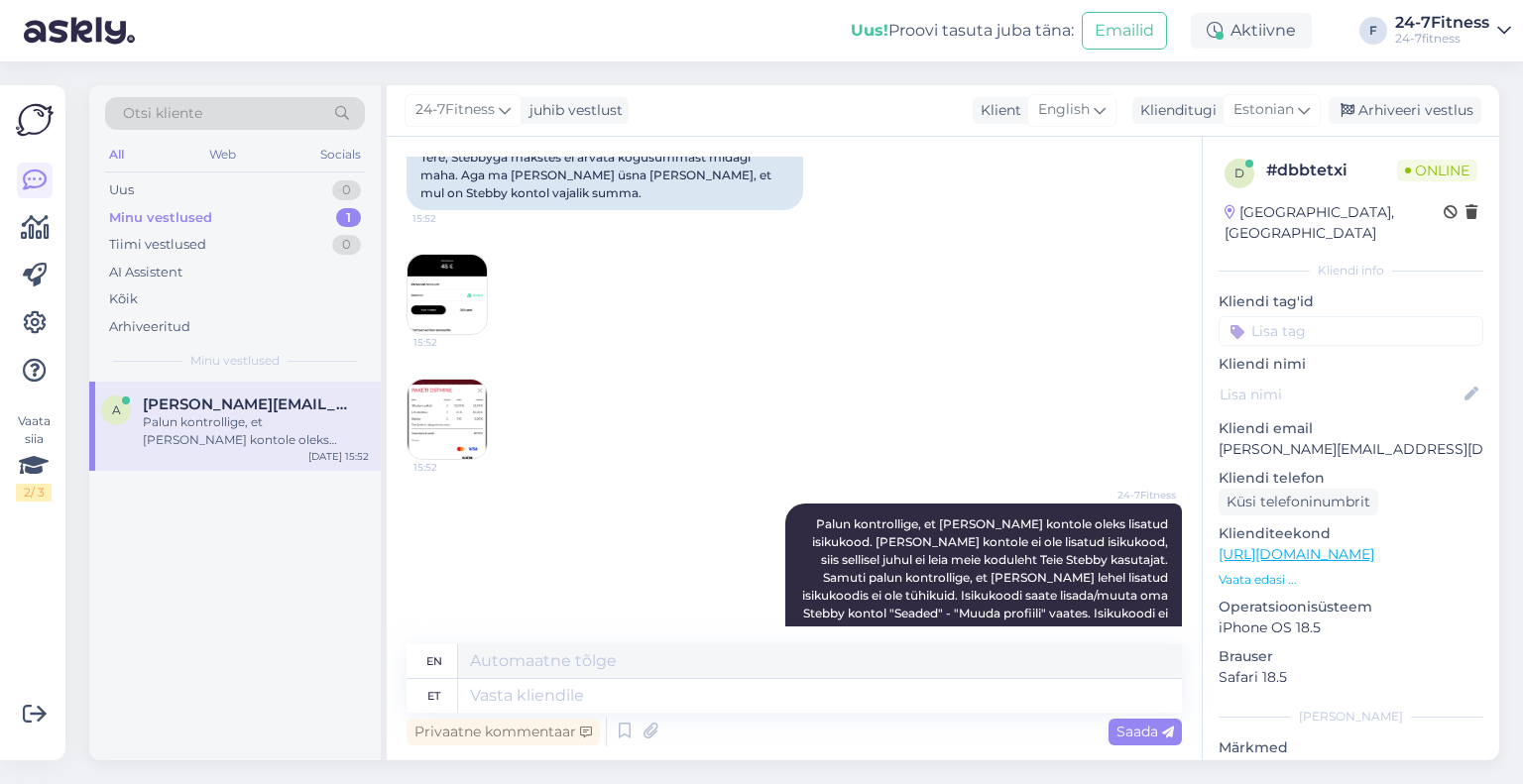 scroll, scrollTop: 616, scrollLeft: 0, axis: vertical 